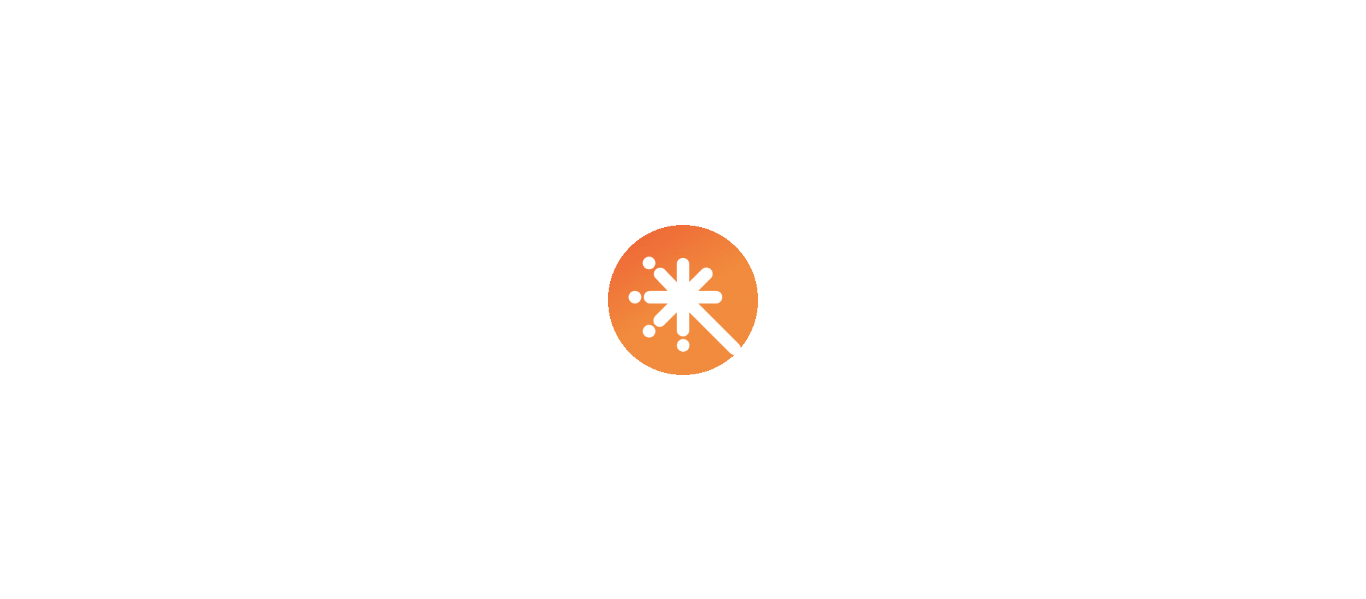 scroll, scrollTop: 0, scrollLeft: 0, axis: both 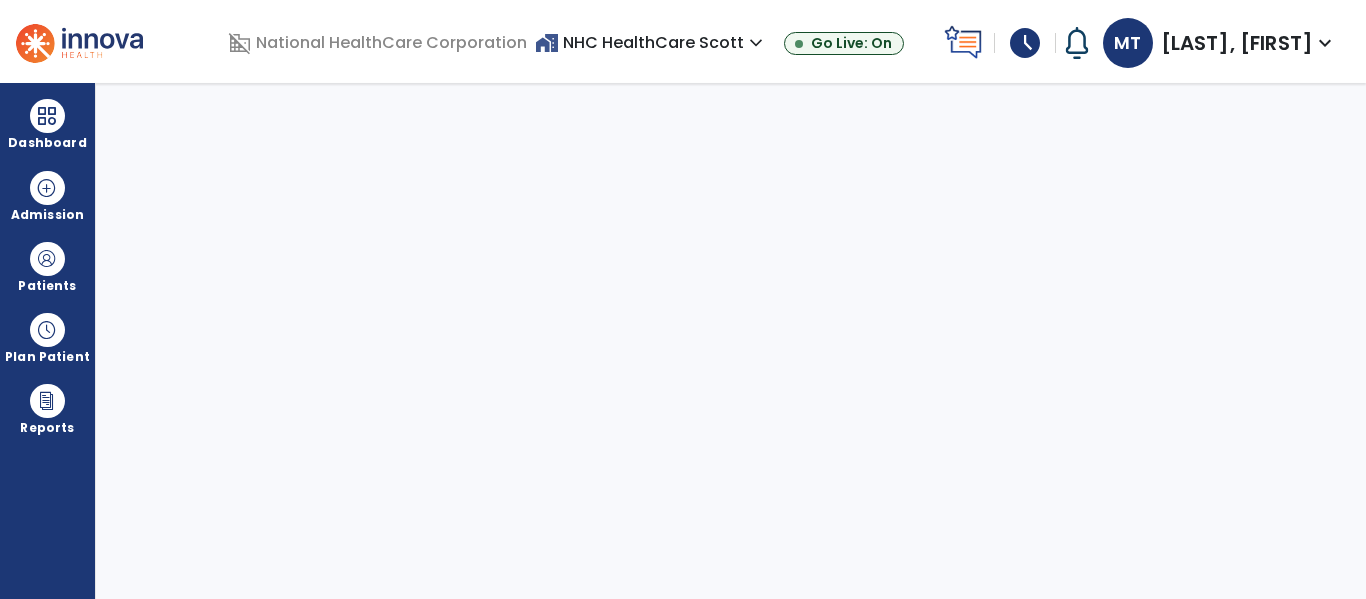 select on "****" 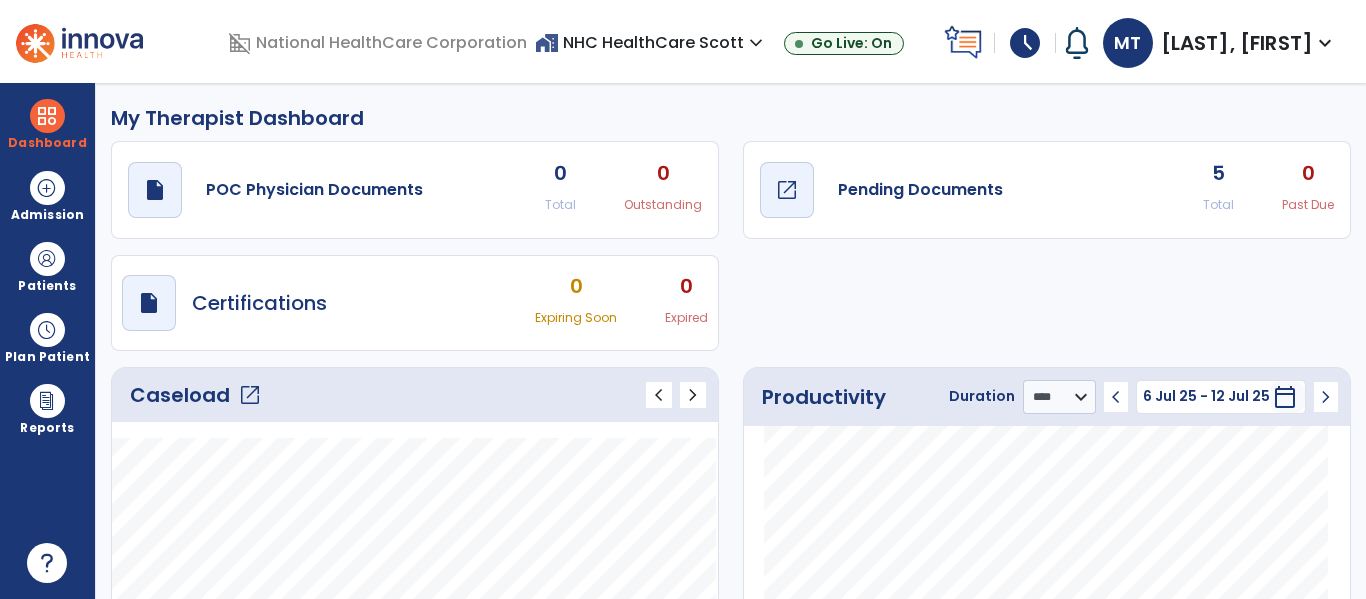 click on "Pending Documents" 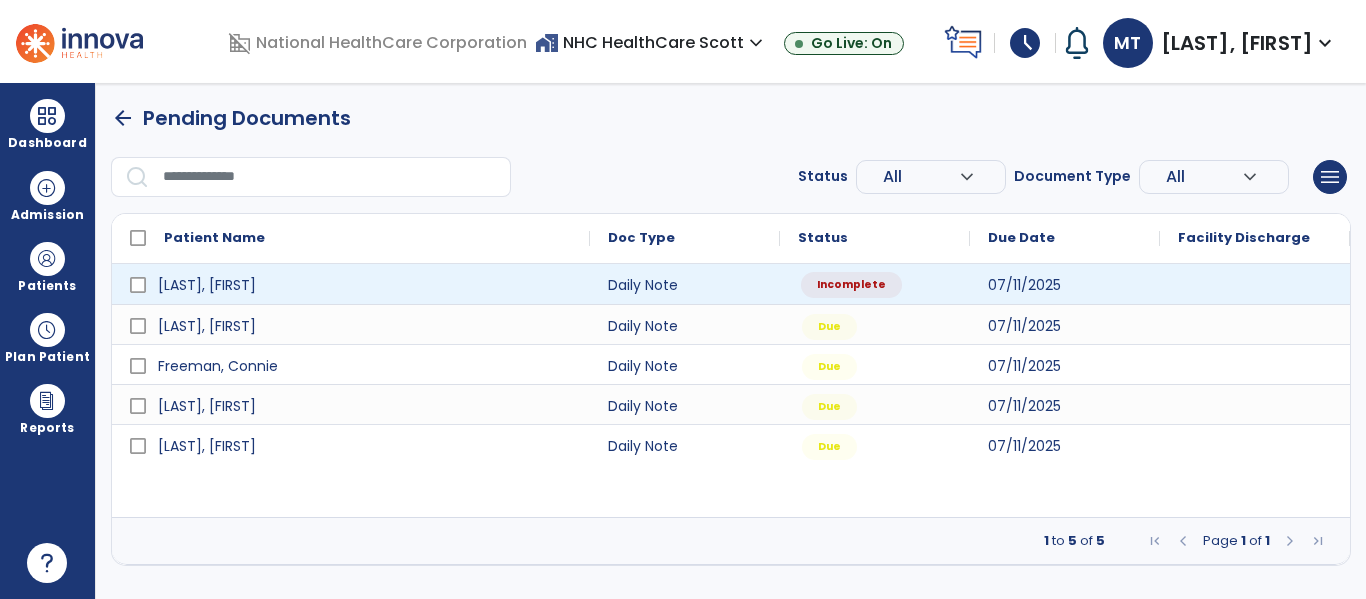 click on "Incomplete" at bounding box center [875, 284] 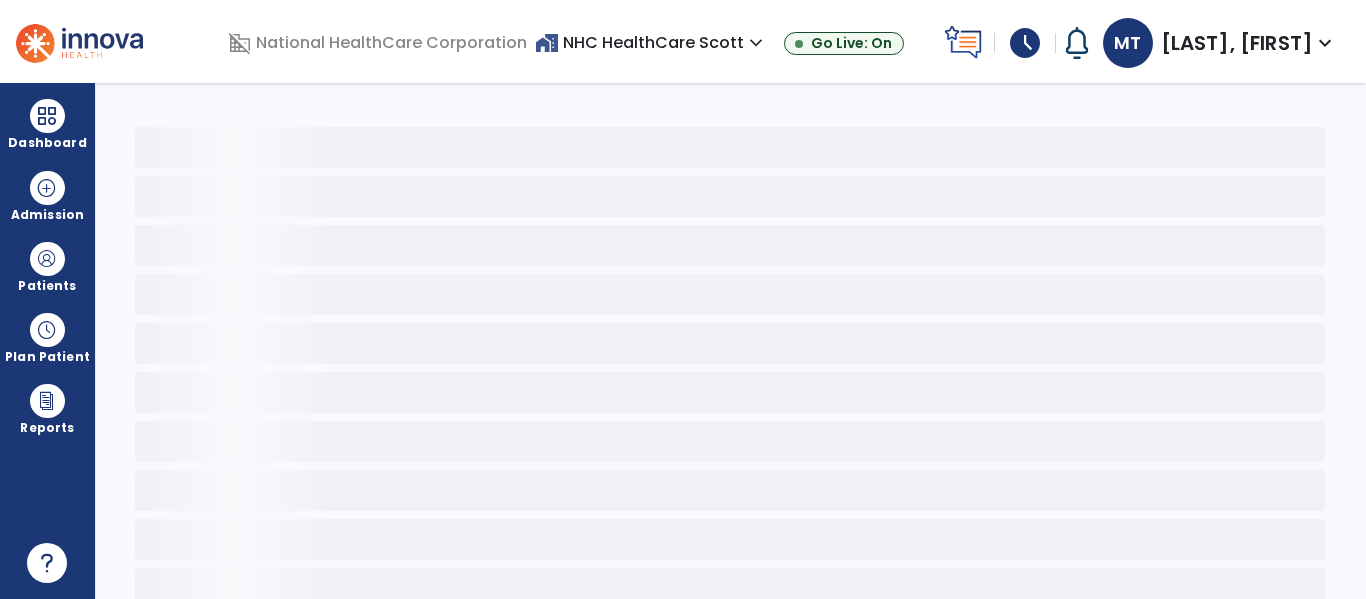 select on "*" 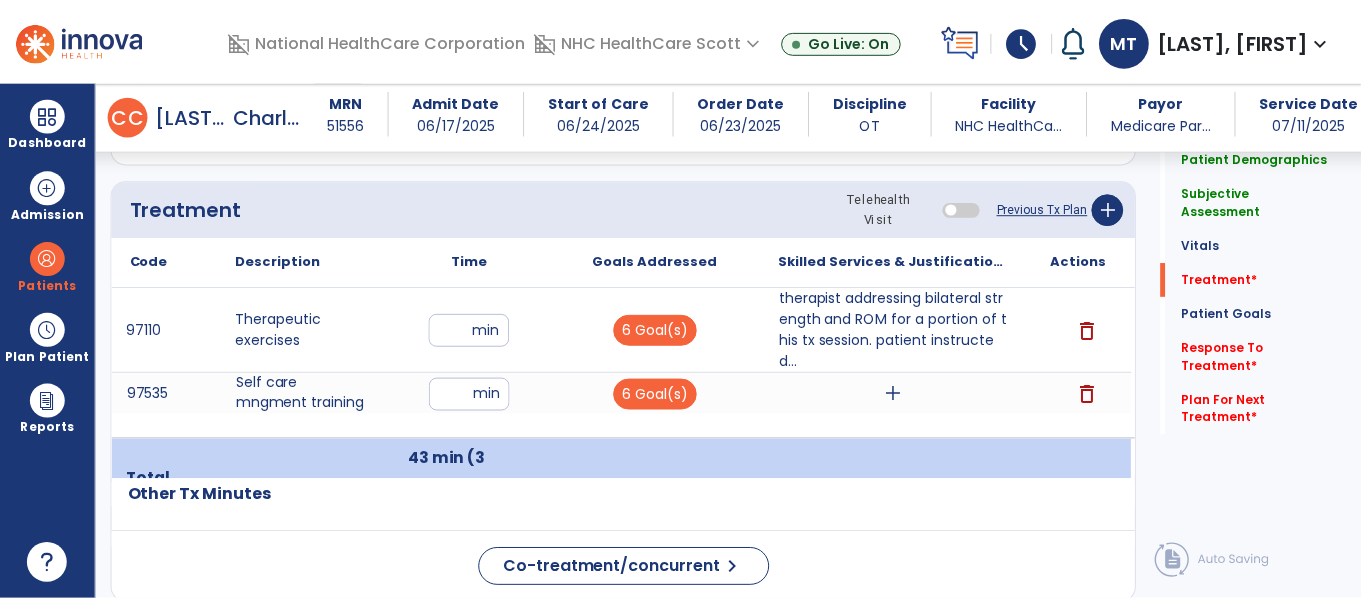 scroll, scrollTop: 1179, scrollLeft: 0, axis: vertical 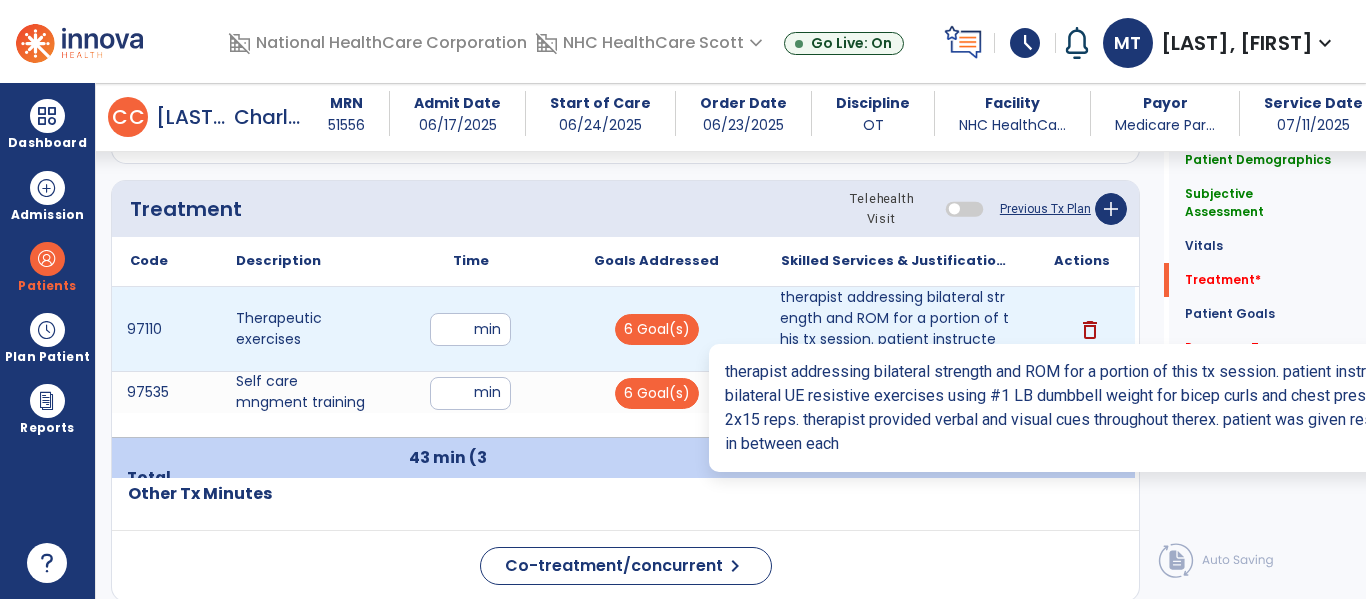 click on "therapist addressing bilateral strength and ROM for a portion of this tx session. patient instructed..." at bounding box center (896, 329) 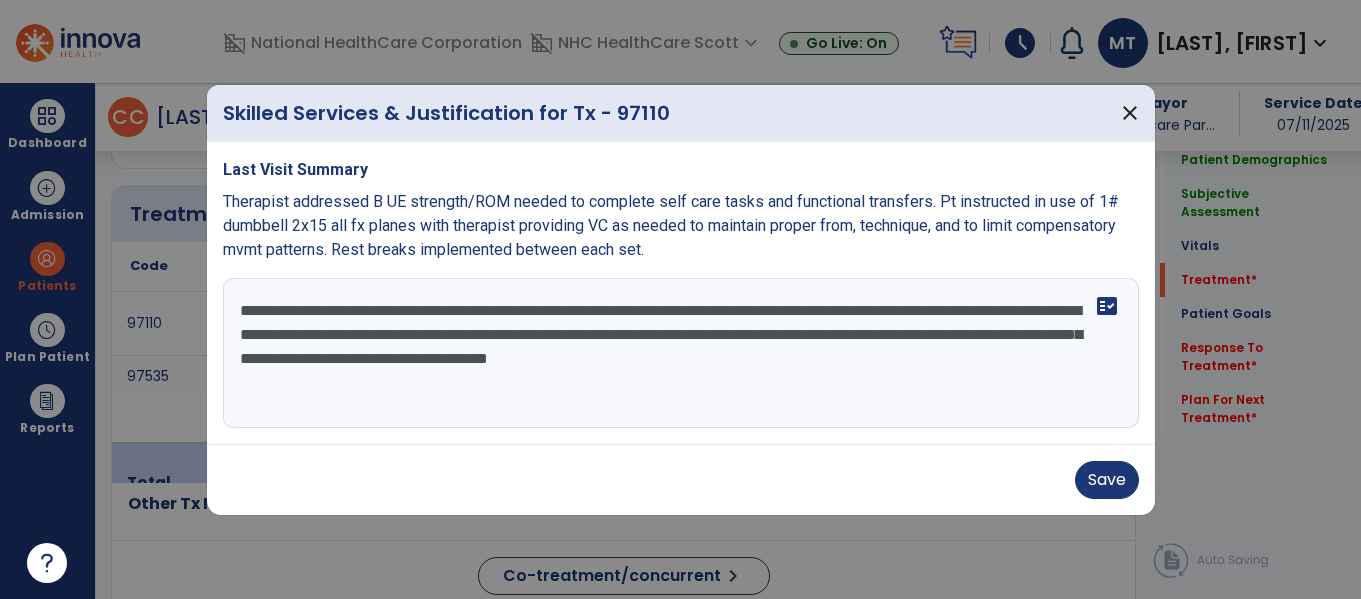 scroll, scrollTop: 1179, scrollLeft: 0, axis: vertical 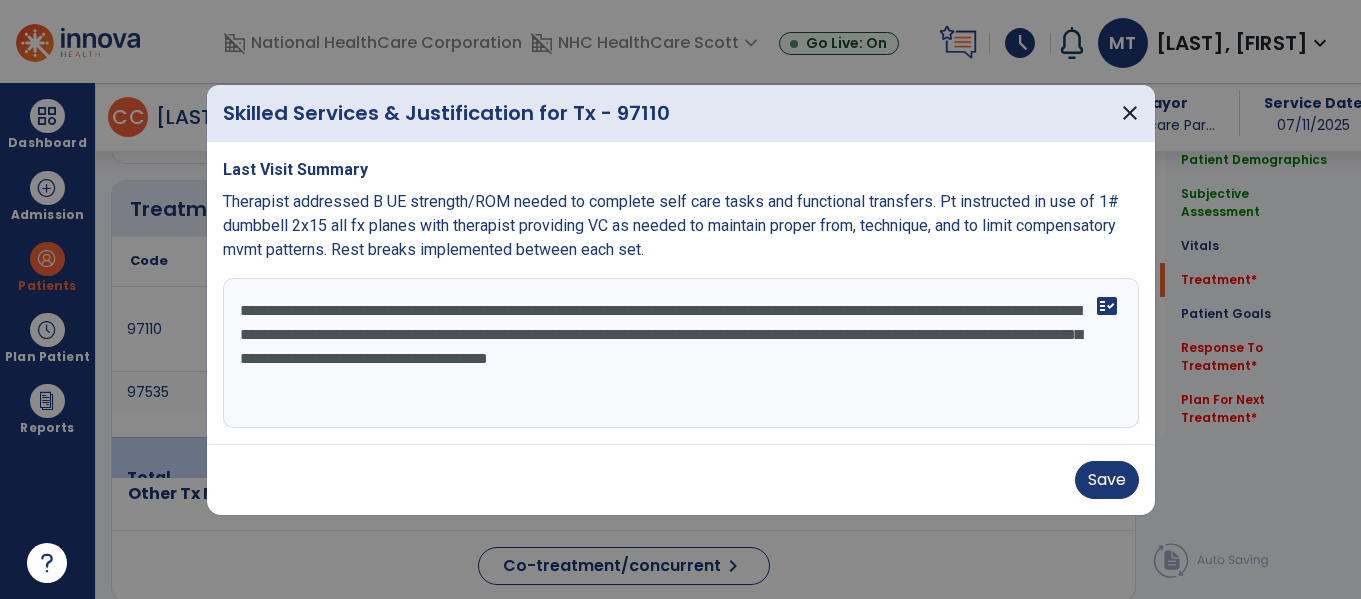 click on "**********" at bounding box center [681, 353] 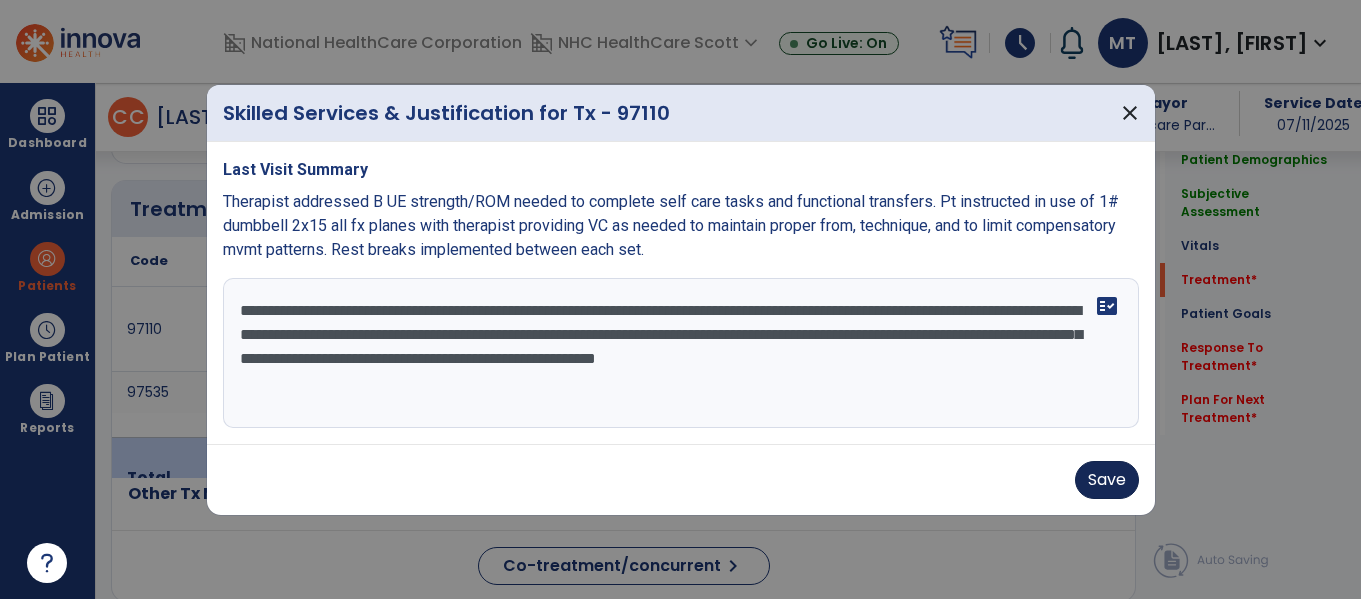 type on "**********" 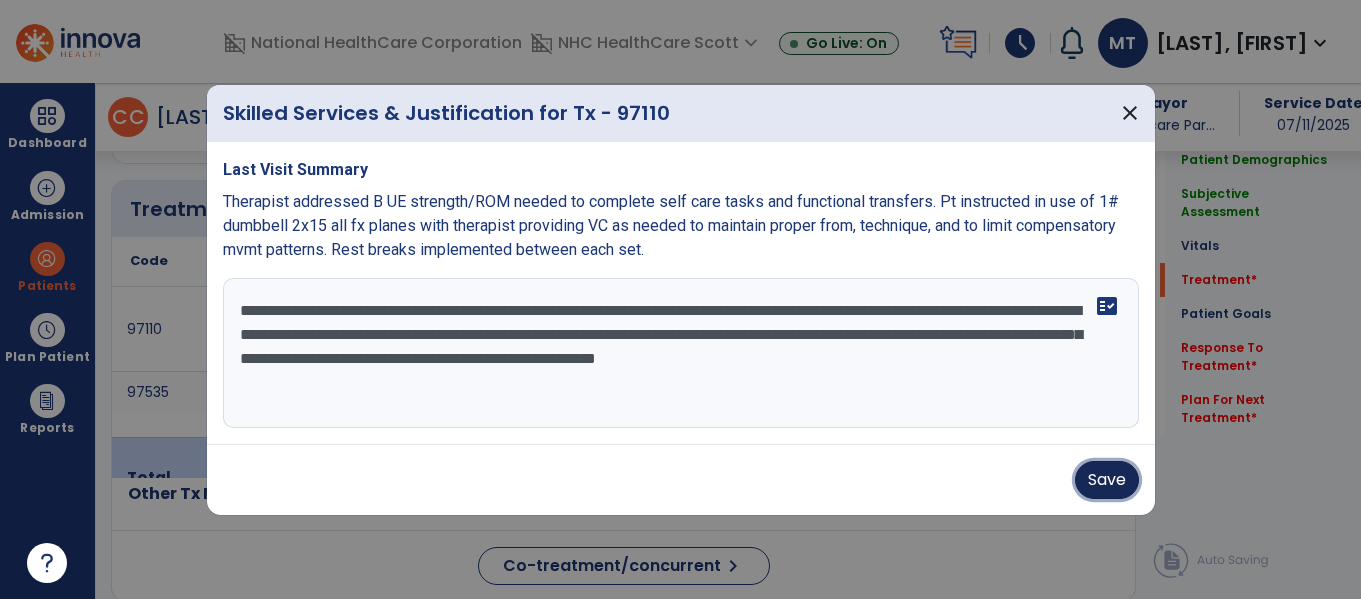 click on "Save" at bounding box center (1107, 480) 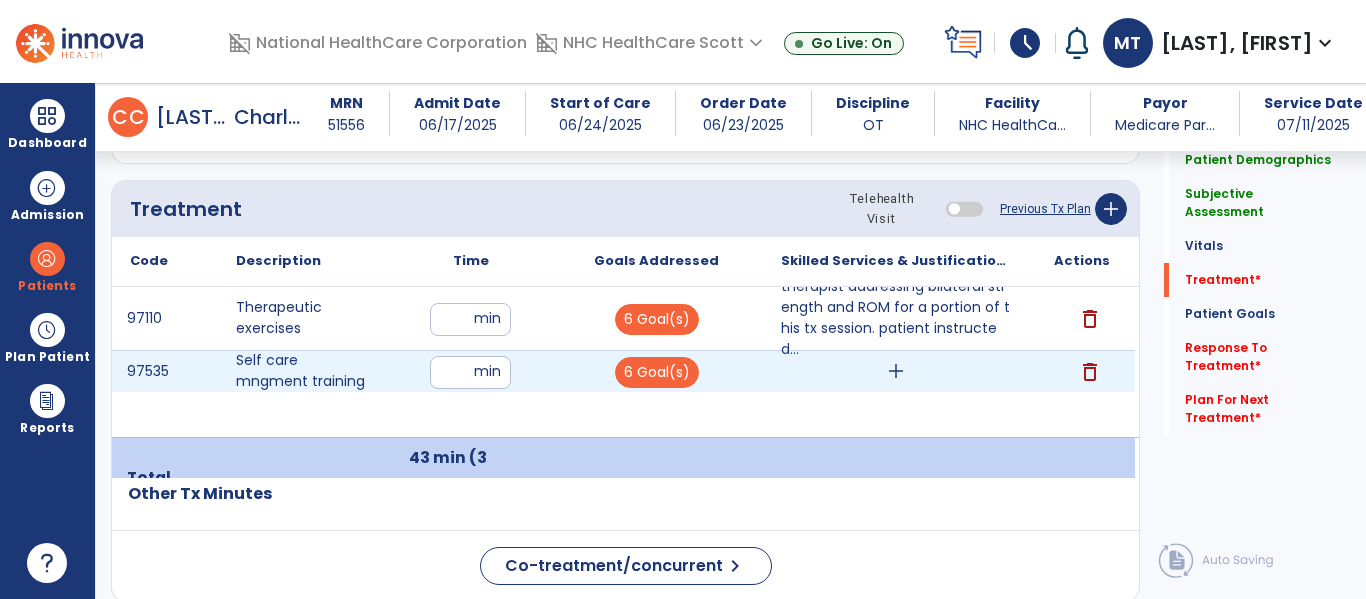 click on "add" at bounding box center (896, 371) 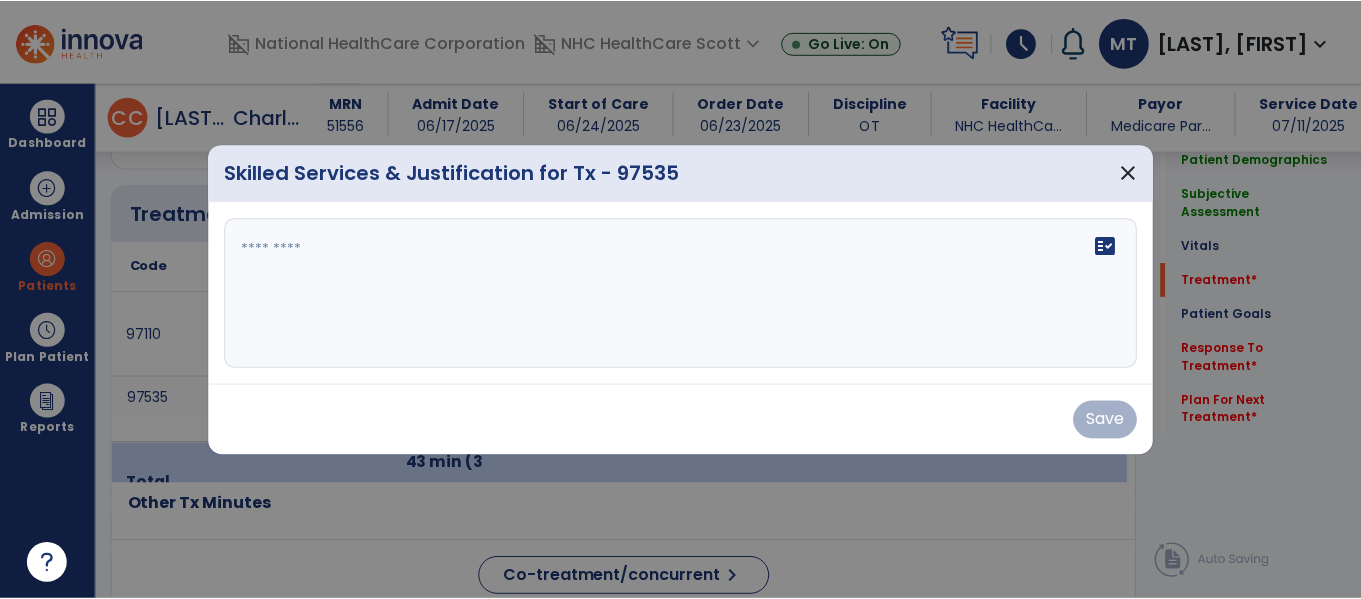 scroll, scrollTop: 1179, scrollLeft: 0, axis: vertical 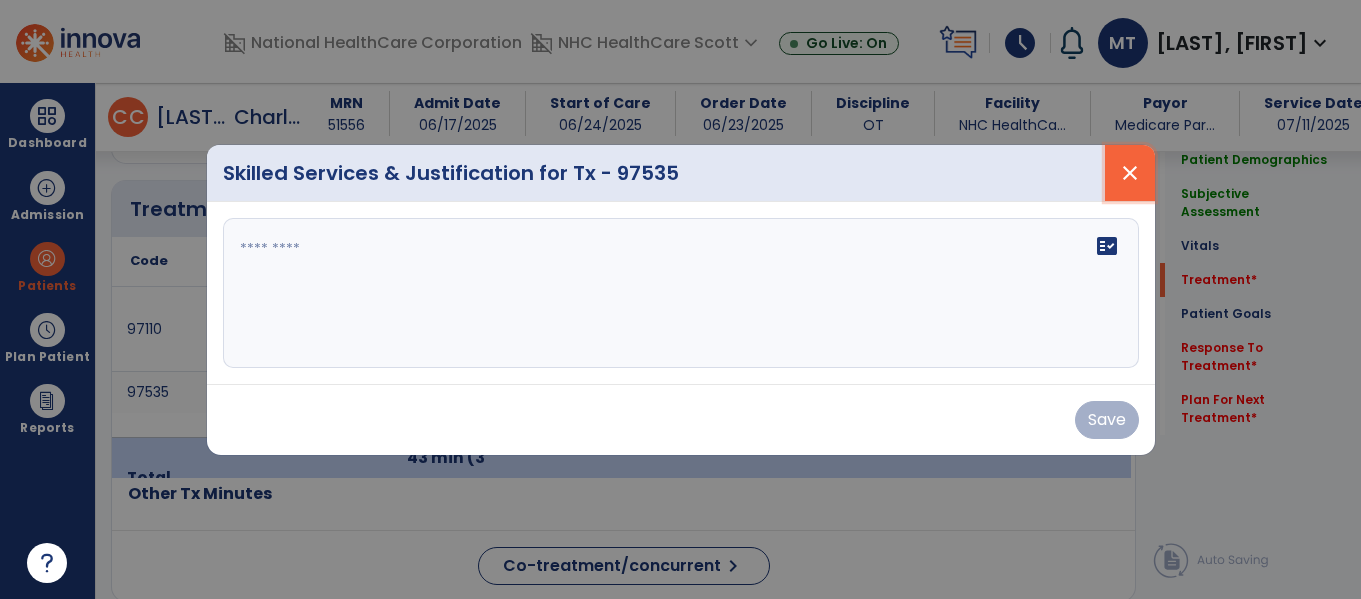 click on "close" at bounding box center [1130, 173] 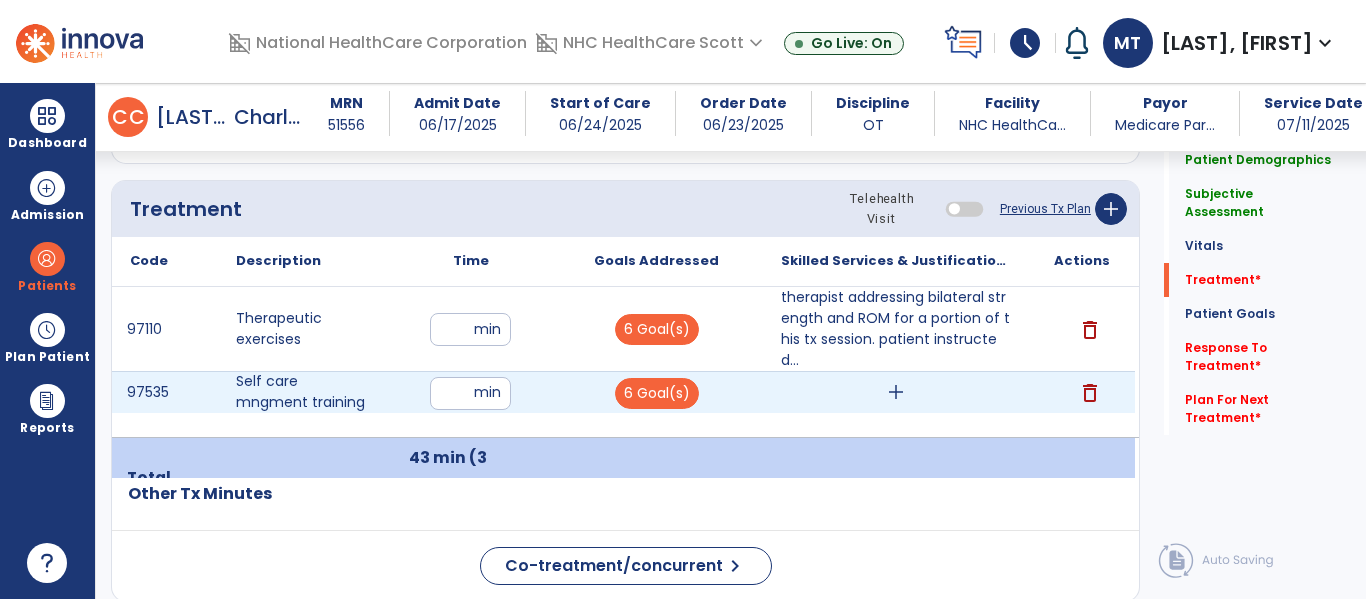 click on "add" at bounding box center [896, 392] 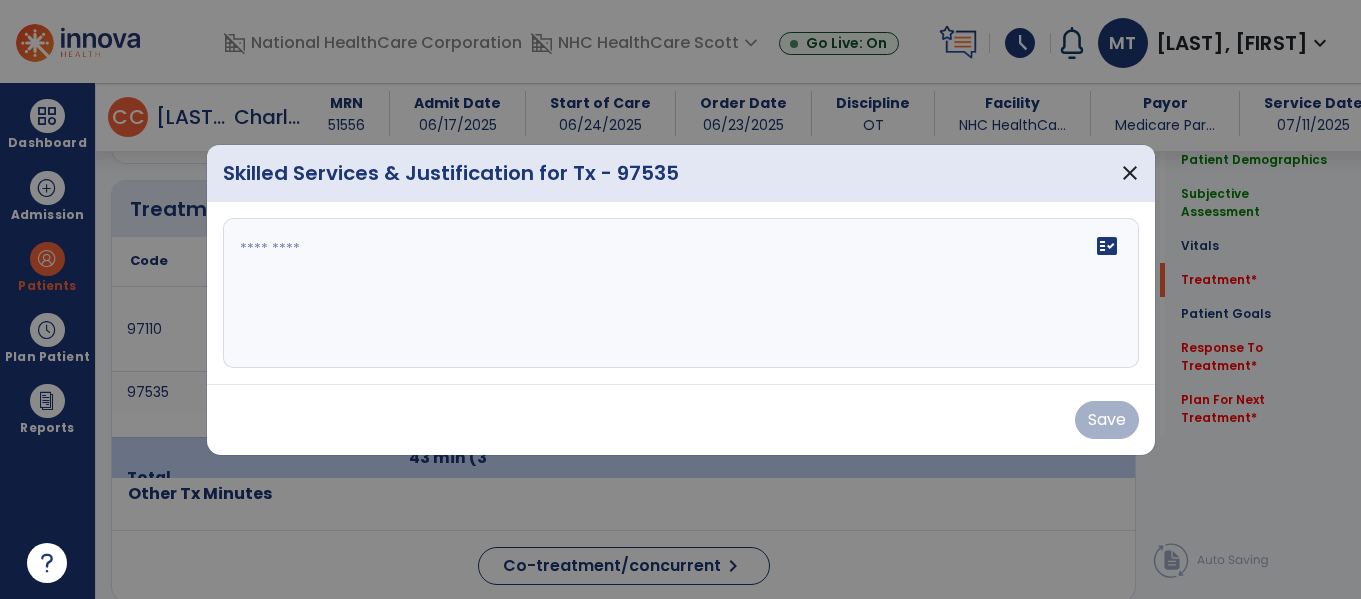 scroll, scrollTop: 1179, scrollLeft: 0, axis: vertical 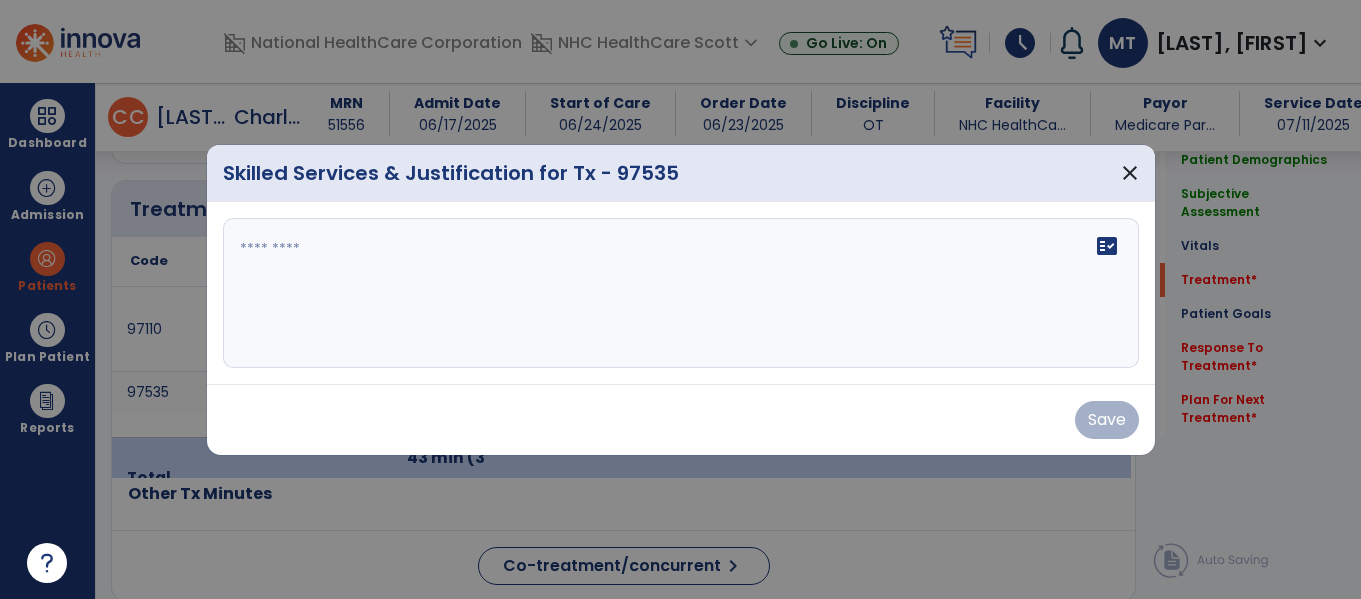 click on "fact_check" at bounding box center (681, 293) 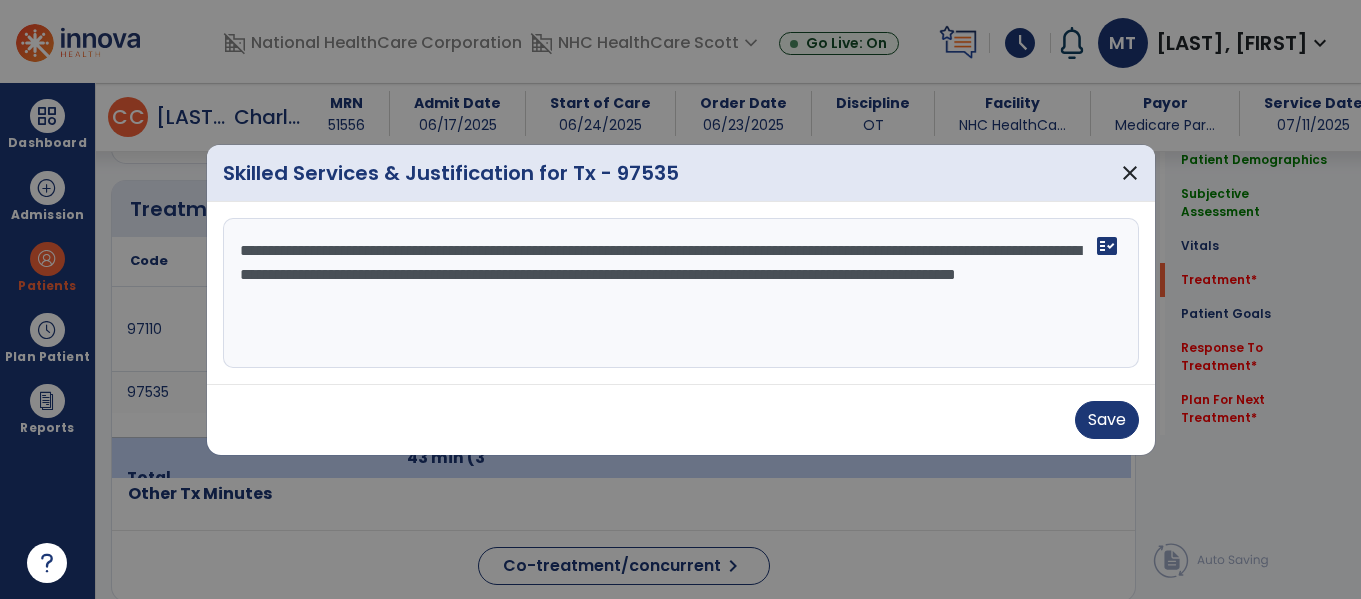 click on "**********" at bounding box center (681, 293) 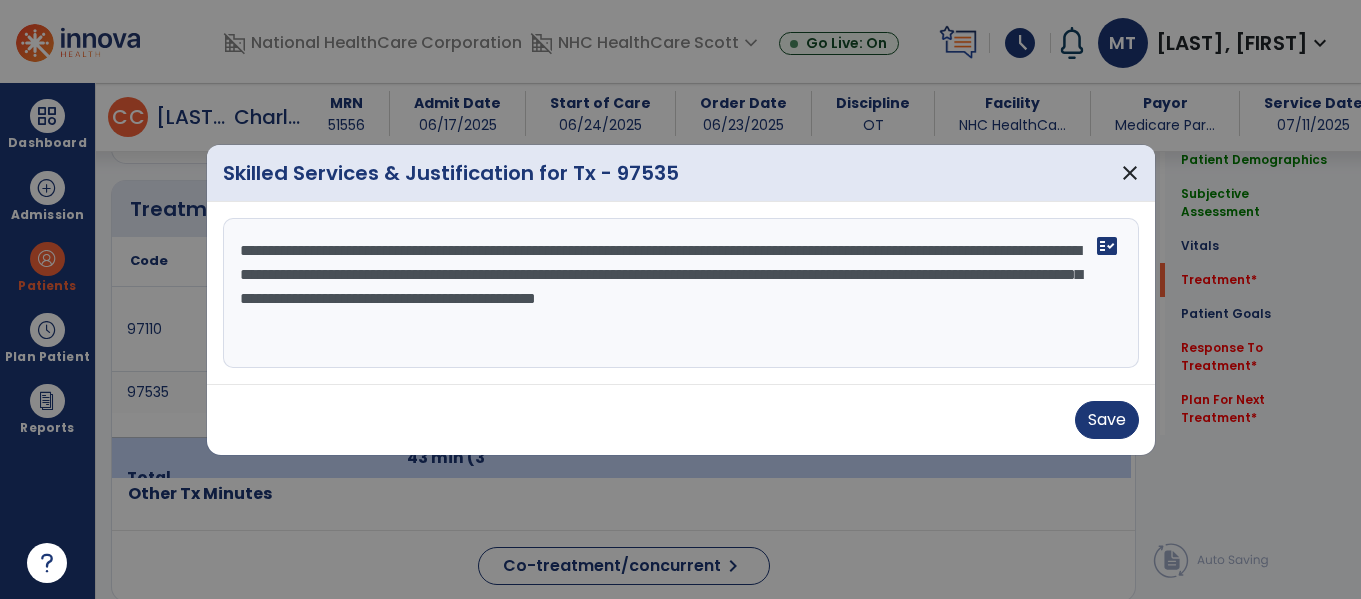 click on "**********" at bounding box center (681, 293) 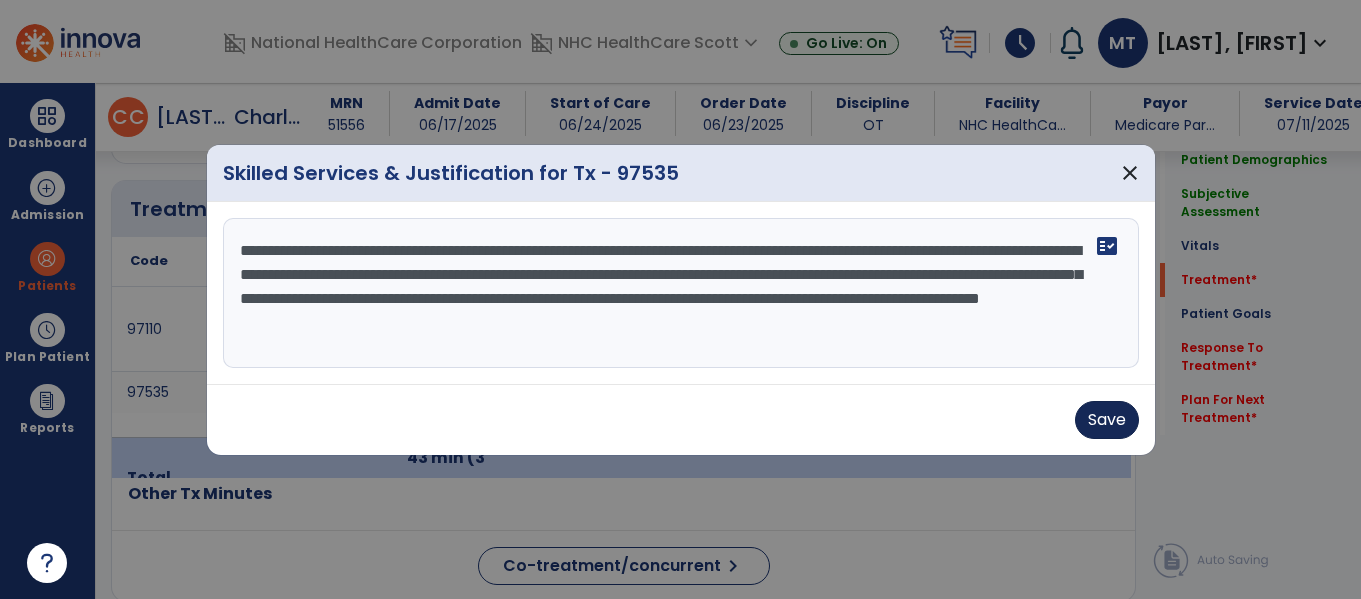 type on "**********" 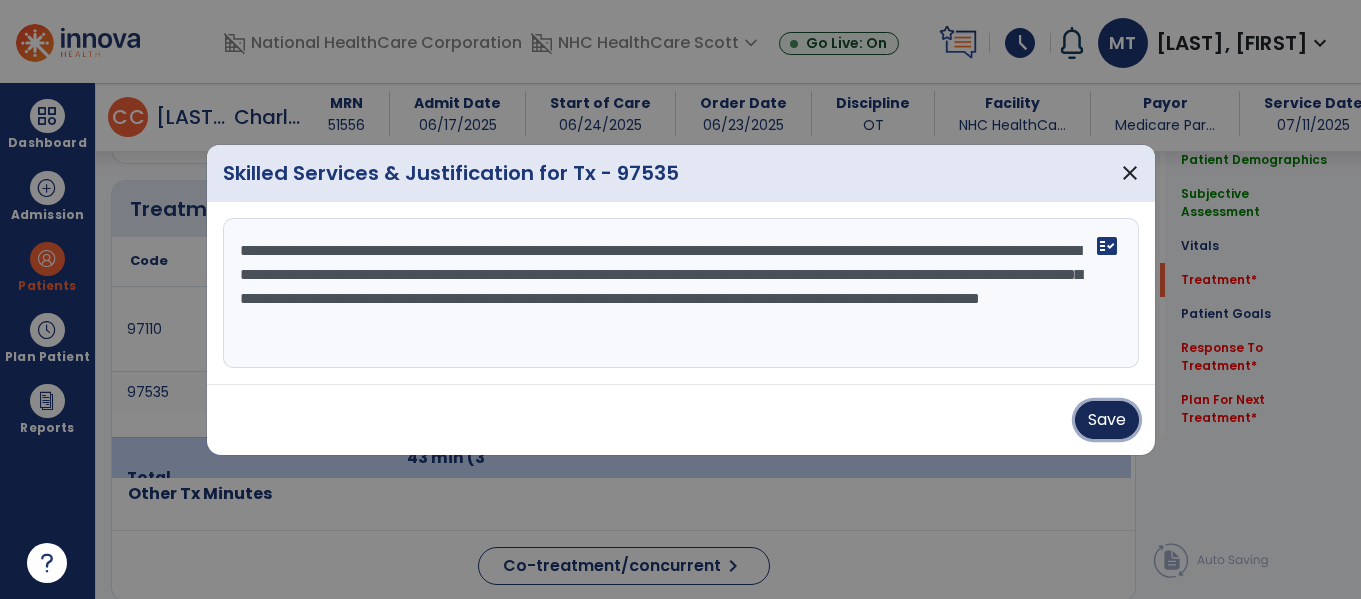 click on "Save" at bounding box center (1107, 420) 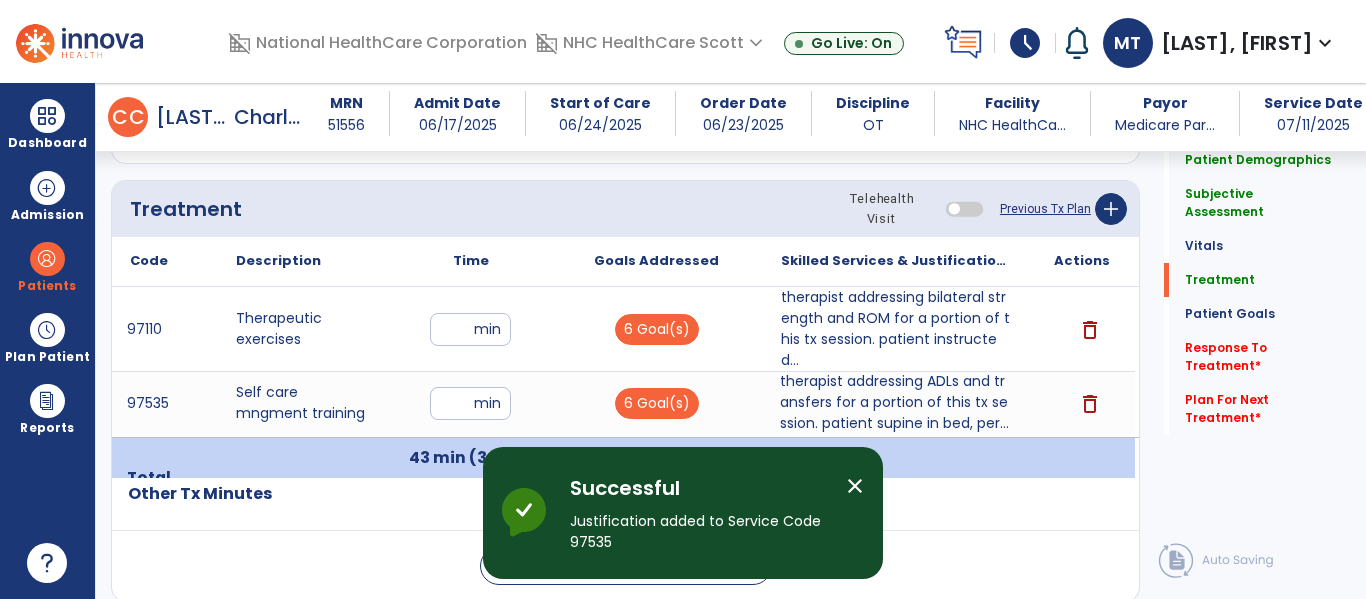 click on "close" at bounding box center [855, 486] 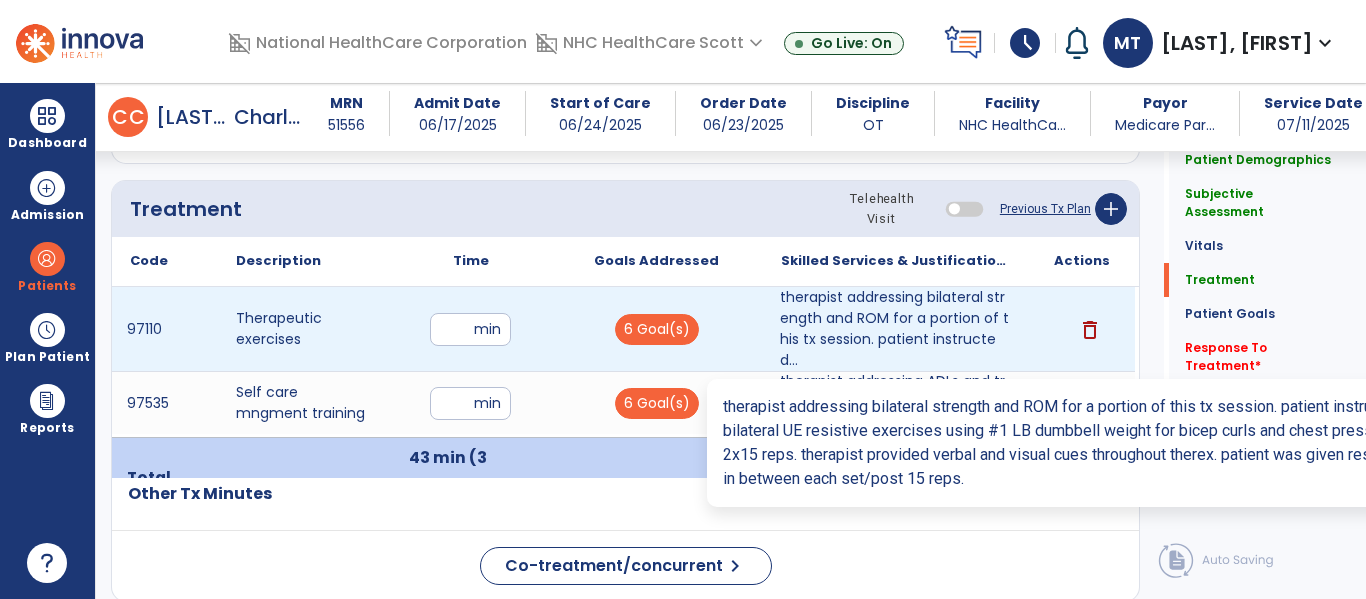 click on "therapist addressing bilateral strength and ROM for a portion of this tx session. patient instructed..." at bounding box center [896, 329] 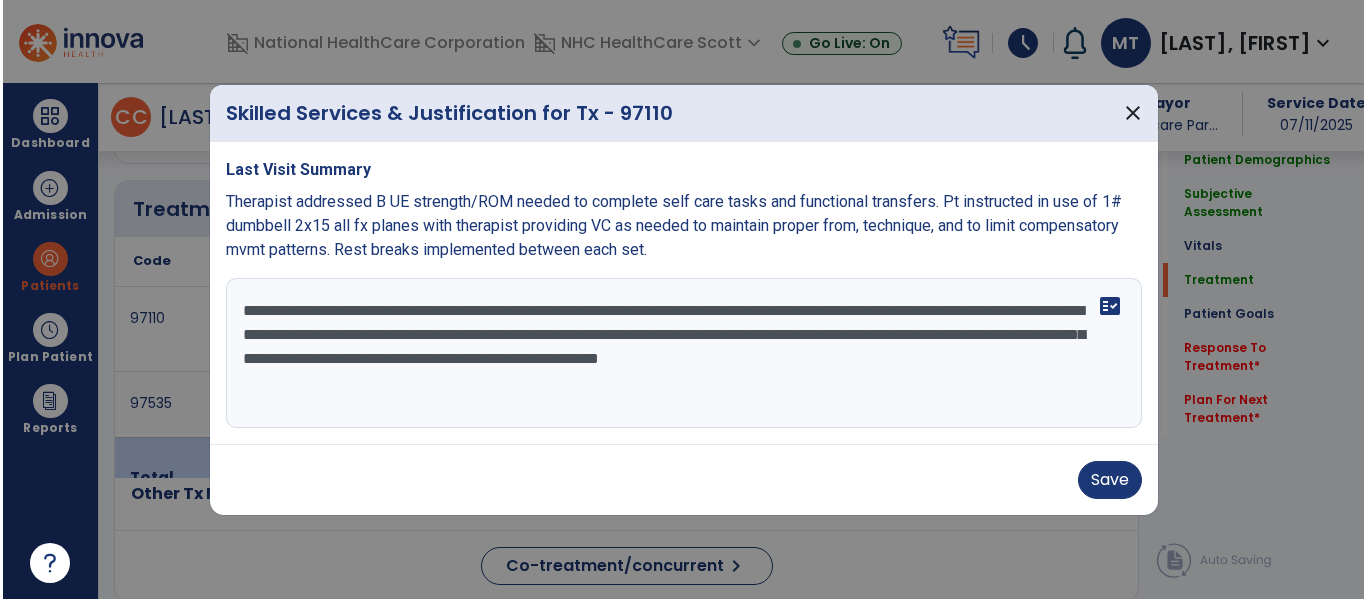 scroll, scrollTop: 1179, scrollLeft: 0, axis: vertical 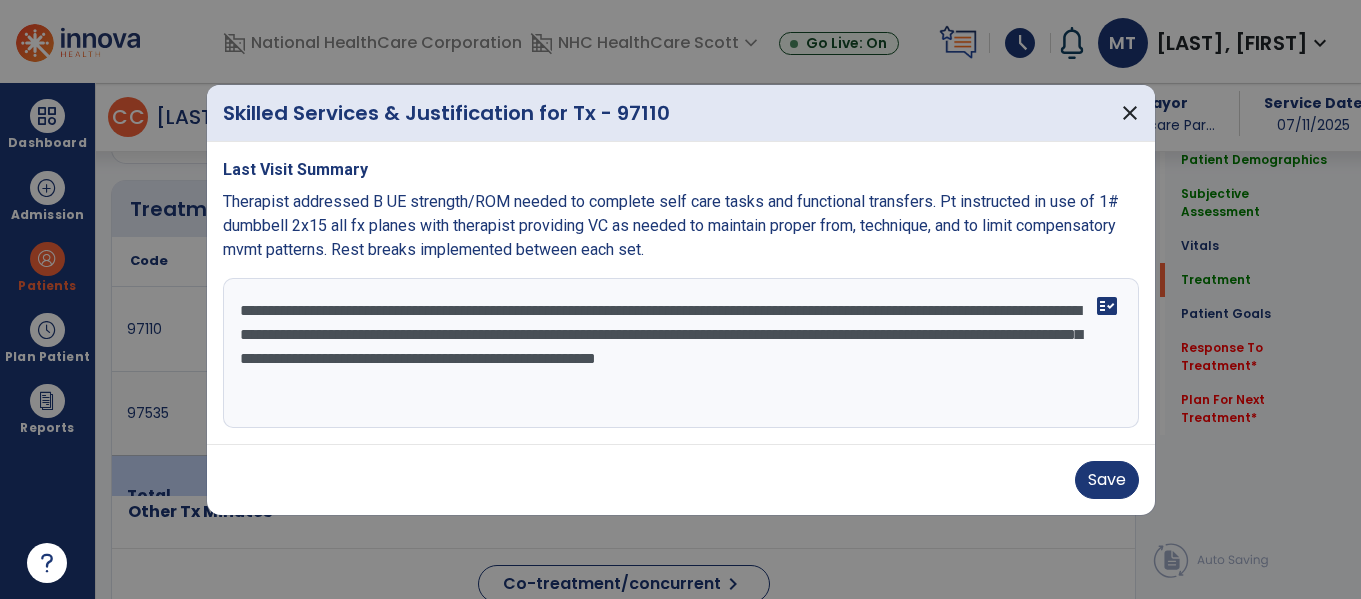 click on "**********" at bounding box center [681, 353] 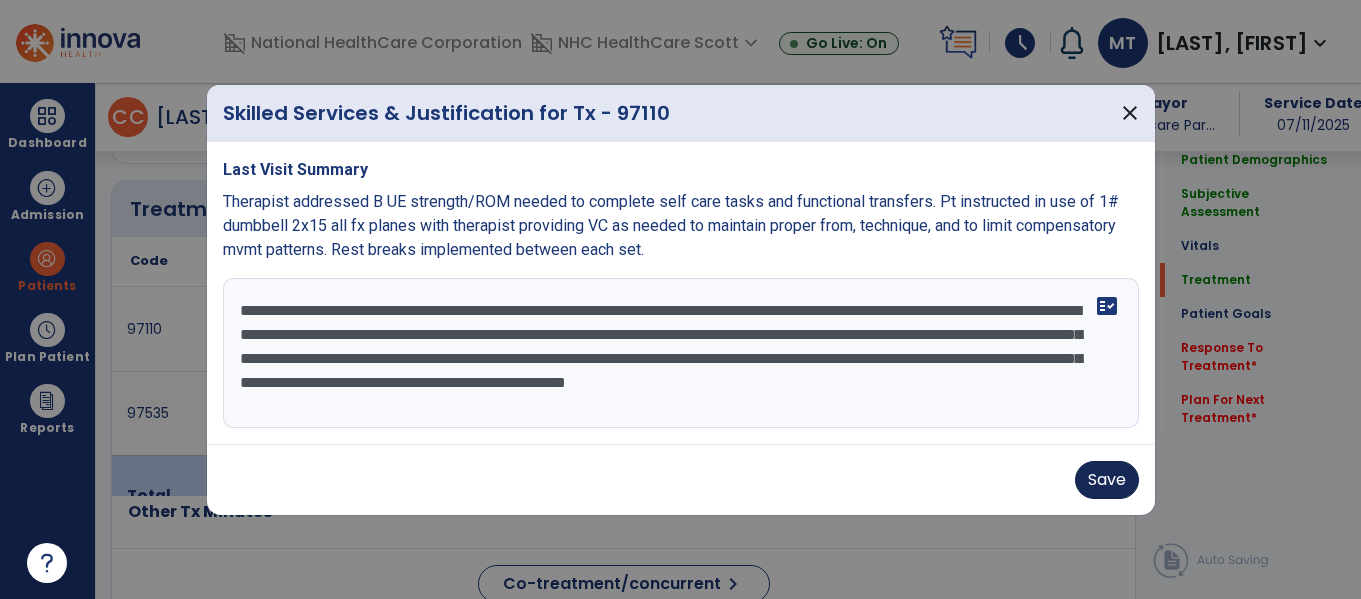 type on "**********" 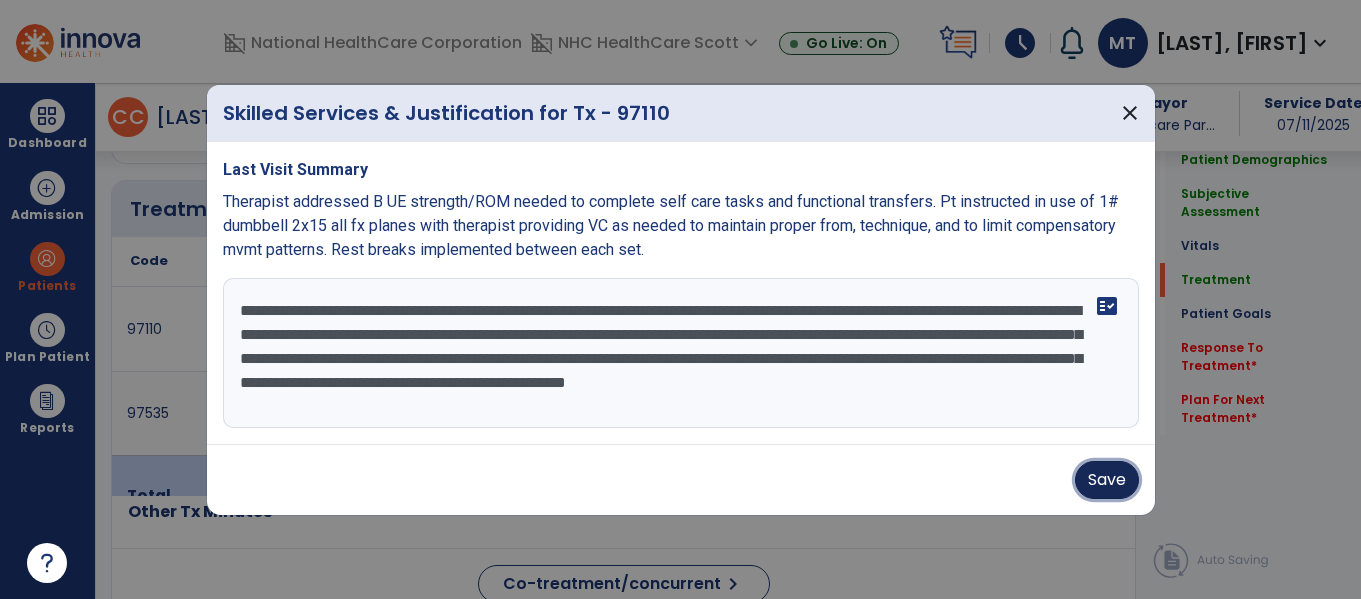 click on "Save" at bounding box center [1107, 480] 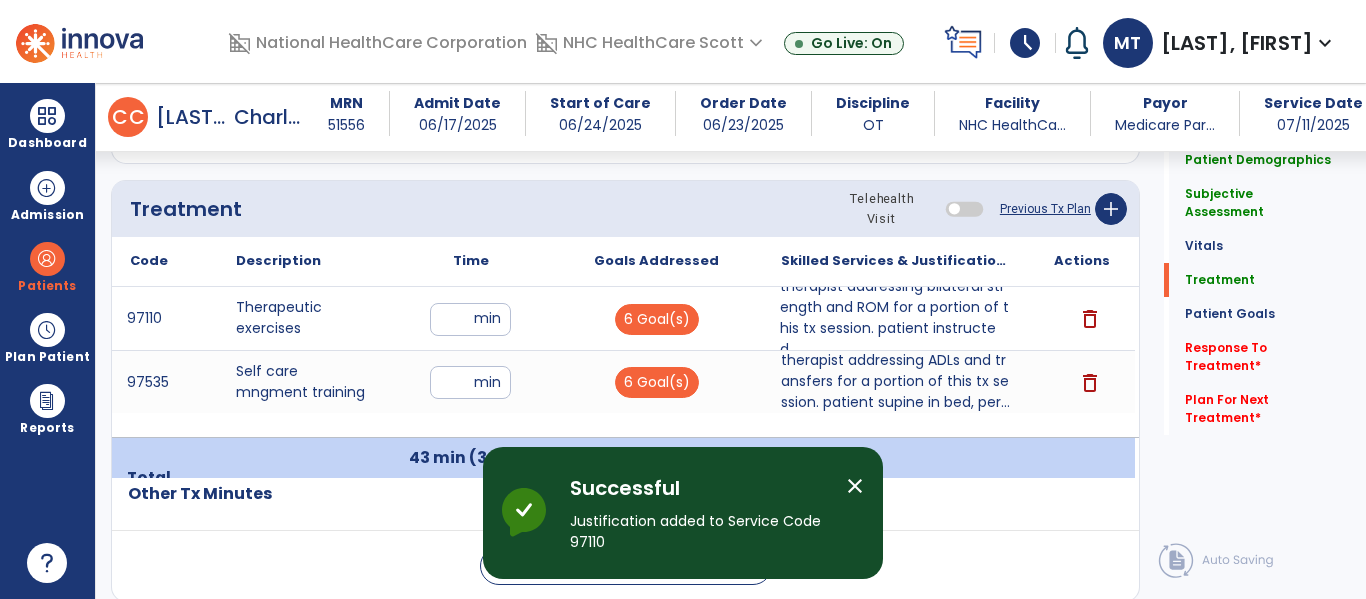 click on "close" at bounding box center [855, 486] 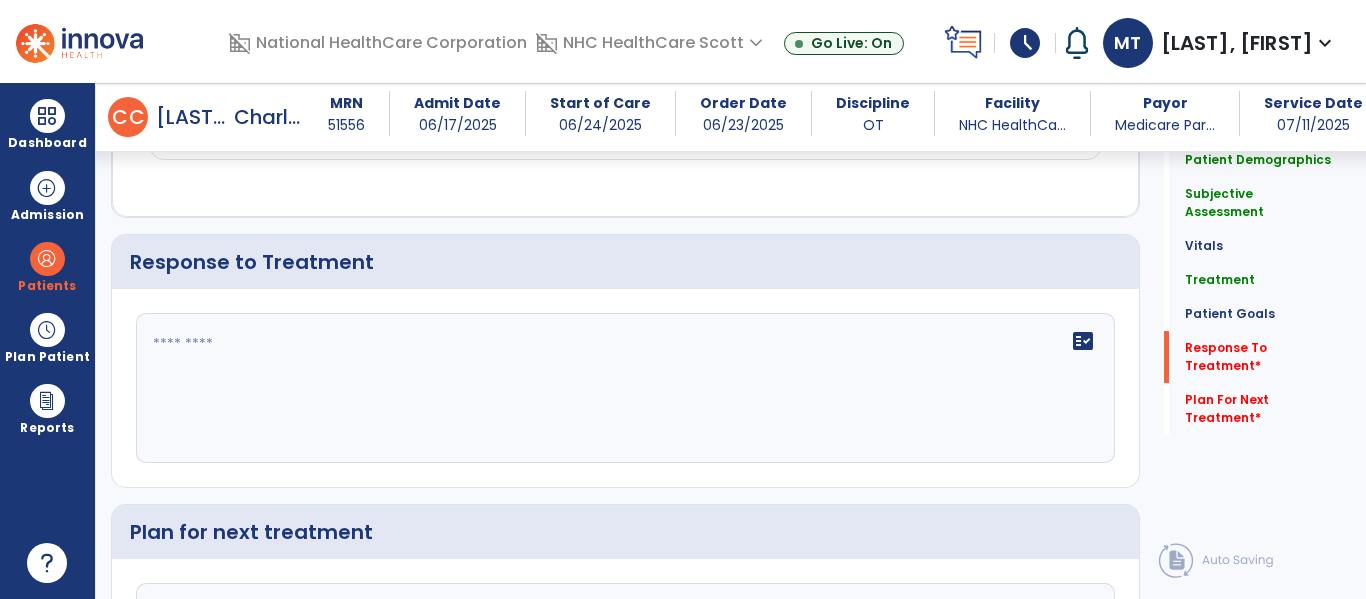 scroll, scrollTop: 2672, scrollLeft: 0, axis: vertical 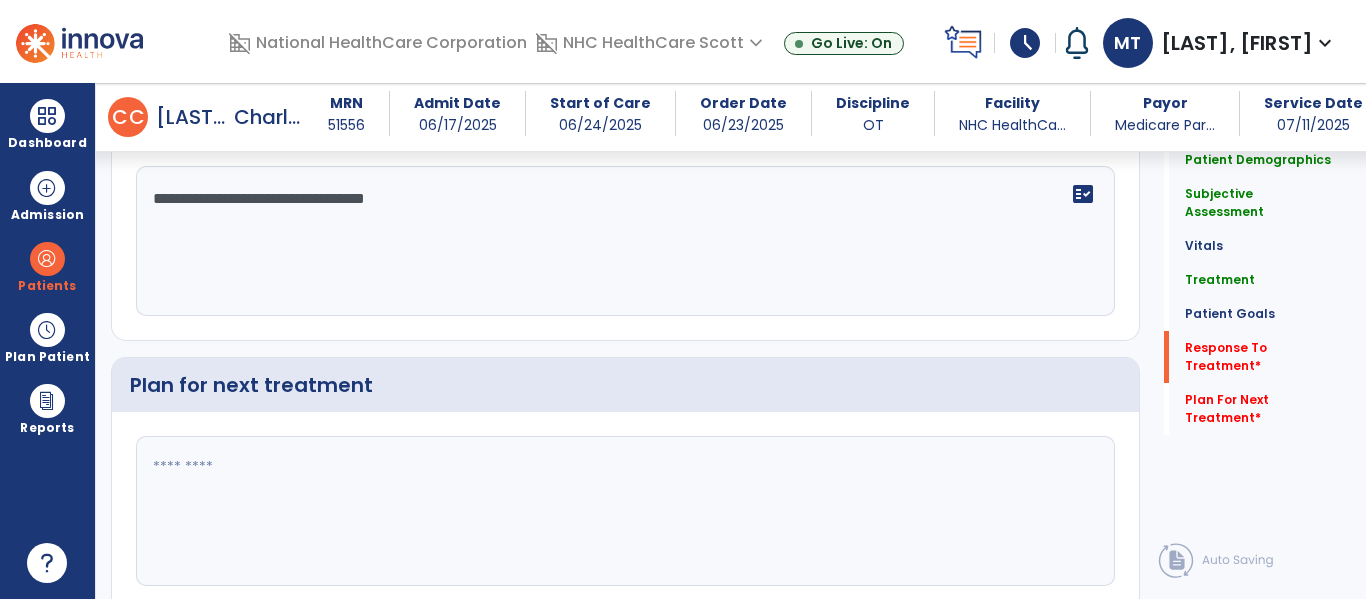 type on "**********" 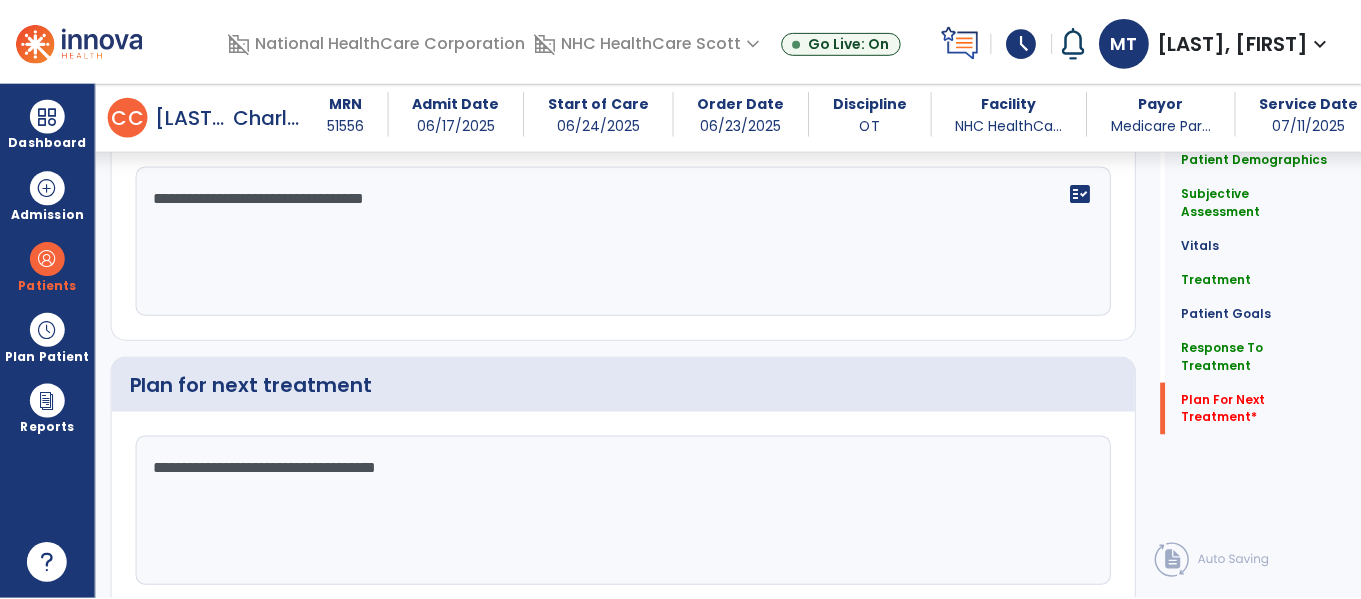 scroll, scrollTop: 2898, scrollLeft: 0, axis: vertical 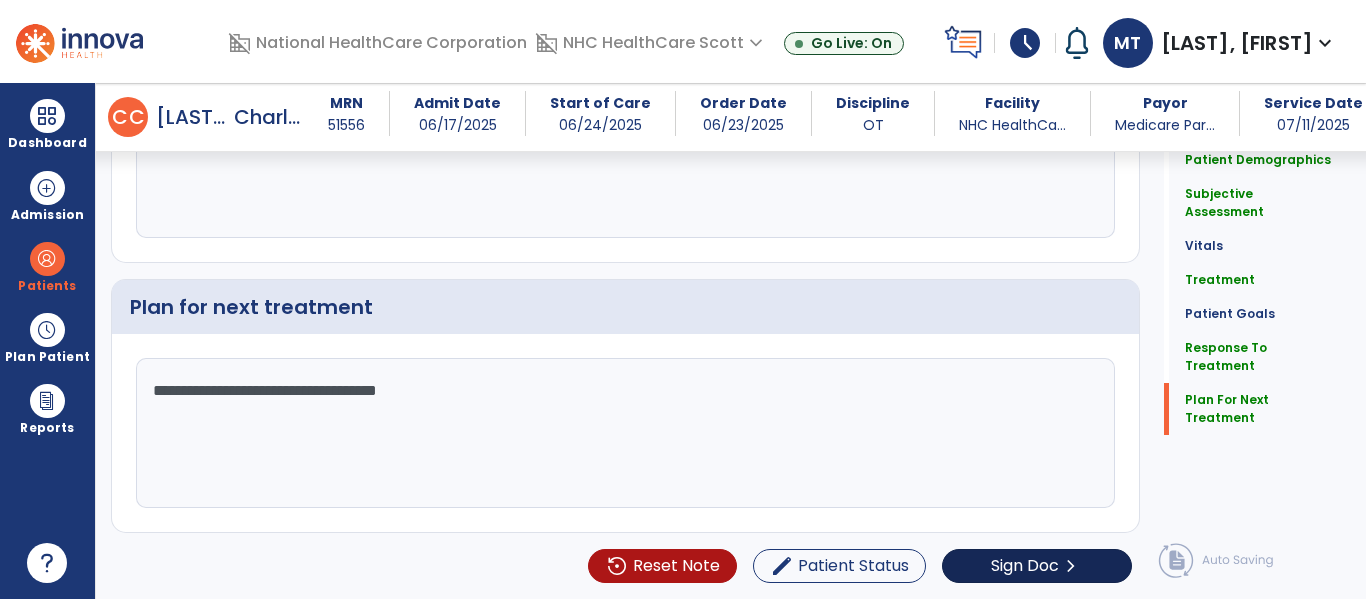 type on "**********" 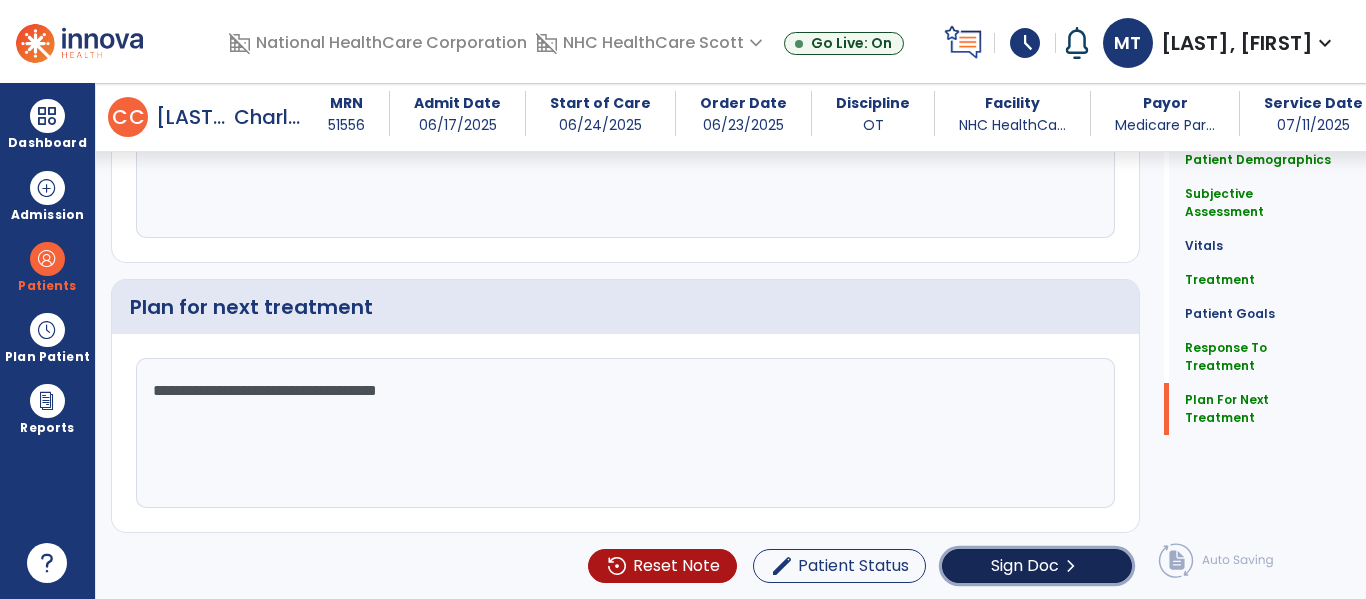 click on "Sign Doc" 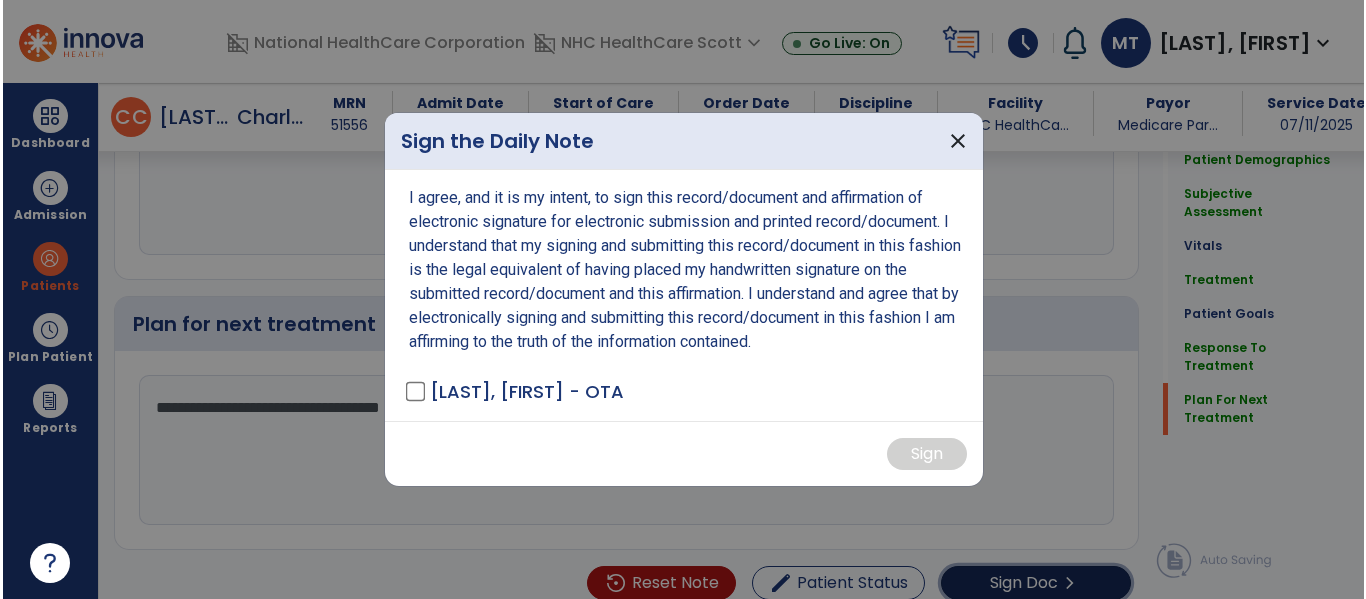 scroll, scrollTop: 2916, scrollLeft: 0, axis: vertical 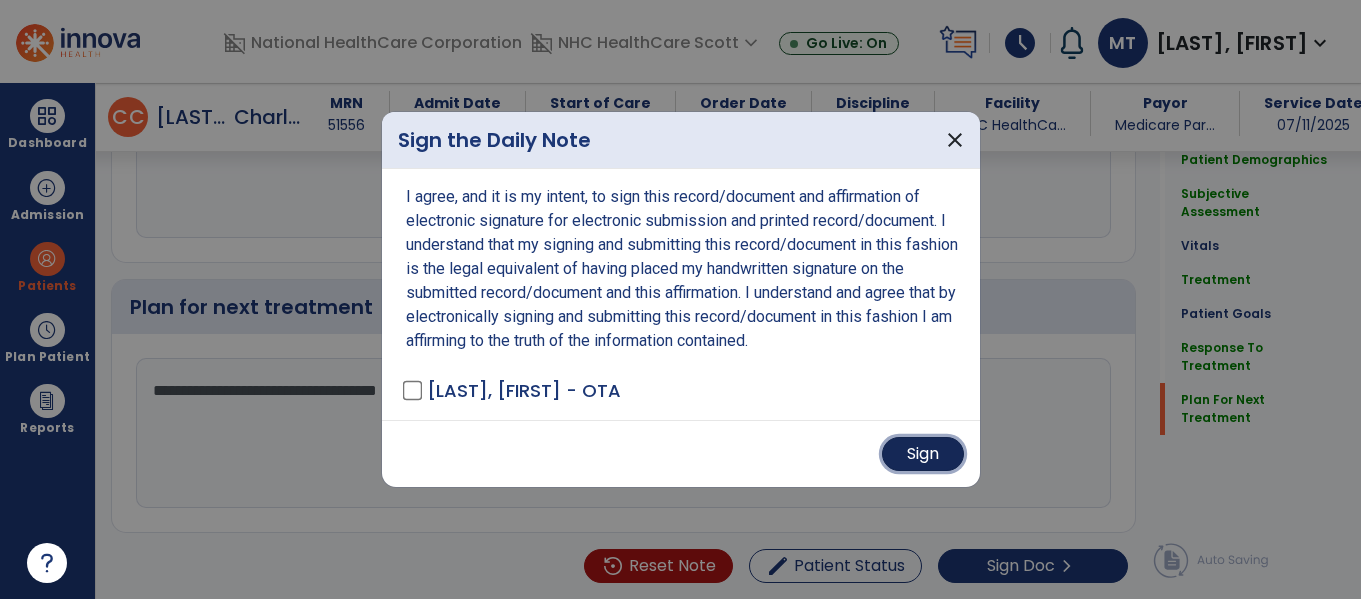 click on "Sign" at bounding box center [923, 454] 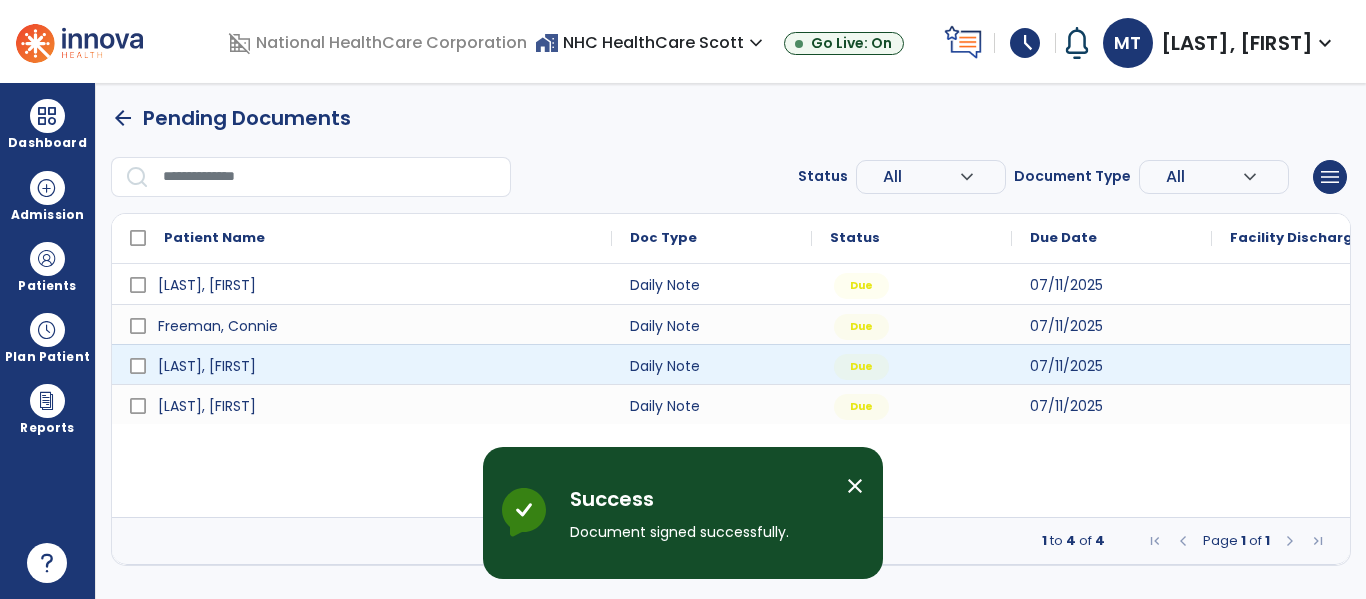 scroll, scrollTop: 0, scrollLeft: 0, axis: both 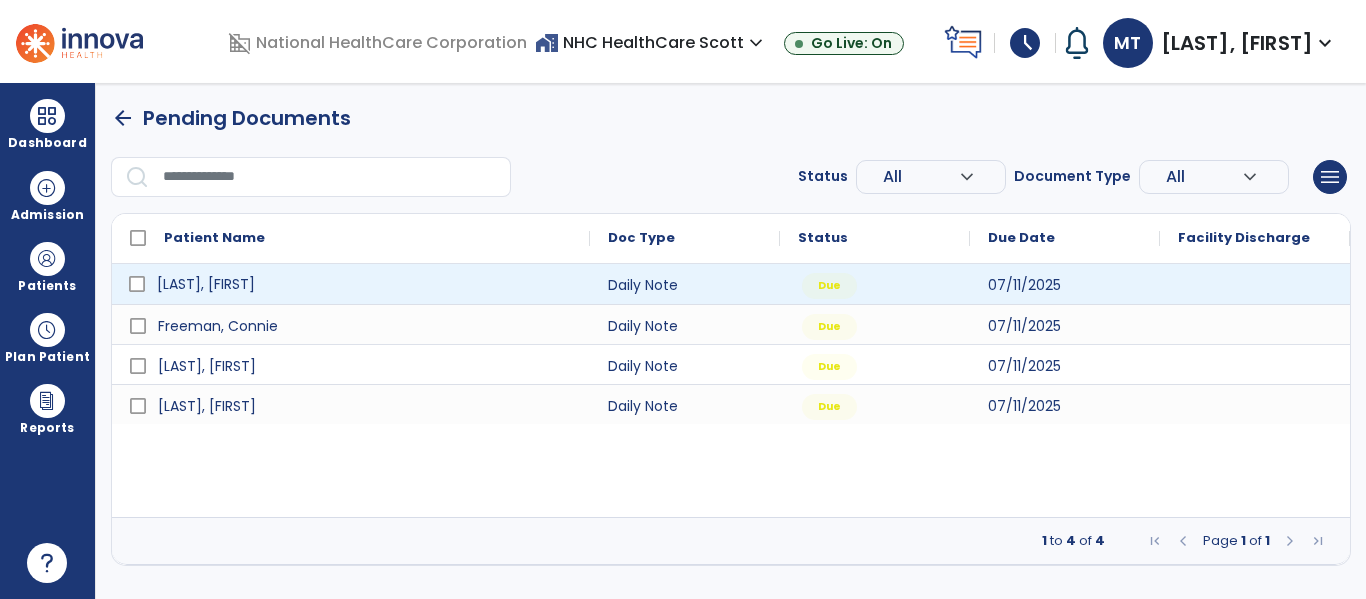 click on "[LAST], [FIRST]" at bounding box center (365, 284) 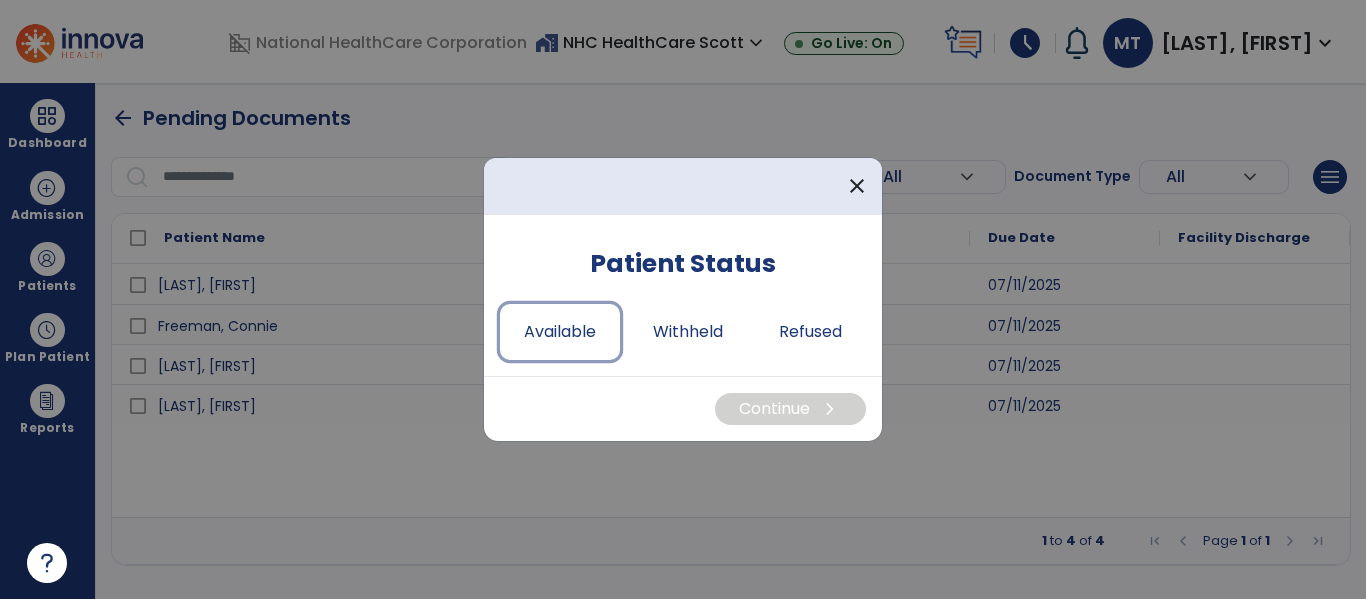 drag, startPoint x: 555, startPoint y: 335, endPoint x: 639, endPoint y: 359, distance: 87.36132 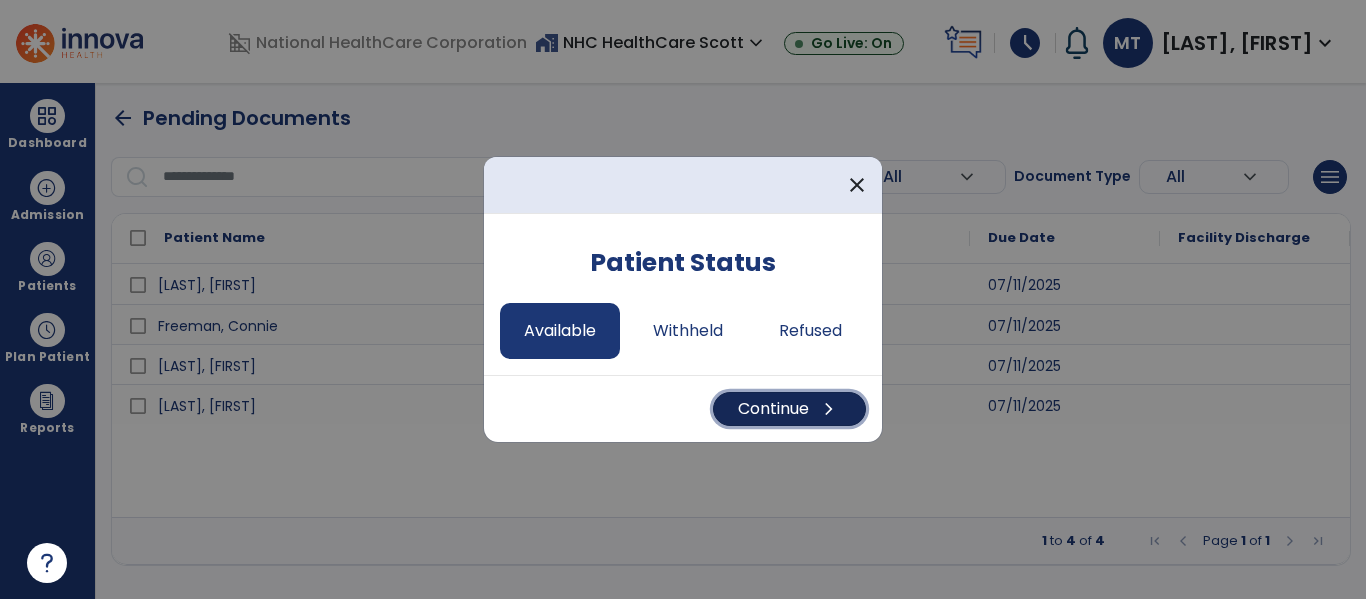 click on "Continue   chevron_right" at bounding box center [789, 409] 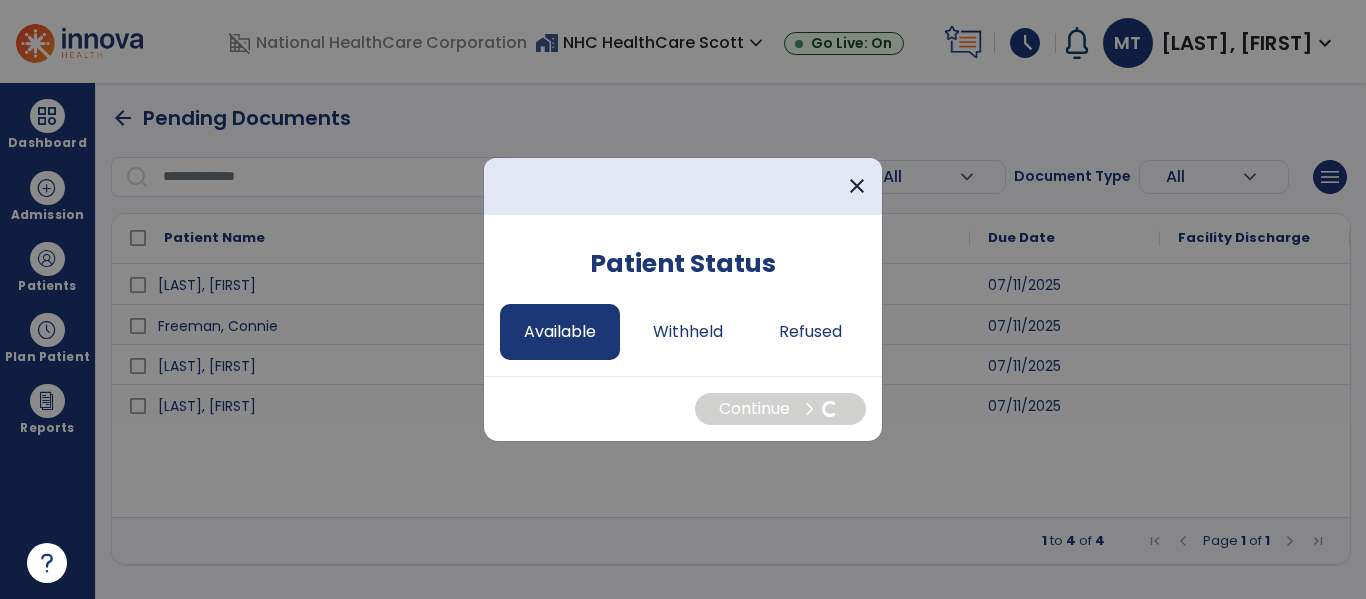 select on "*" 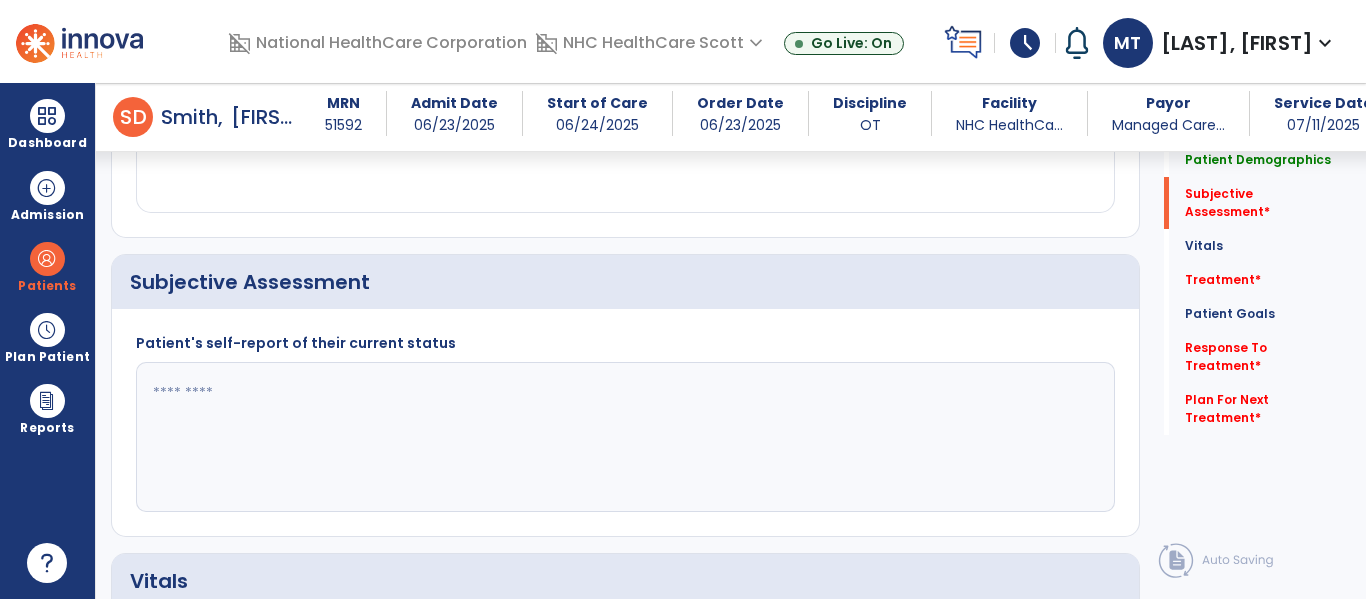 scroll, scrollTop: 381, scrollLeft: 0, axis: vertical 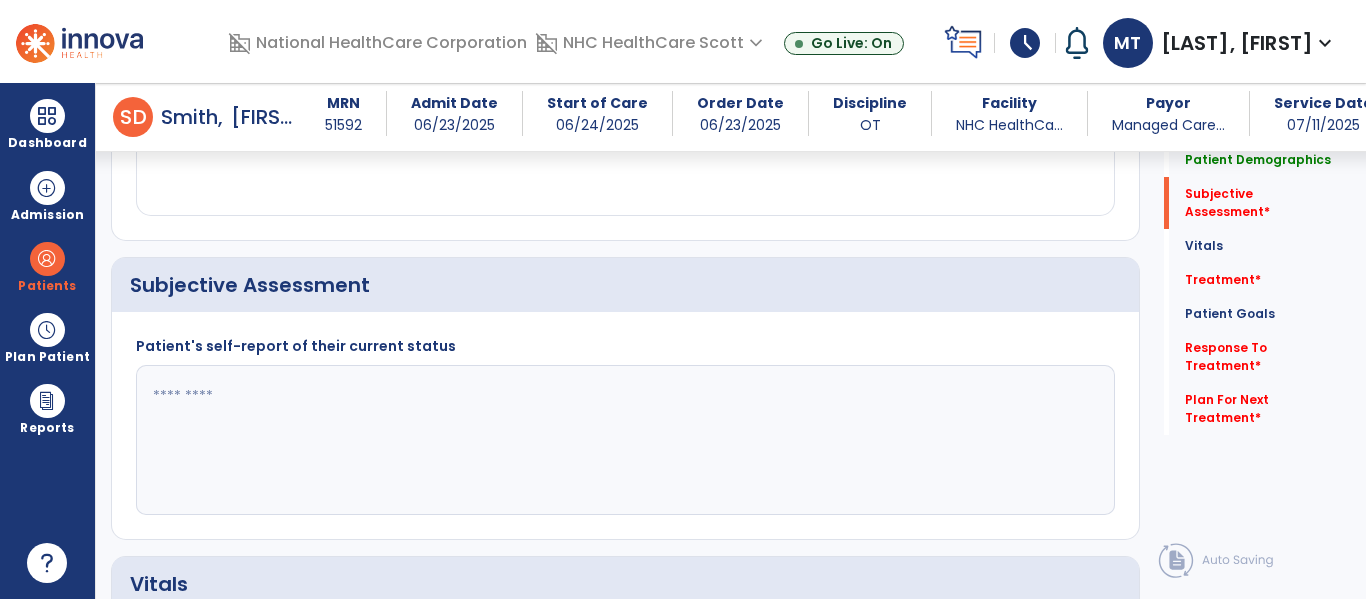 click 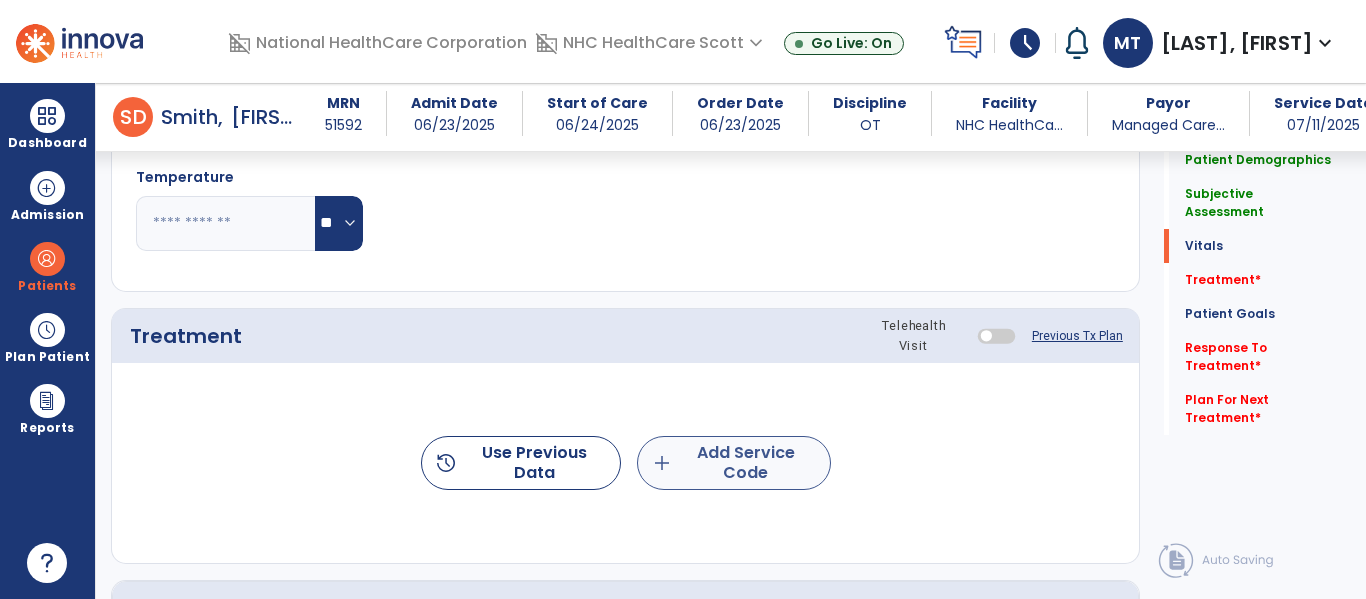 type on "**********" 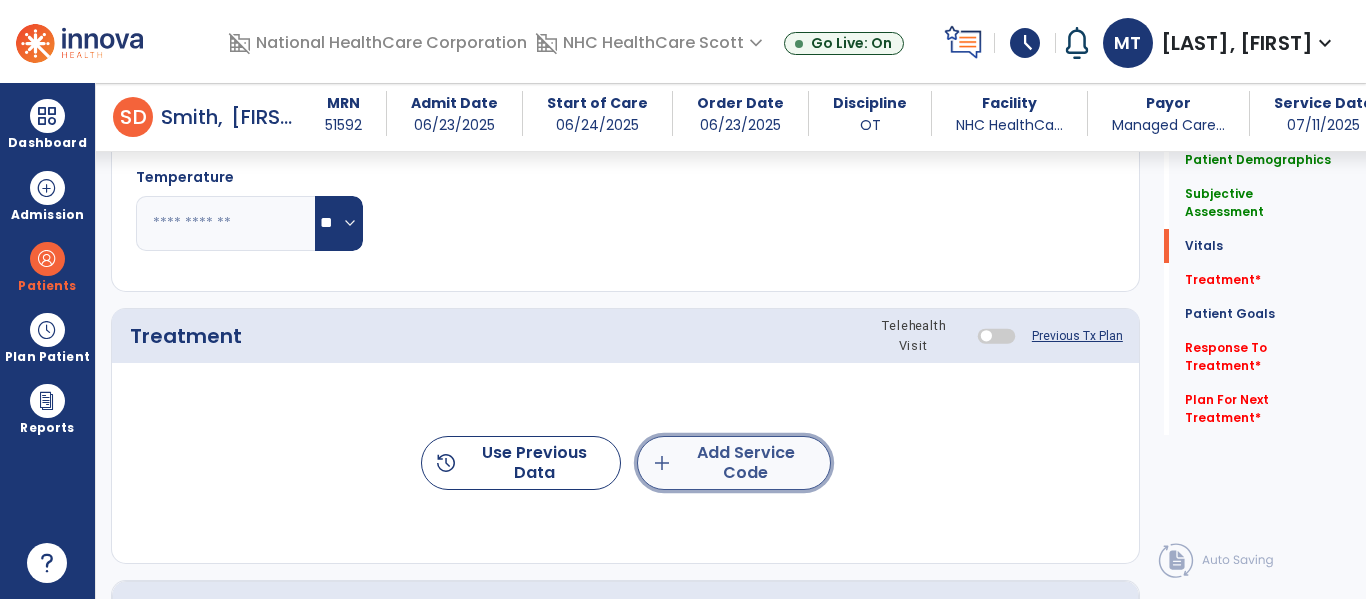 click on "add  Add Service Code" 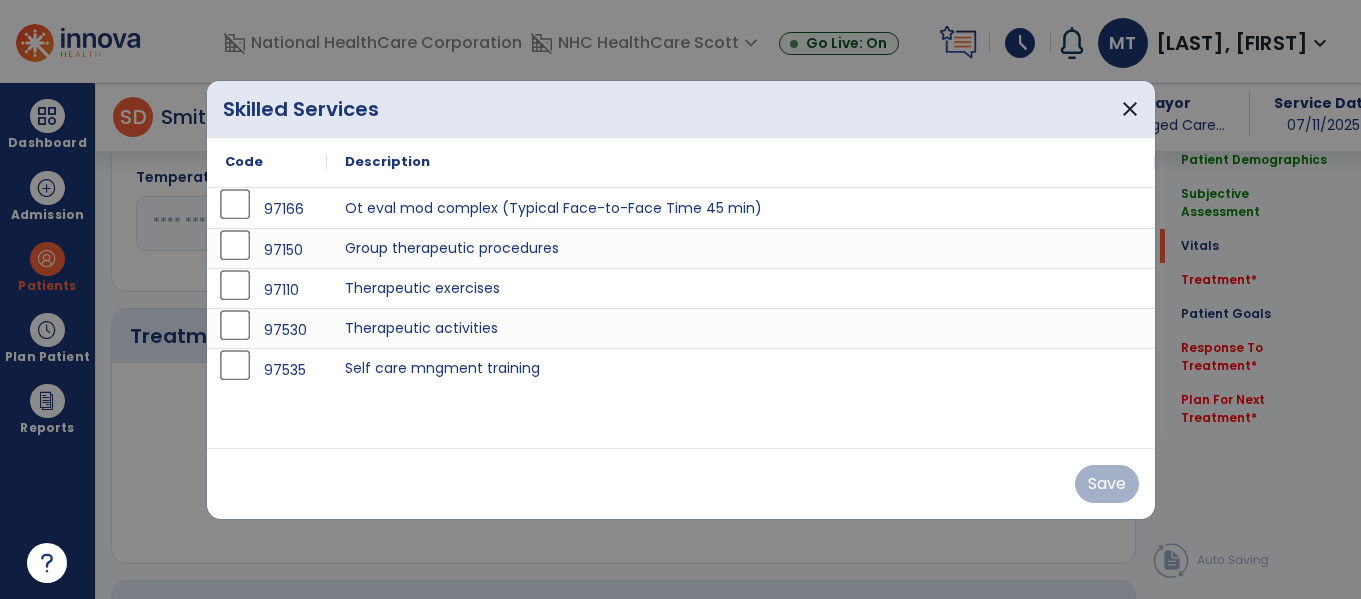 scroll, scrollTop: 1051, scrollLeft: 0, axis: vertical 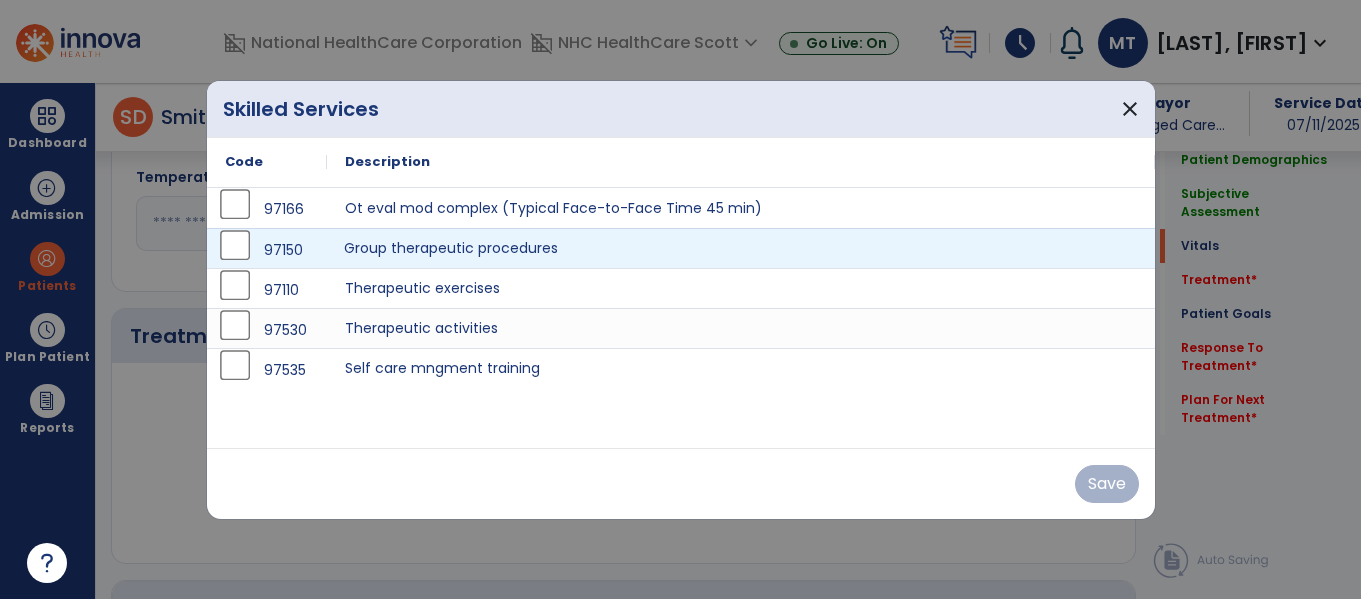click on "Group therapeutic procedures" at bounding box center [741, 248] 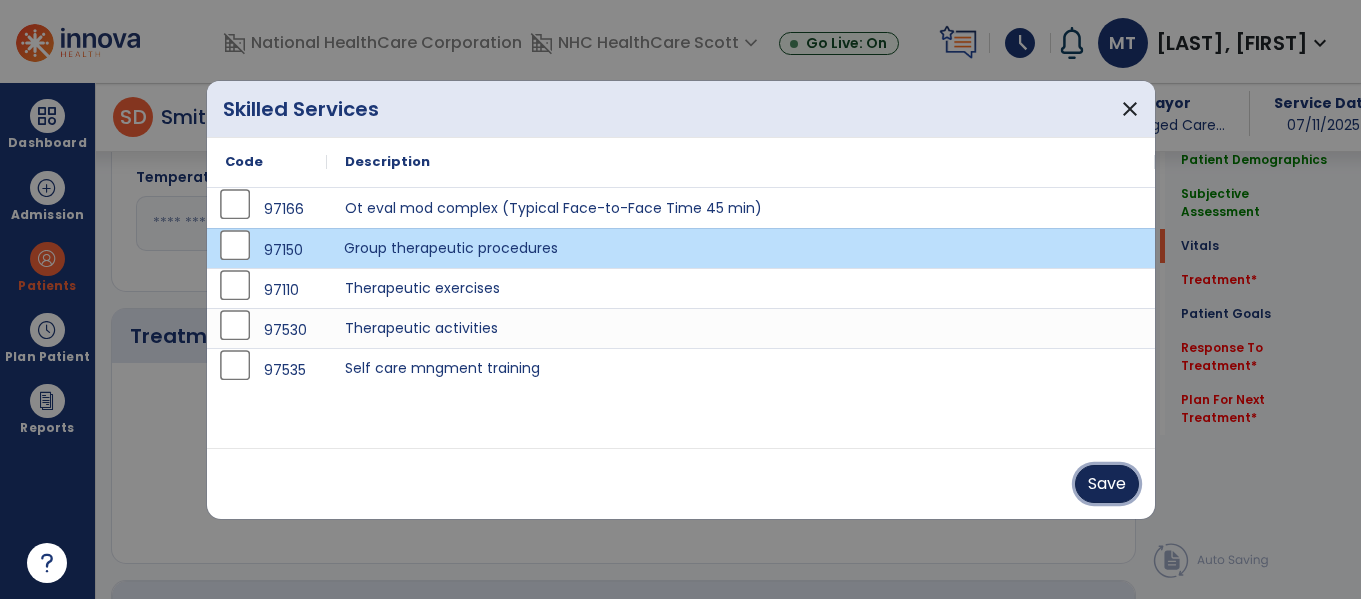 click on "Save" at bounding box center [1107, 484] 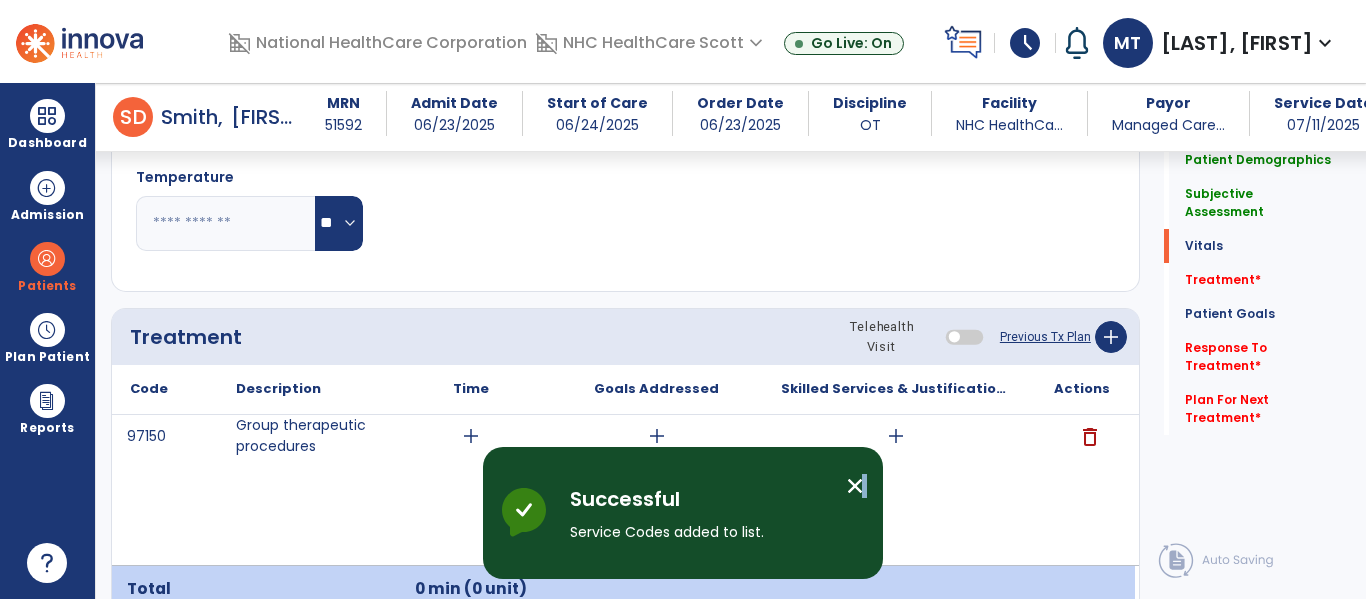 drag, startPoint x: 860, startPoint y: 476, endPoint x: 850, endPoint y: 477, distance: 10.049875 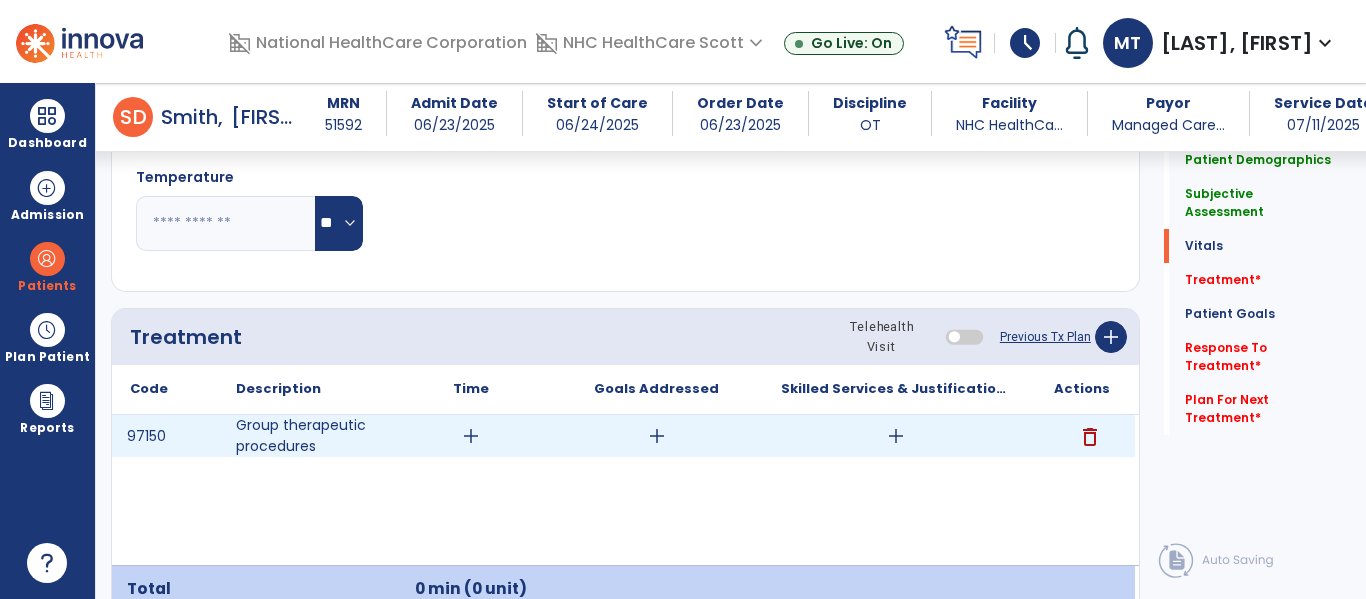 click on "add" at bounding box center (471, 436) 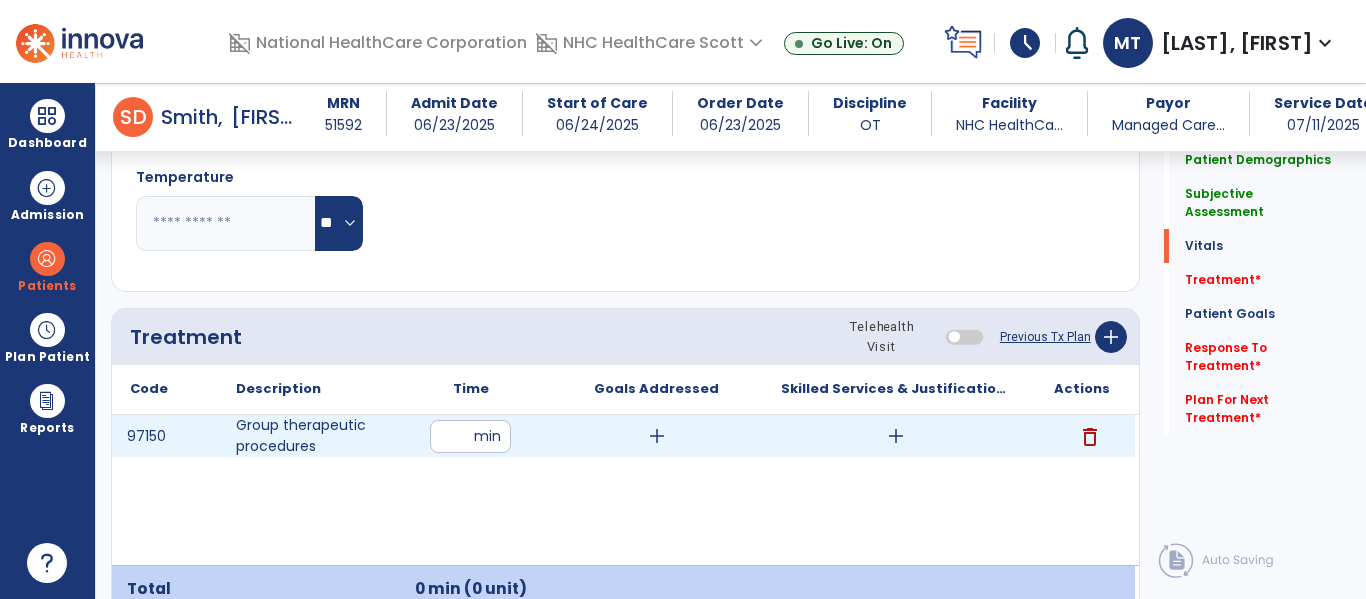 type on "**" 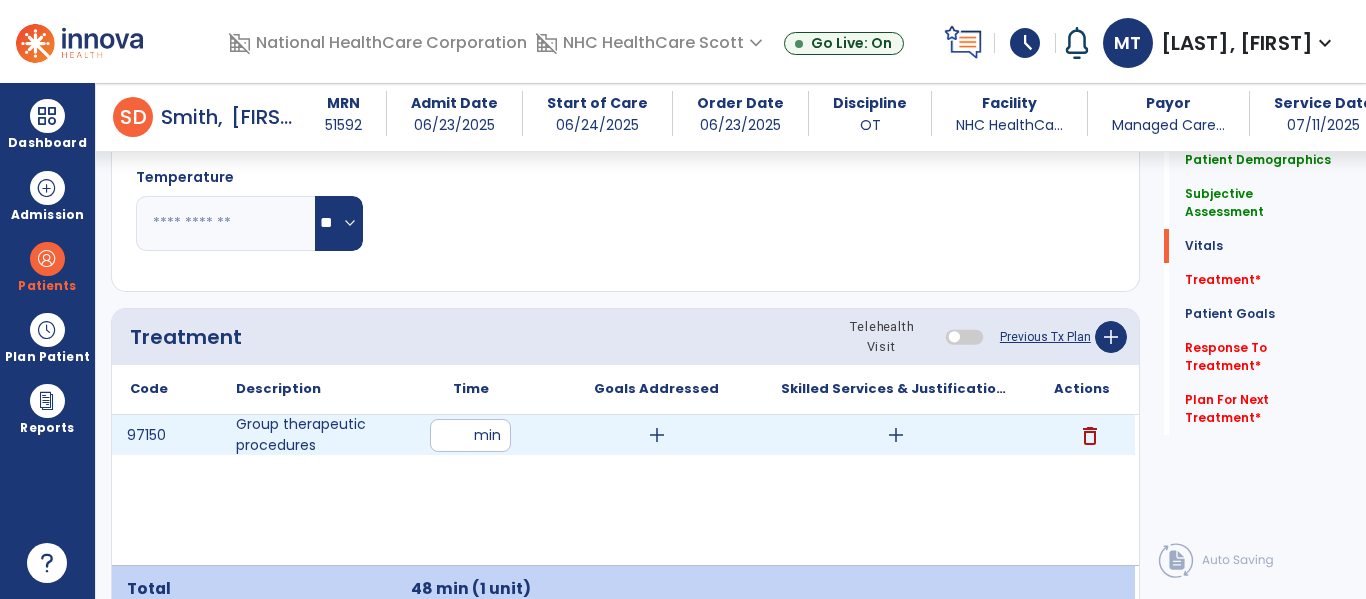 click on "add" at bounding box center [657, 435] 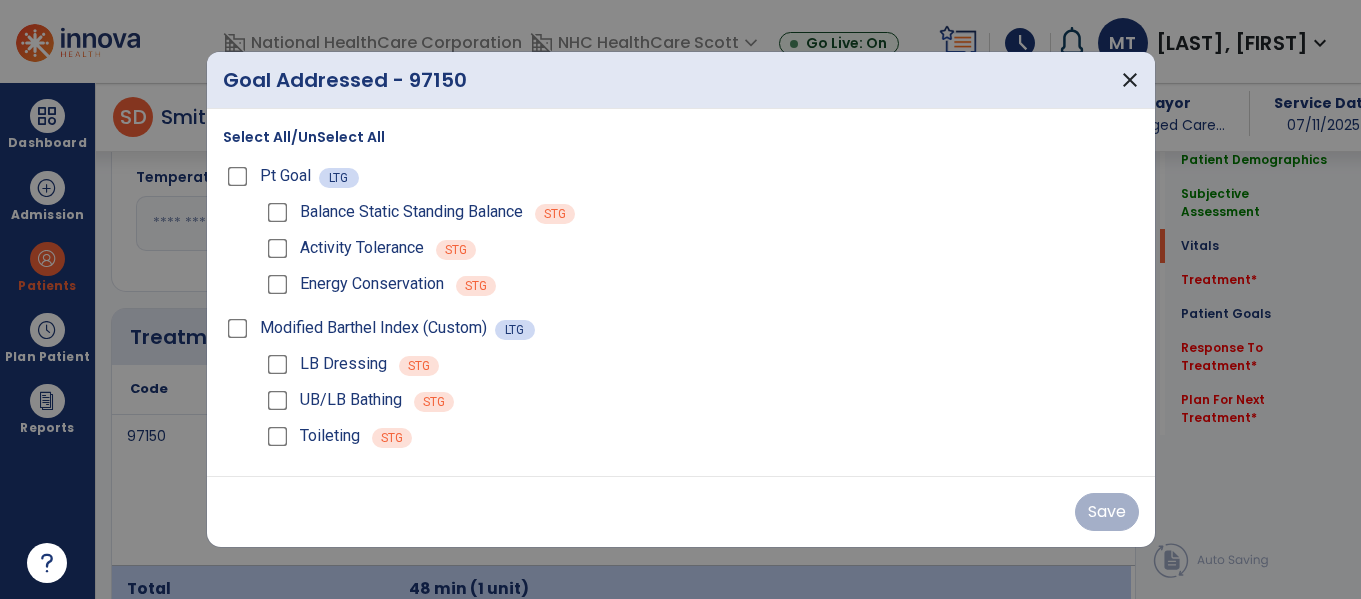scroll, scrollTop: 1051, scrollLeft: 0, axis: vertical 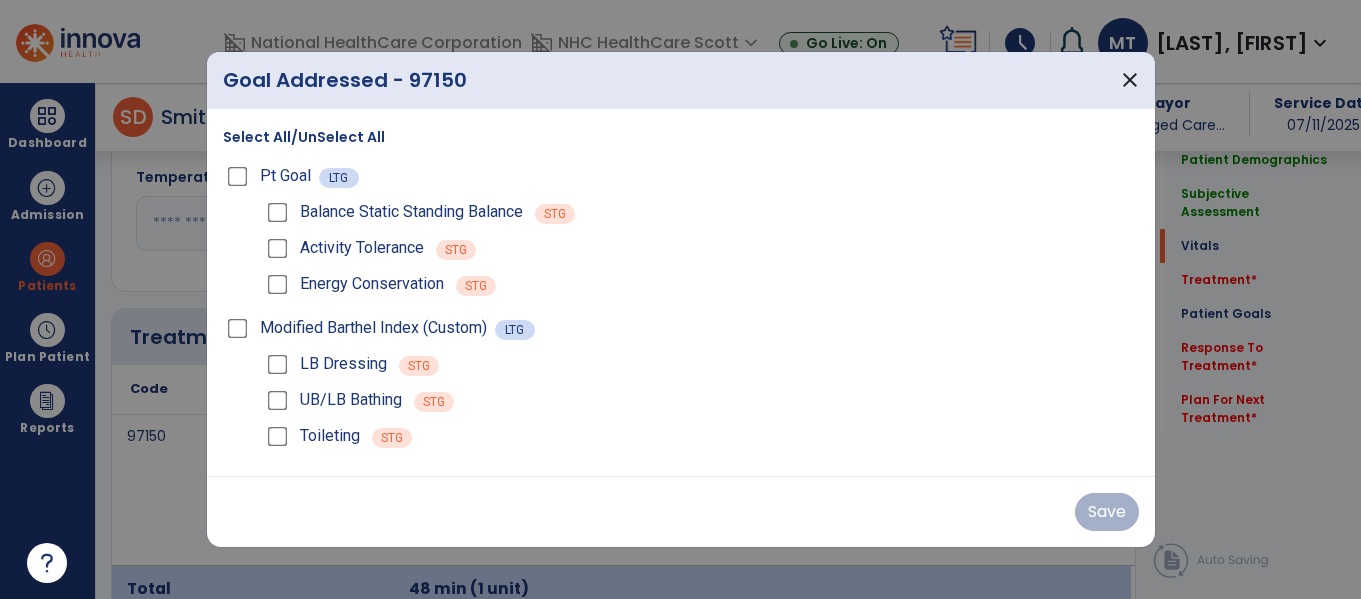 click on "Select All/UnSelect All" at bounding box center (304, 137) 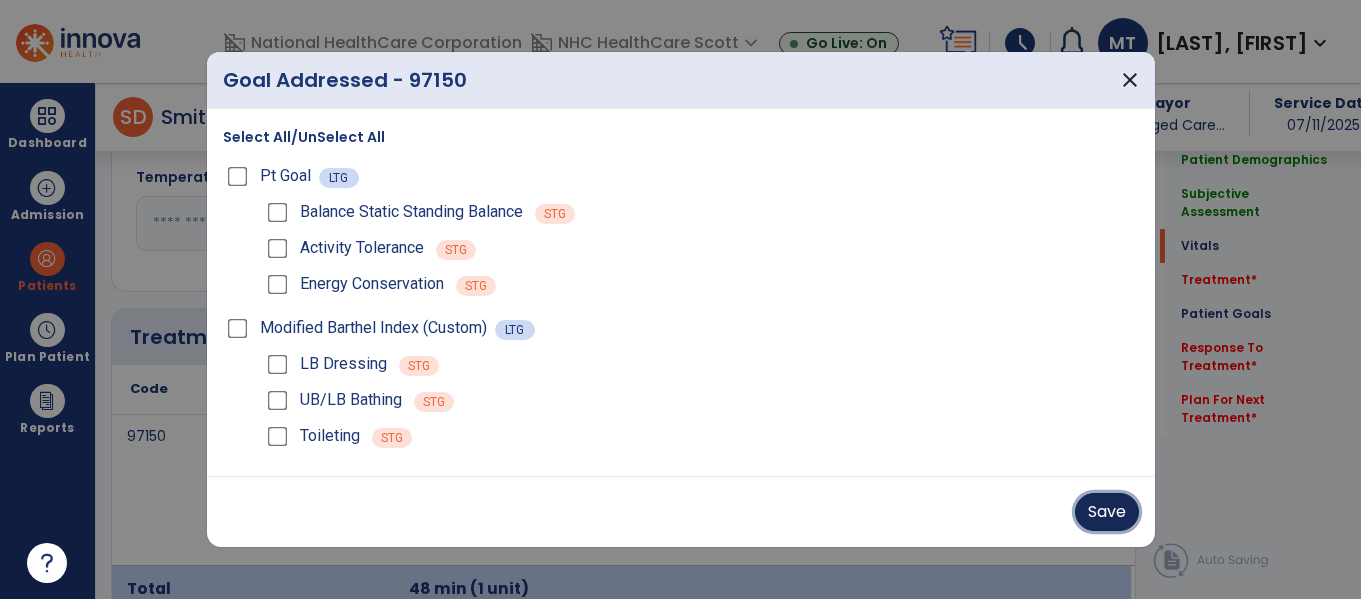 click on "Save" at bounding box center (1107, 512) 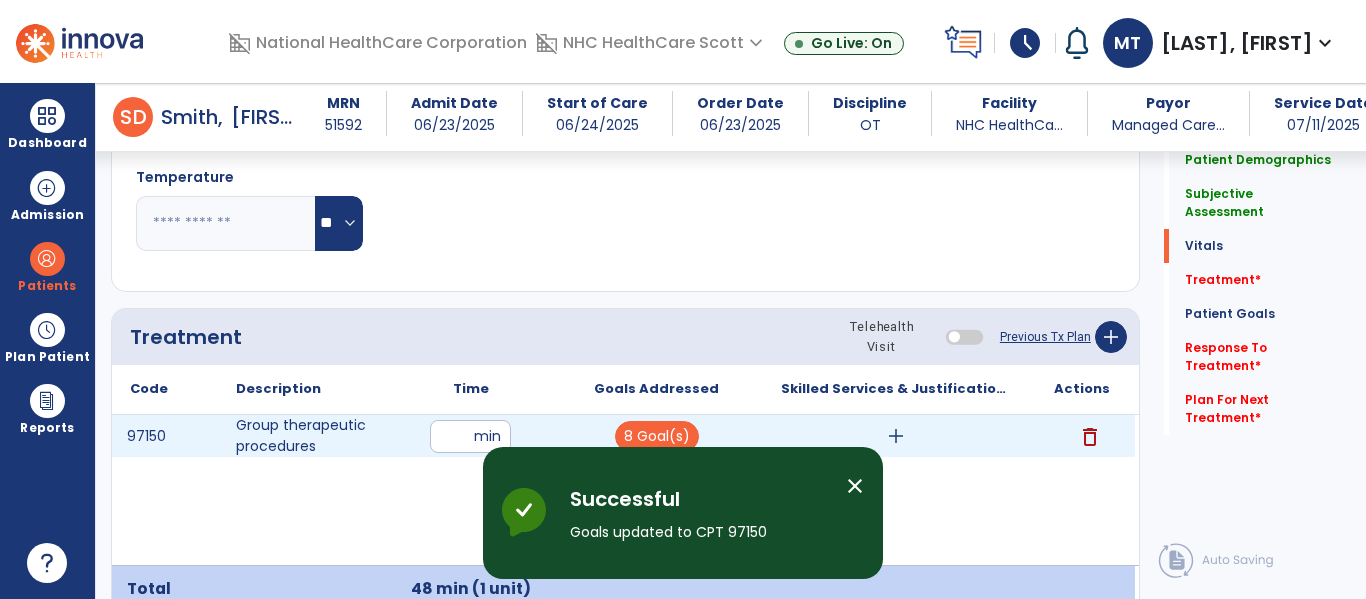 click on "add" at bounding box center (896, 436) 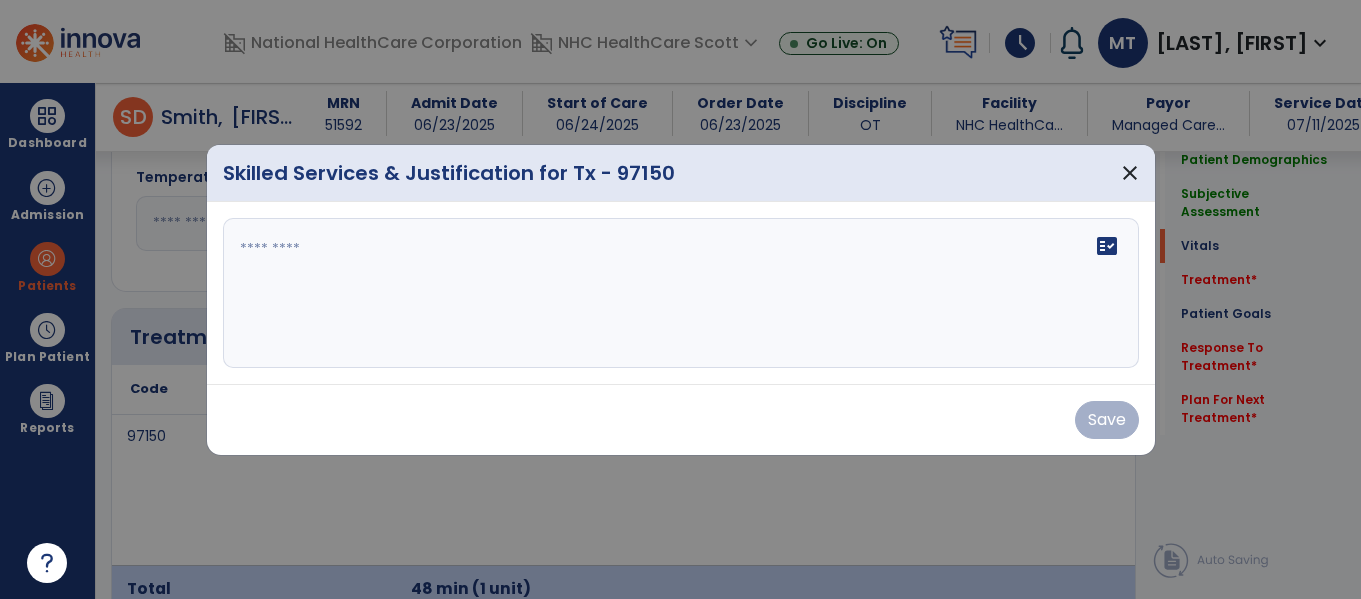 scroll, scrollTop: 1051, scrollLeft: 0, axis: vertical 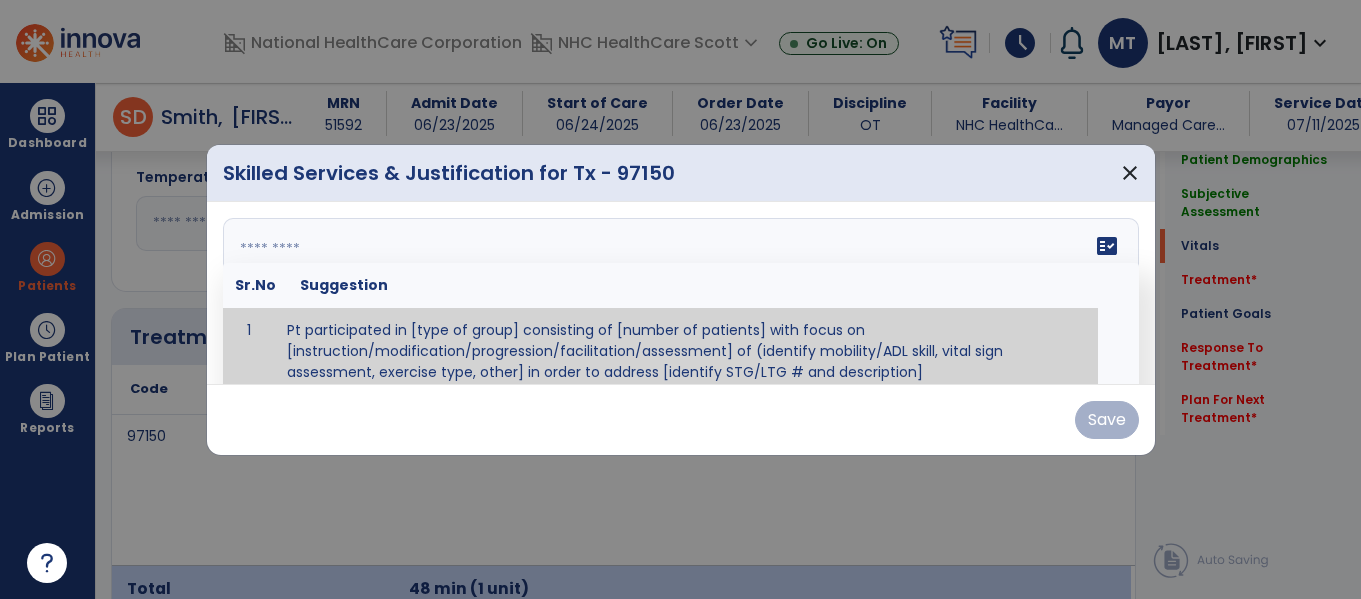 click at bounding box center (681, 293) 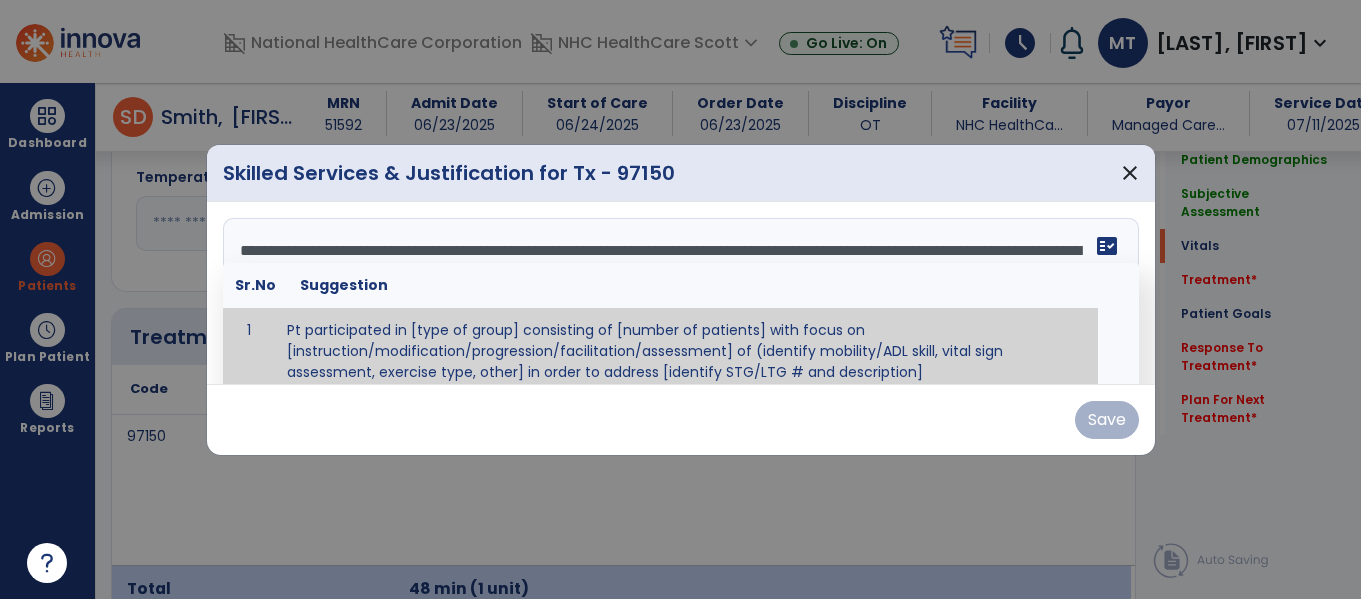 scroll, scrollTop: 112, scrollLeft: 0, axis: vertical 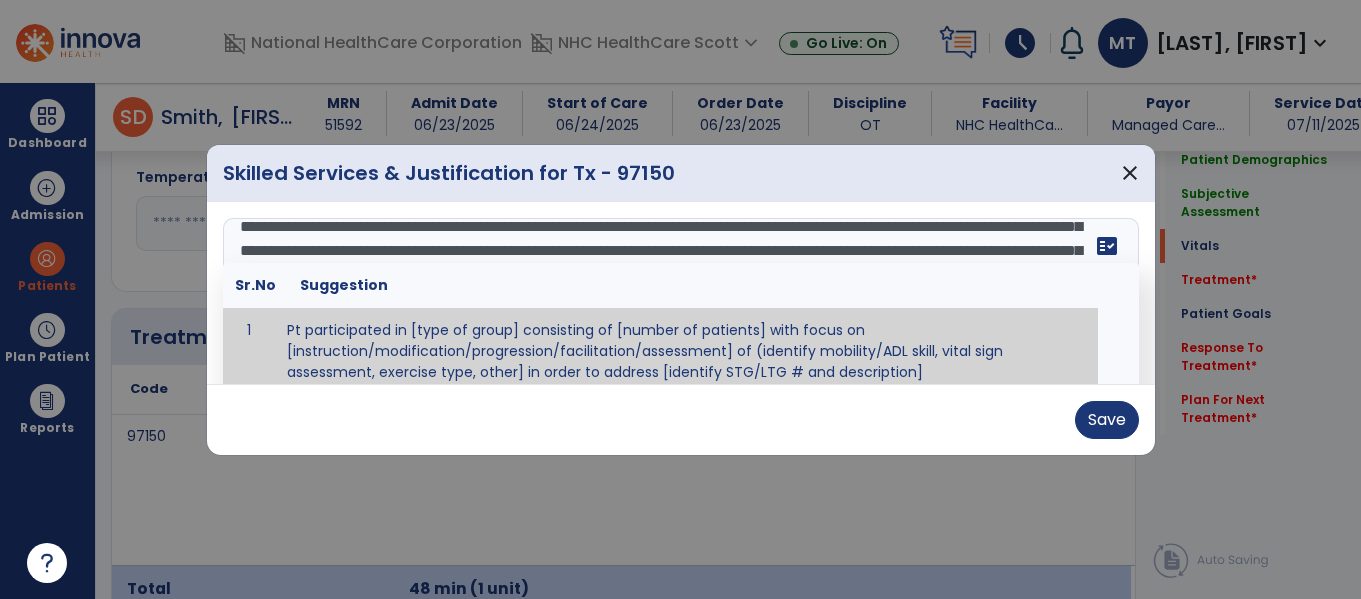 type on "**********" 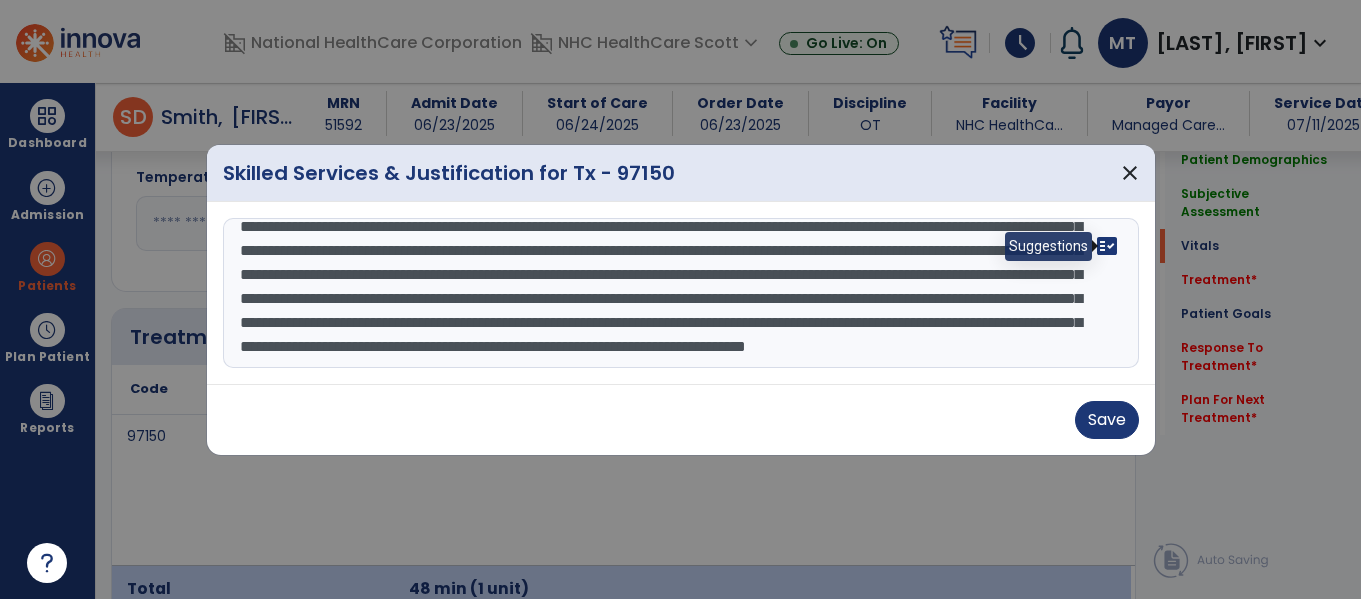 drag, startPoint x: 1105, startPoint y: 242, endPoint x: 1081, endPoint y: 259, distance: 29.410883 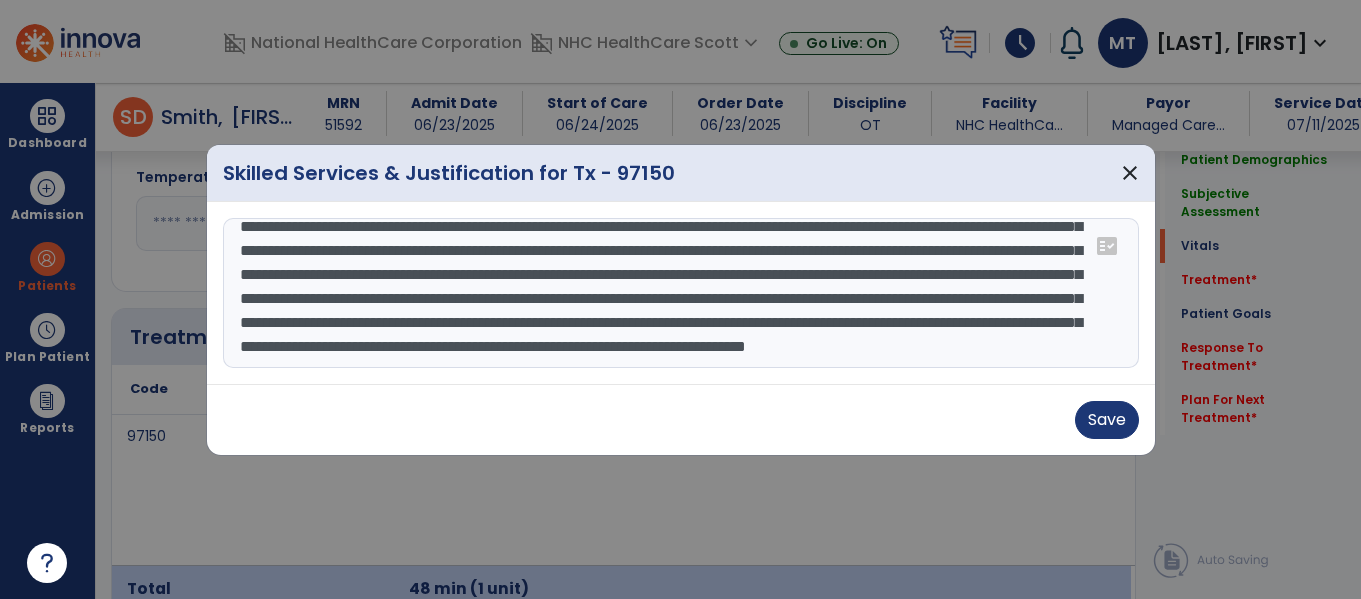 scroll, scrollTop: 0, scrollLeft: 0, axis: both 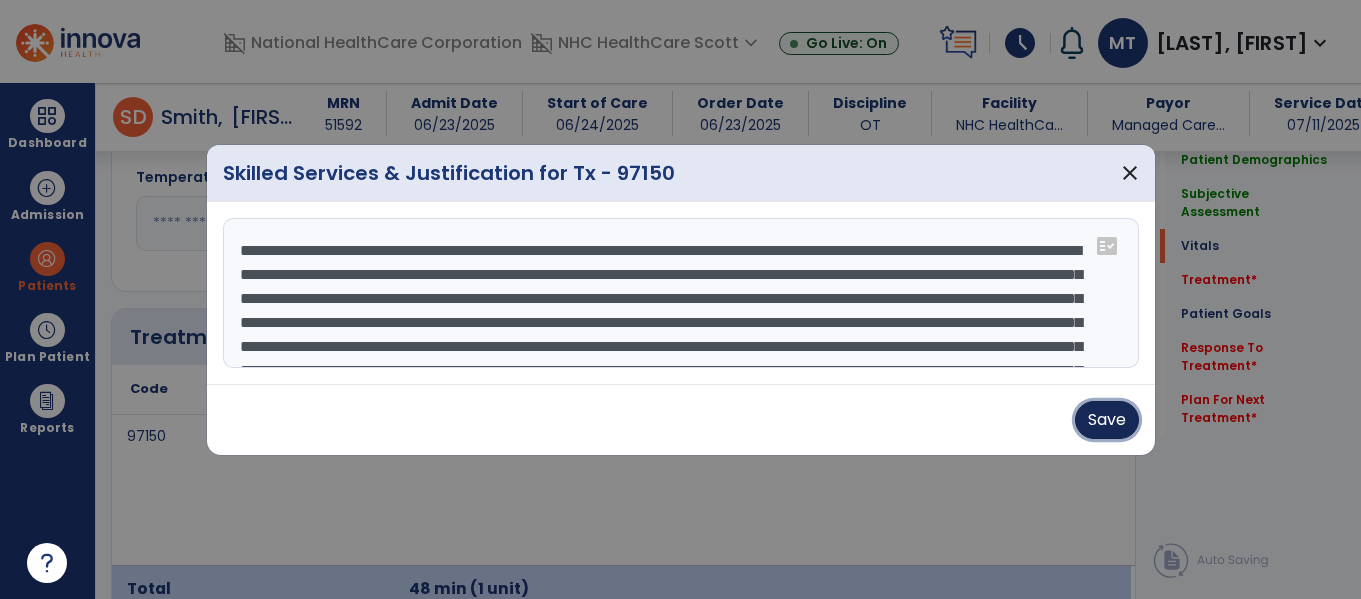 click on "Save" at bounding box center [1107, 420] 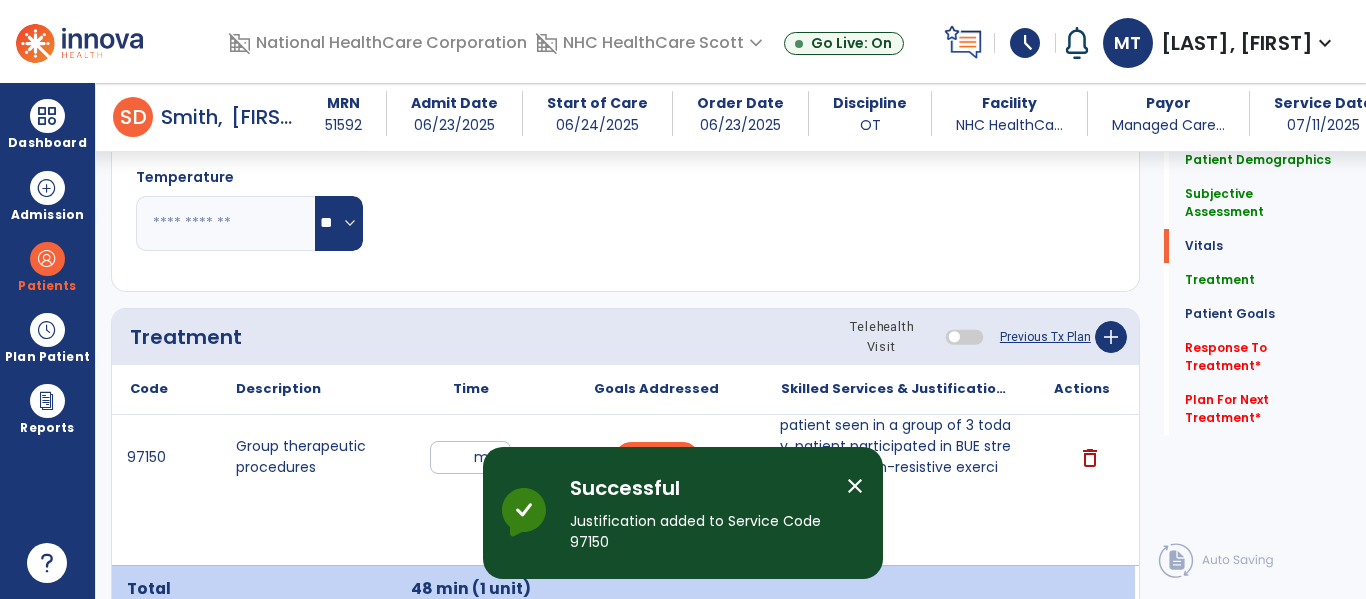 click on "close" at bounding box center (855, 486) 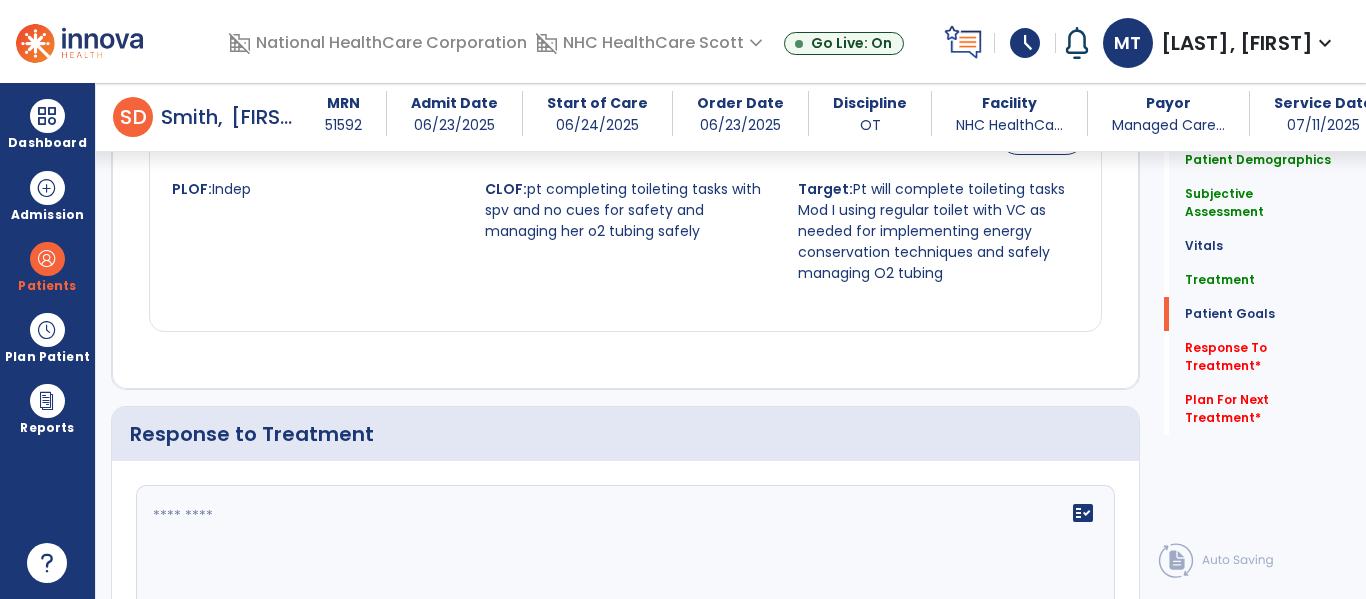 scroll, scrollTop: 2927, scrollLeft: 0, axis: vertical 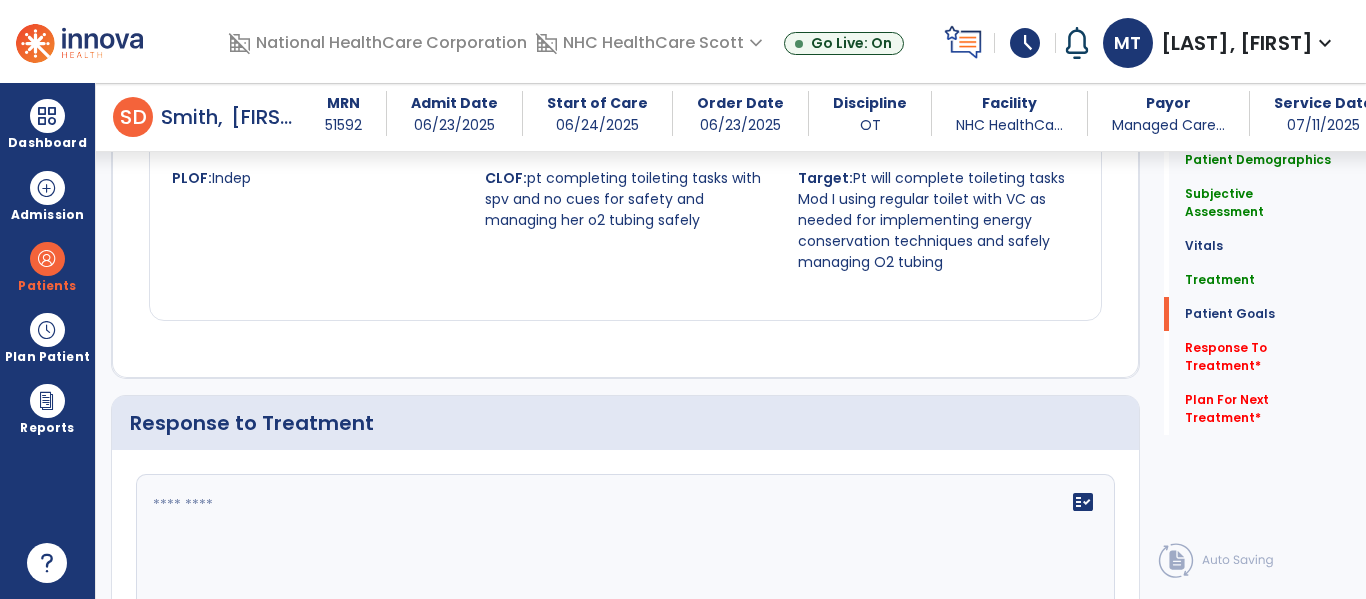 click on "fact_check" 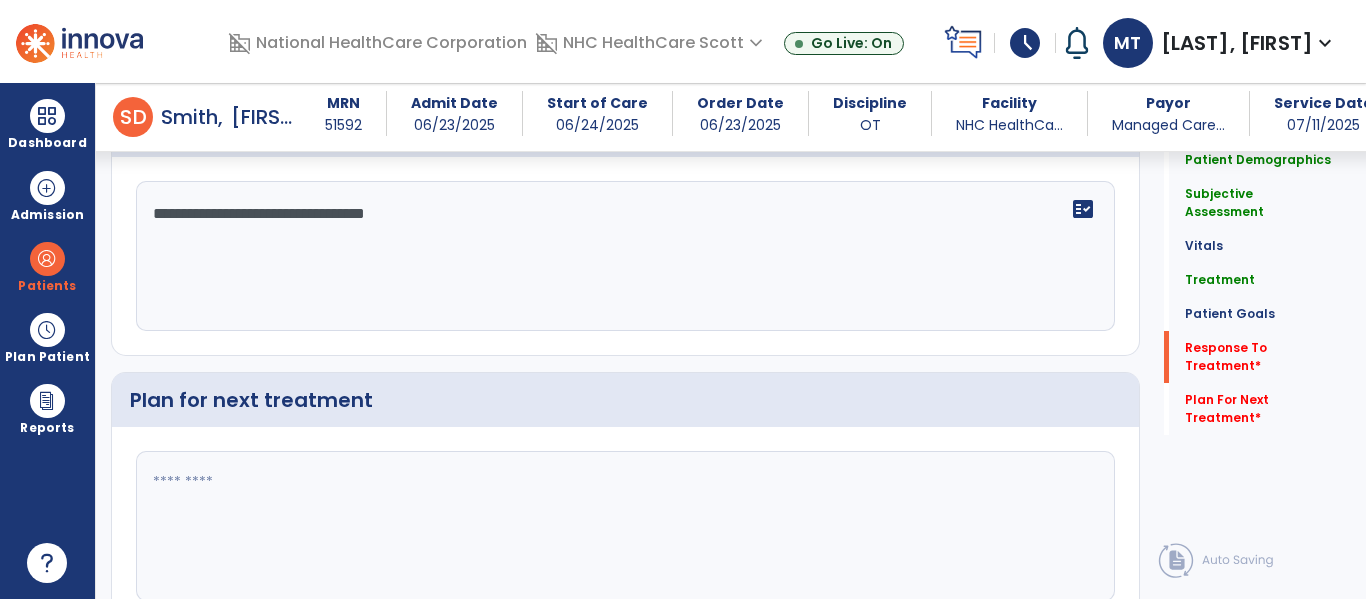 scroll, scrollTop: 3248, scrollLeft: 0, axis: vertical 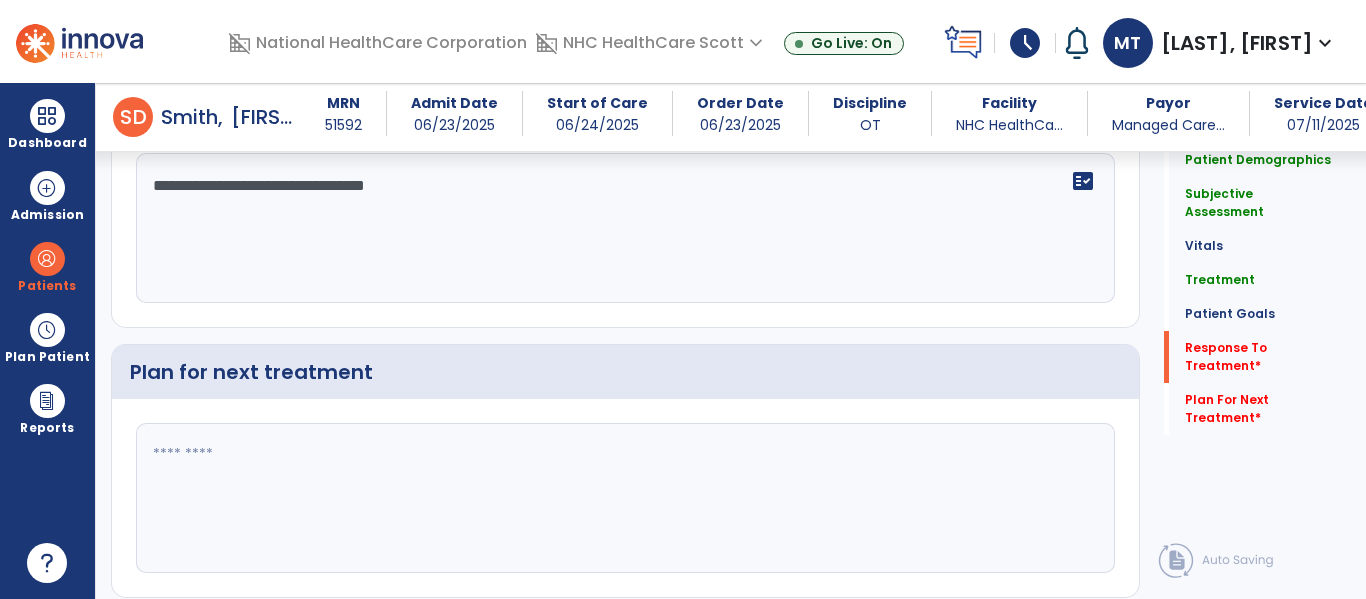 type on "**********" 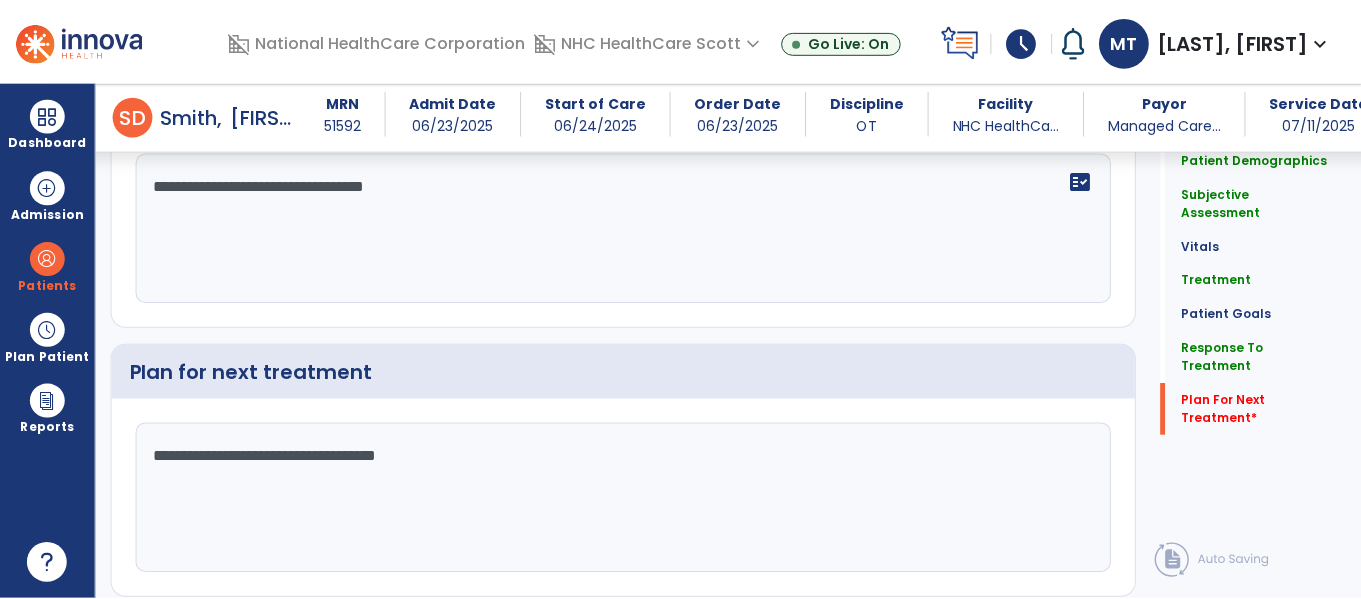 scroll, scrollTop: 3314, scrollLeft: 0, axis: vertical 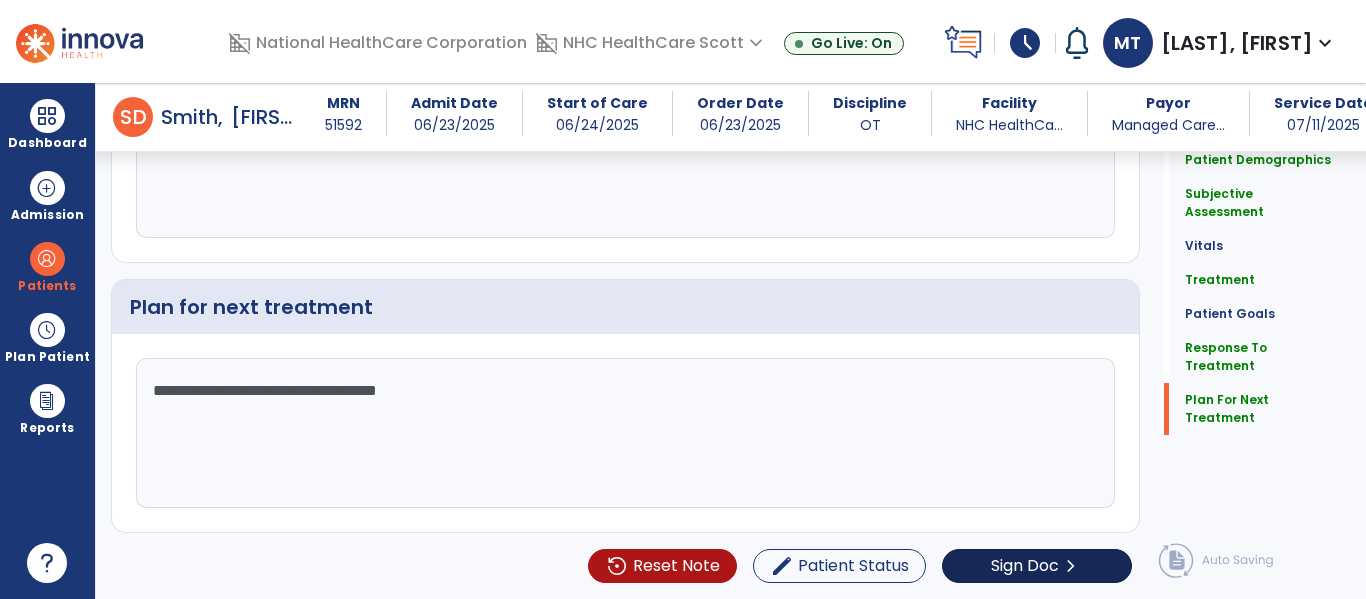 type on "**********" 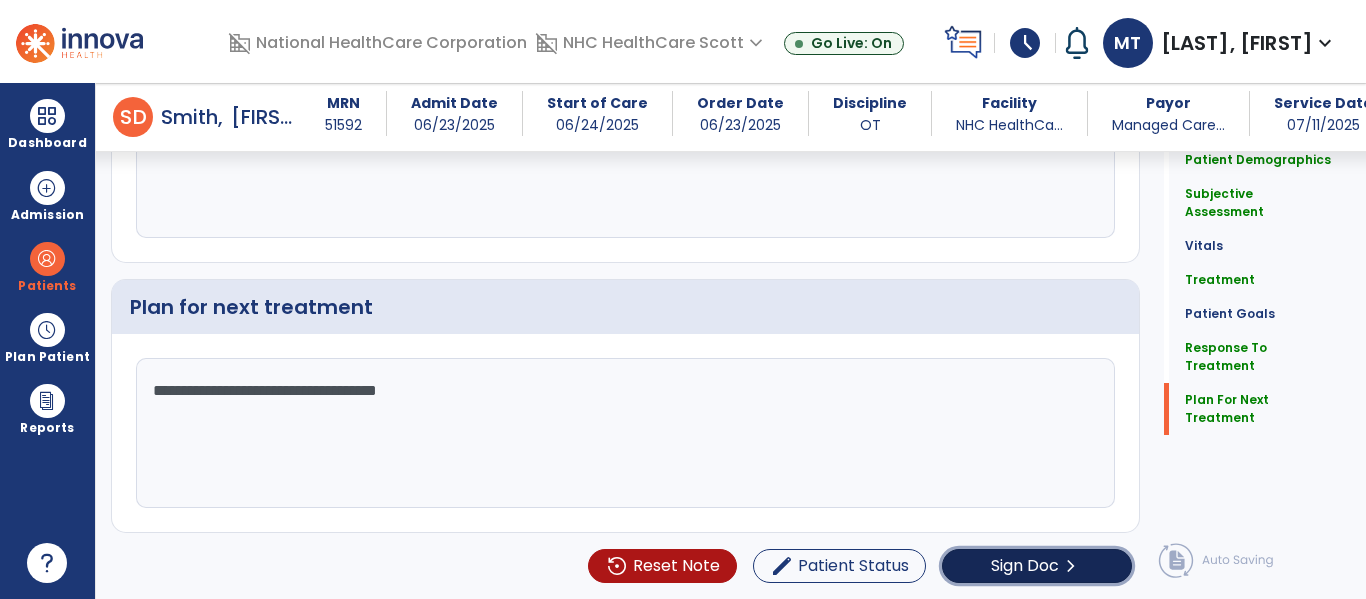 click on "Sign Doc" 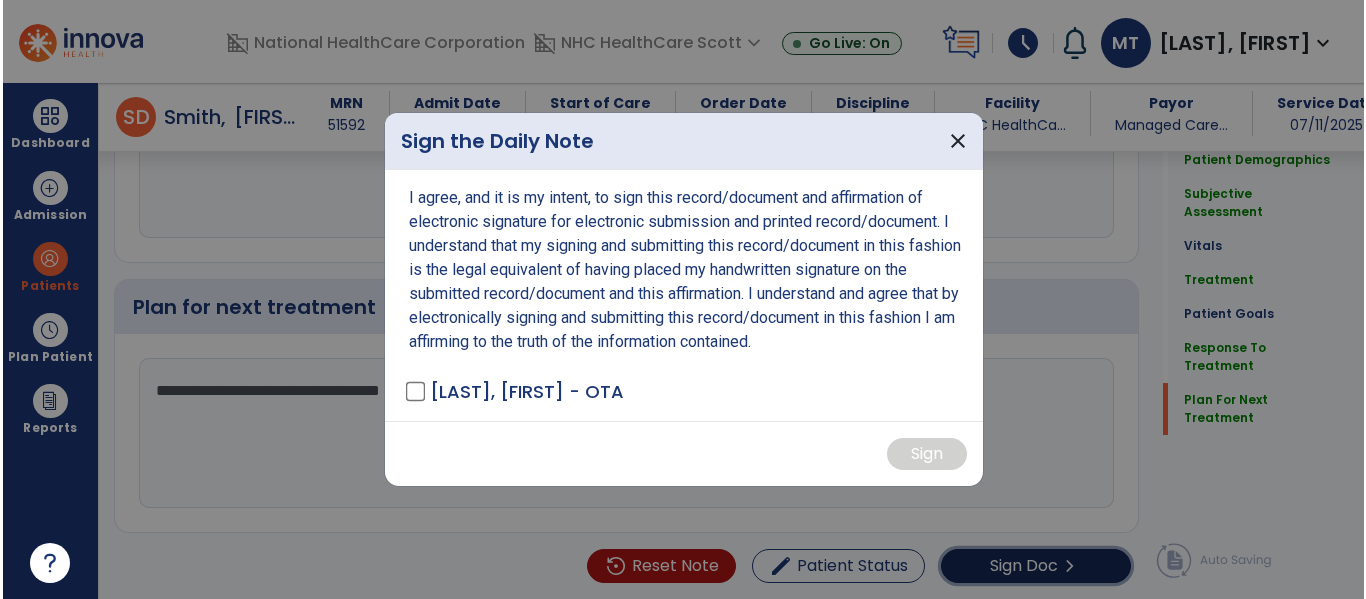 scroll, scrollTop: 3314, scrollLeft: 0, axis: vertical 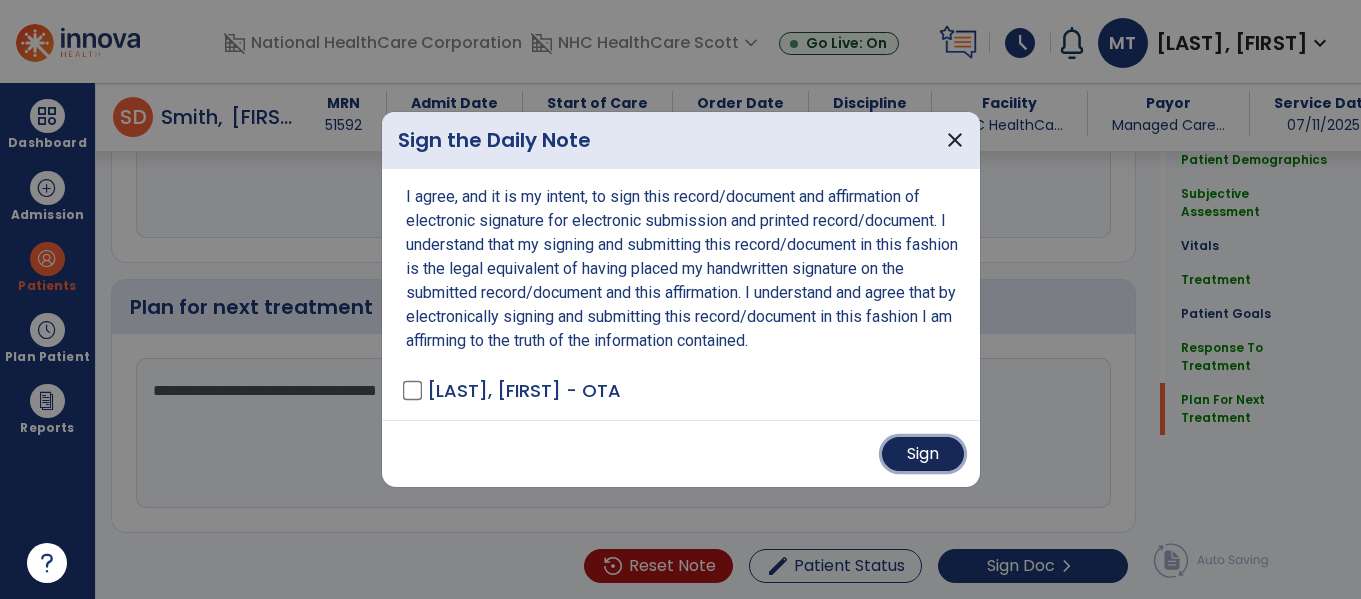 click on "Sign" at bounding box center (923, 454) 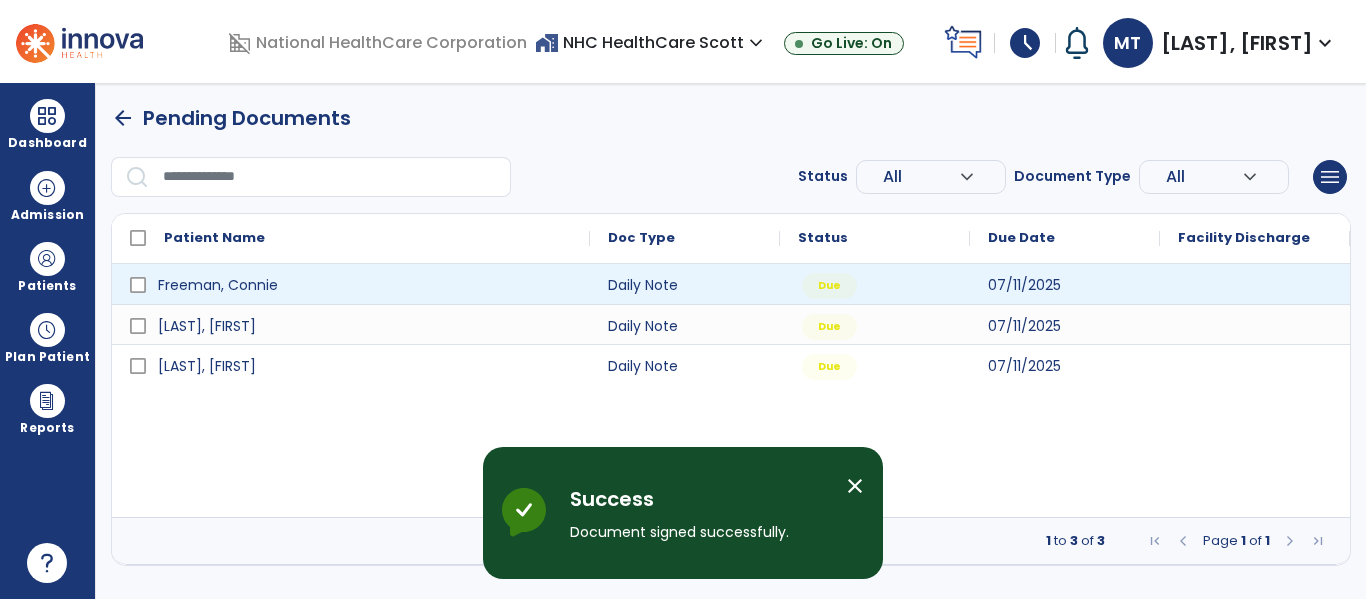 scroll, scrollTop: 0, scrollLeft: 0, axis: both 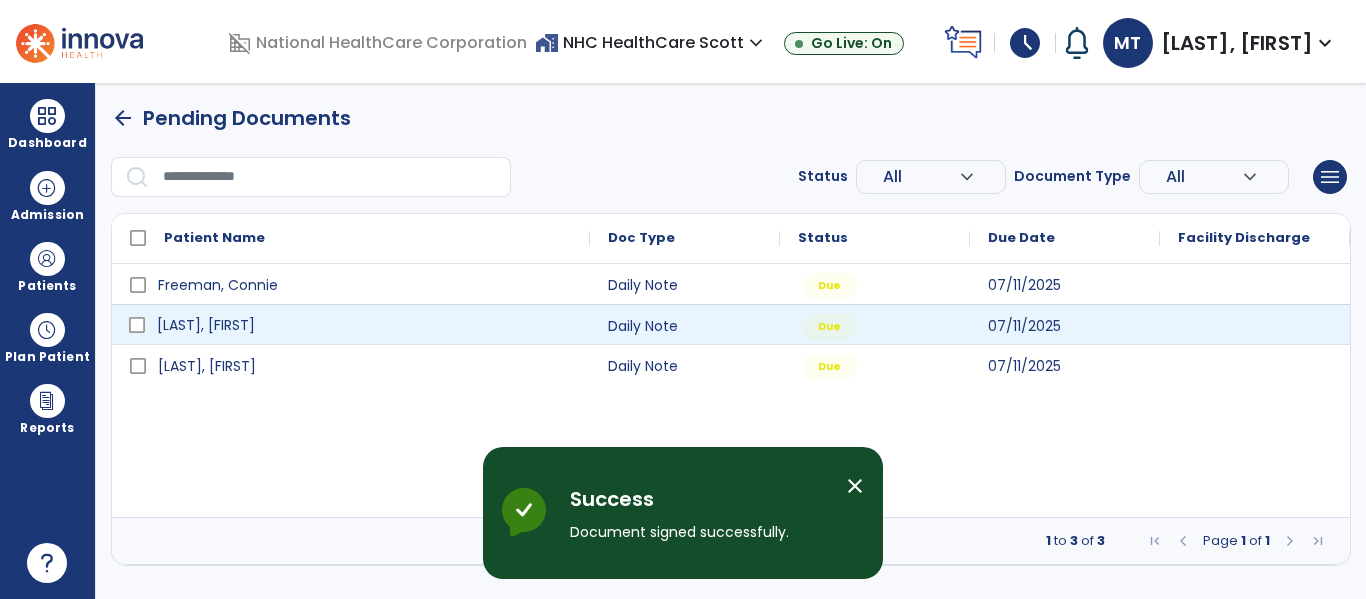 click on "[LAST], [FIRST]" at bounding box center (365, 325) 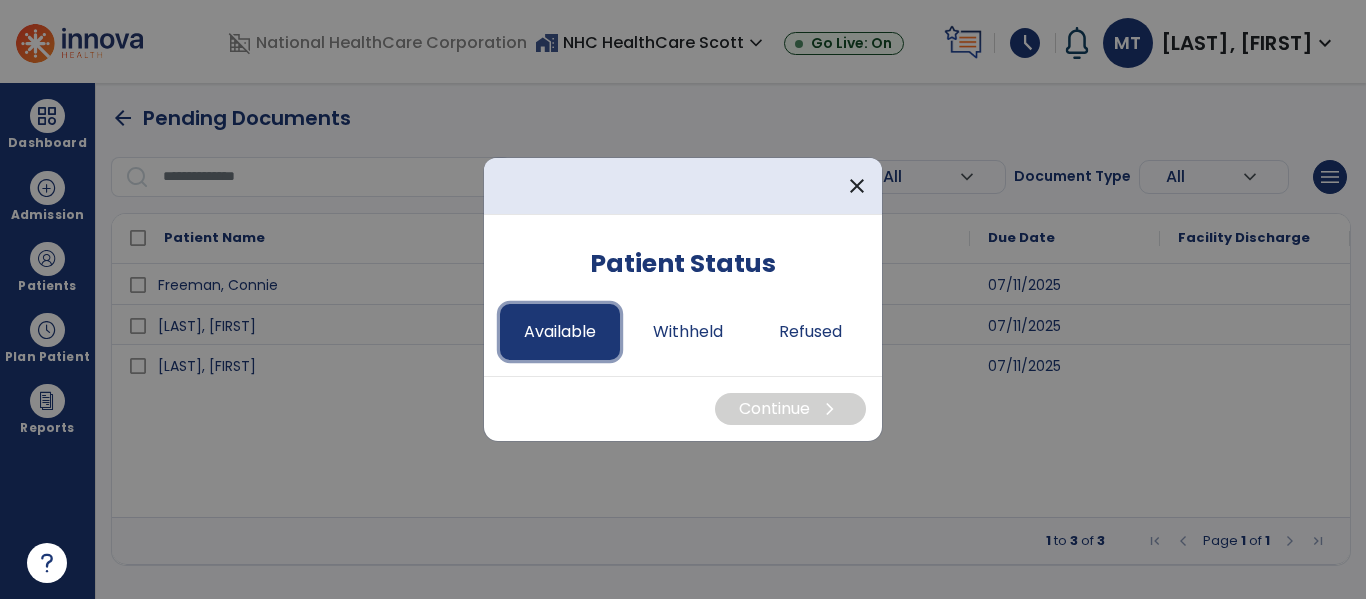 click on "Available" at bounding box center (560, 332) 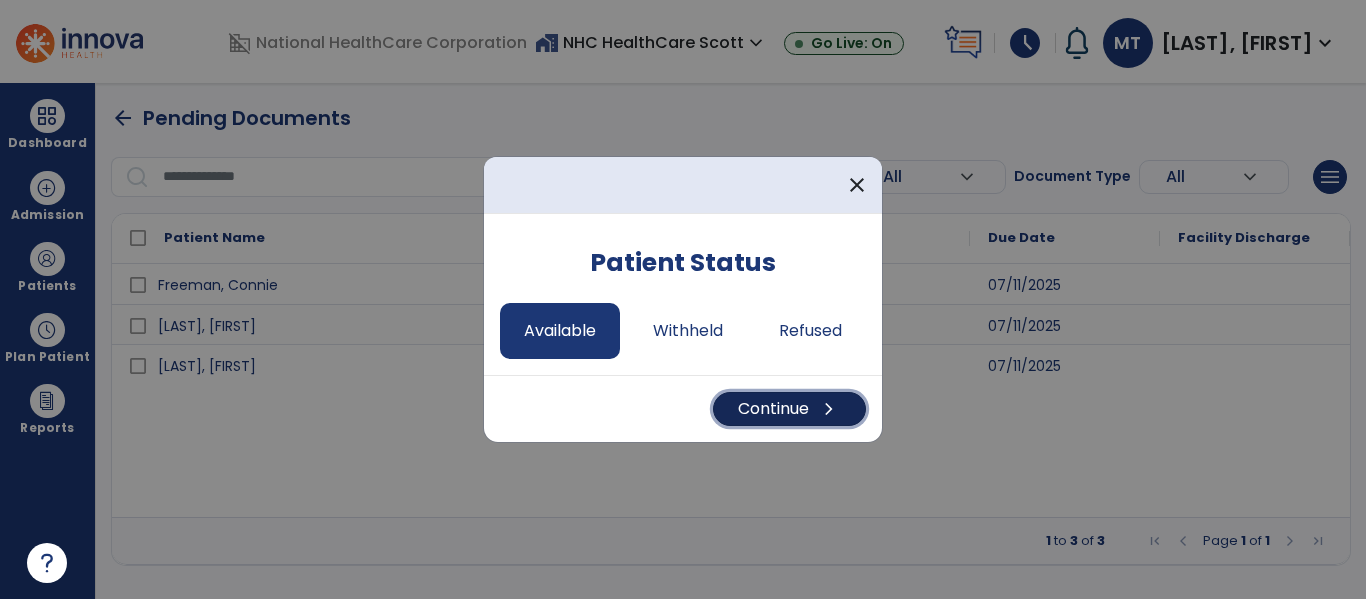click on "Continue   chevron_right" at bounding box center (789, 409) 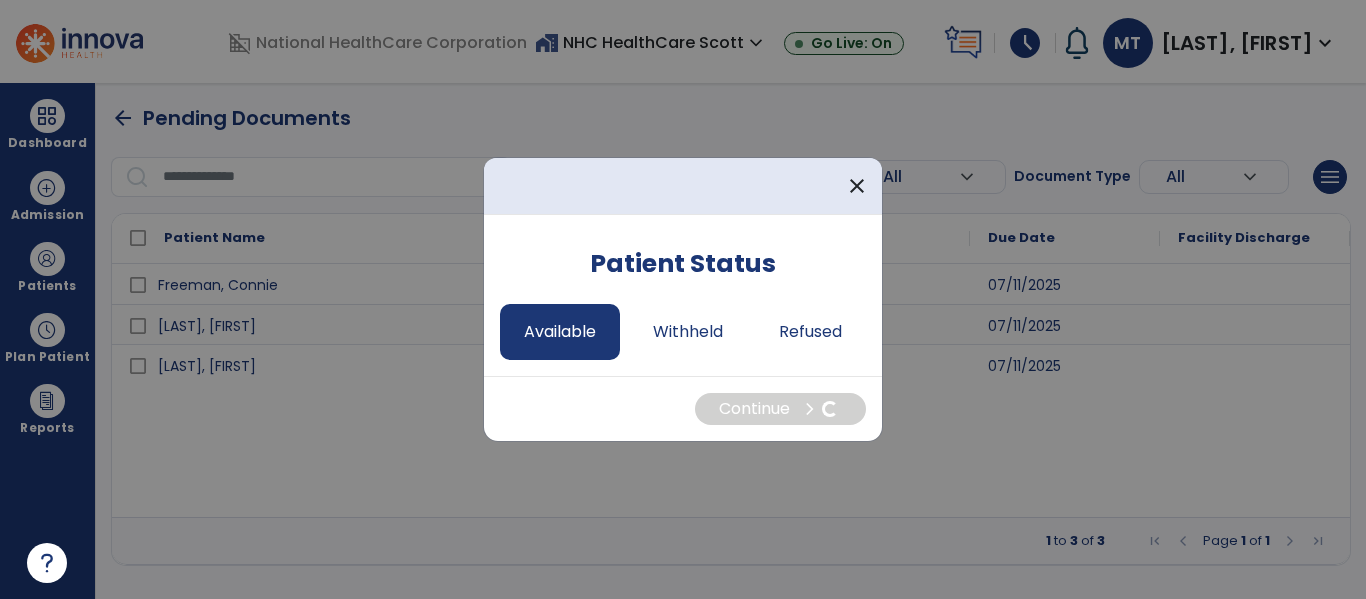 select on "*" 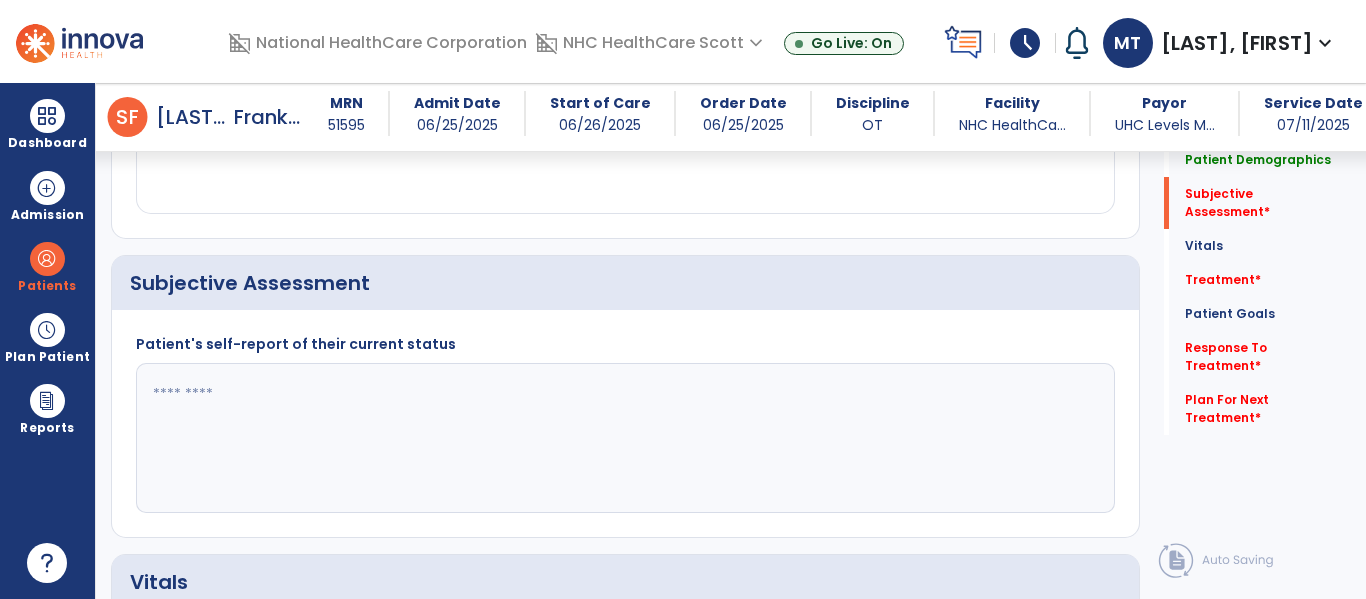 scroll, scrollTop: 380, scrollLeft: 0, axis: vertical 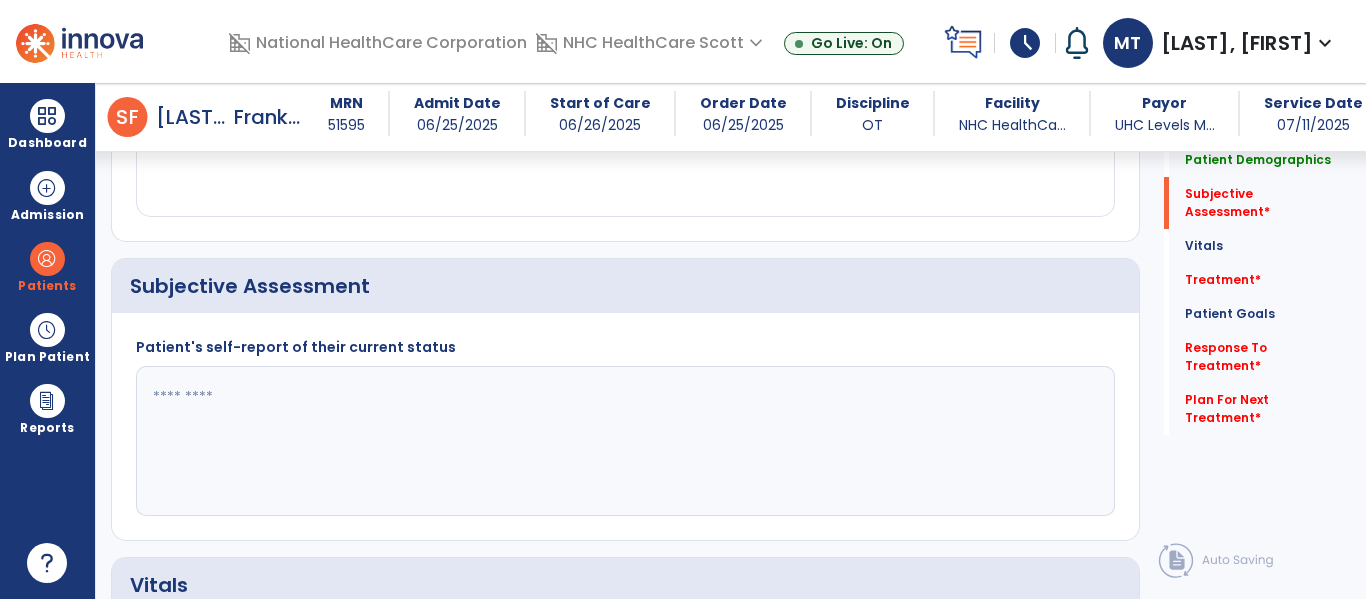 click 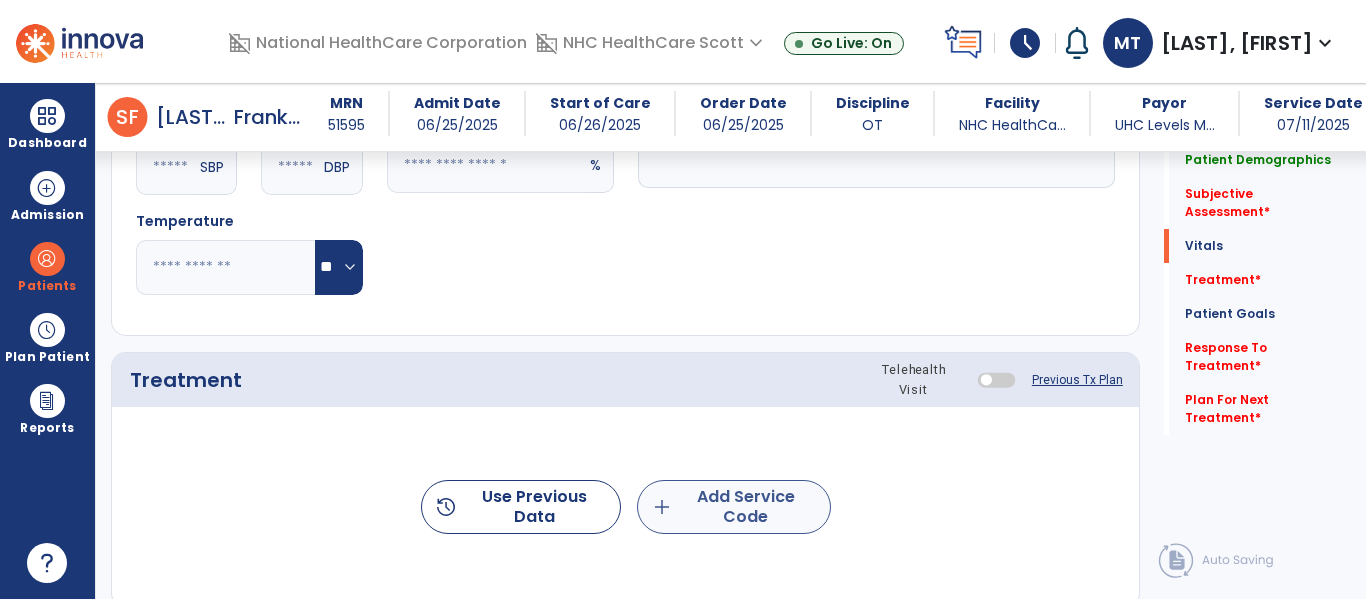 type on "**********" 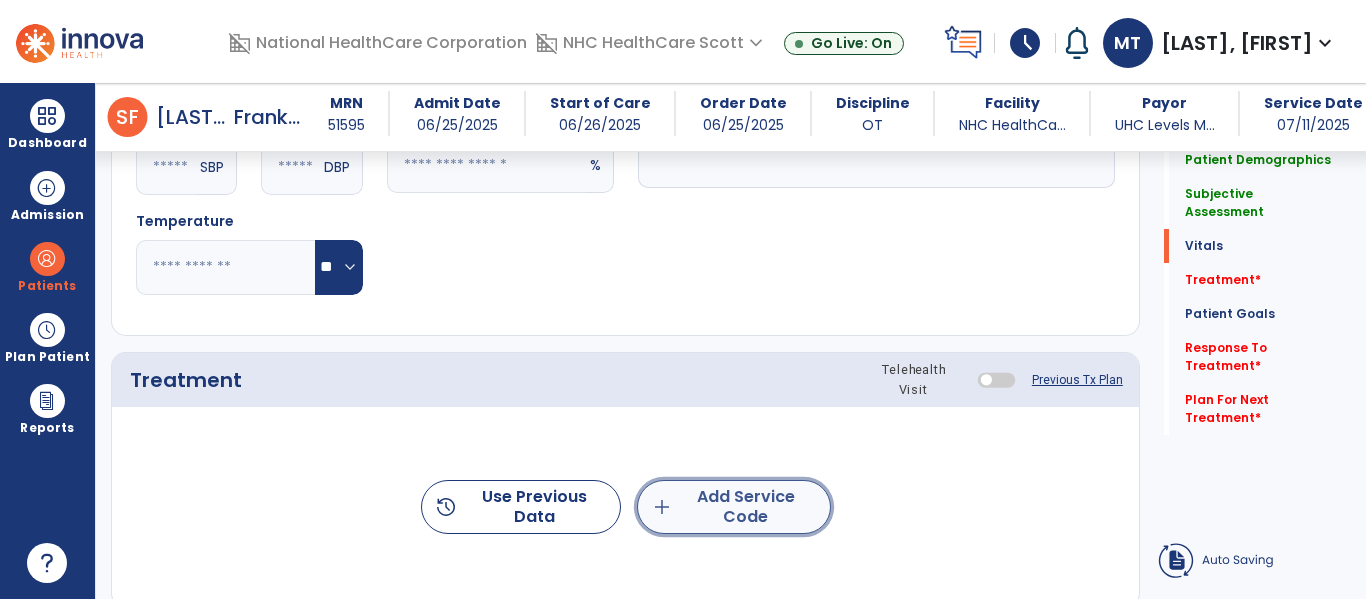 click on "add  Add Service Code" 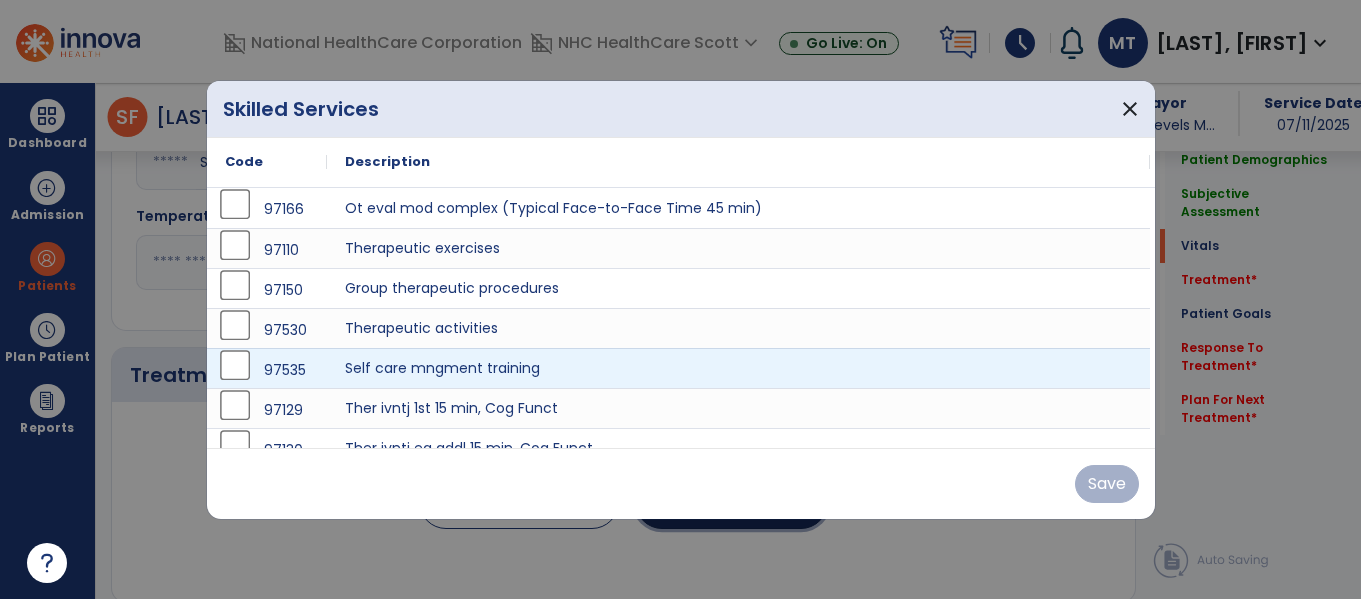 scroll, scrollTop: 1007, scrollLeft: 0, axis: vertical 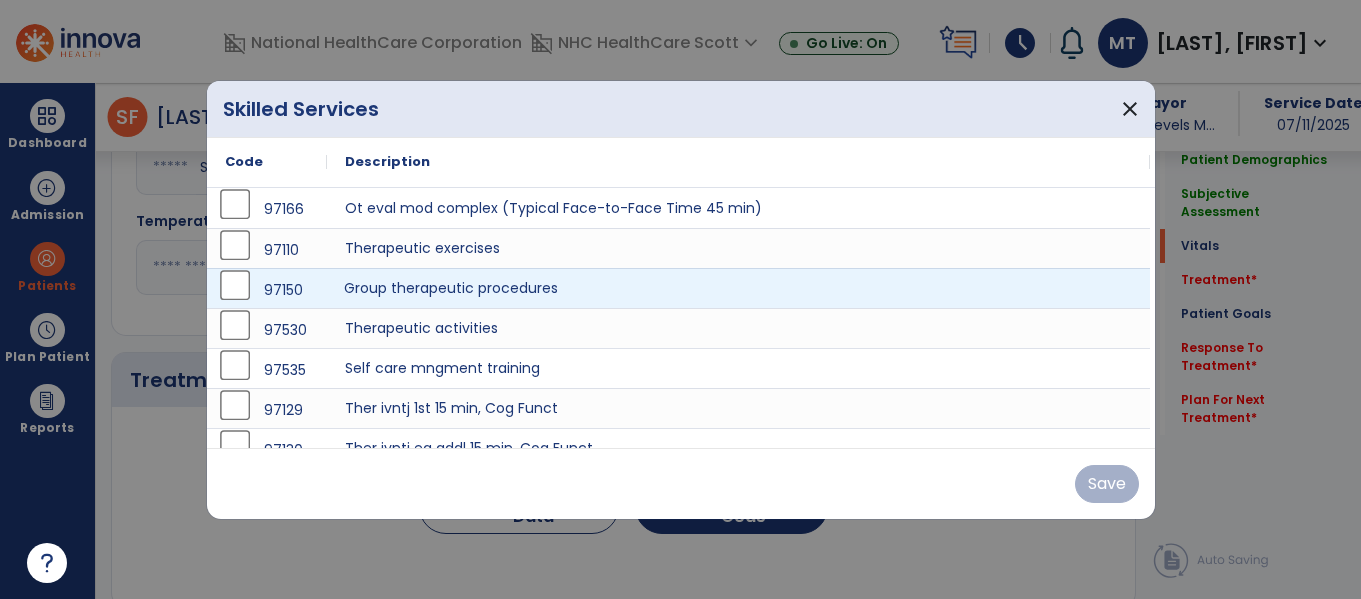 click on "Group therapeutic procedures" at bounding box center (738, 288) 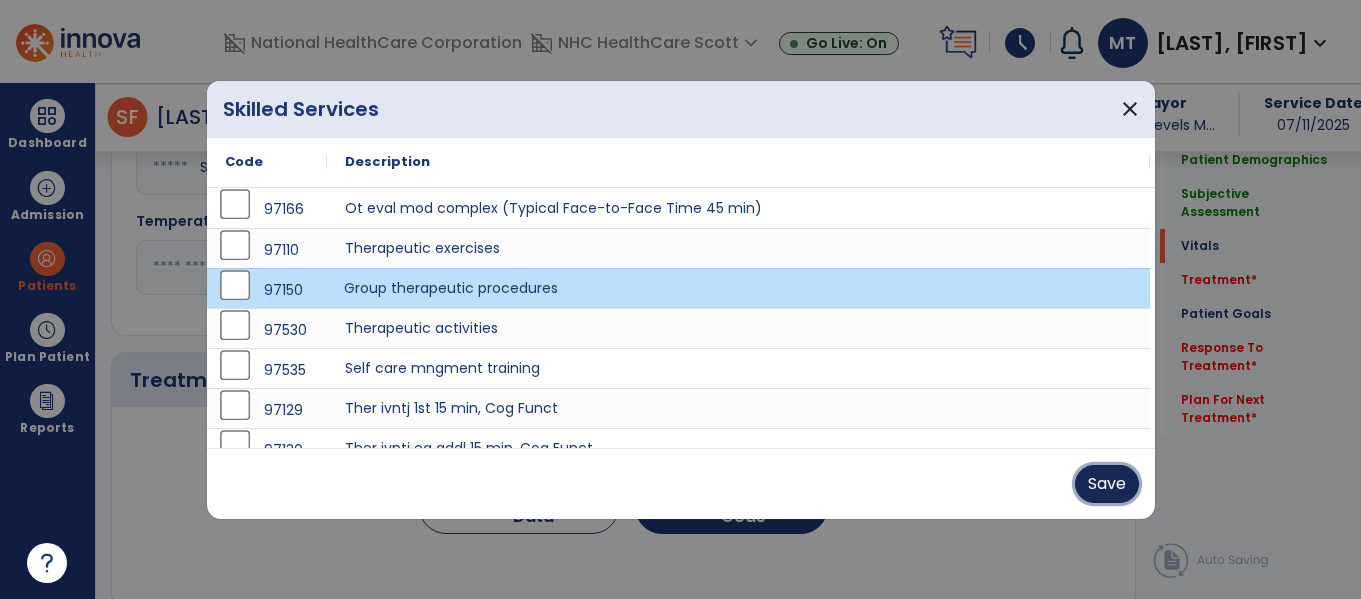 click on "Save" at bounding box center [1107, 484] 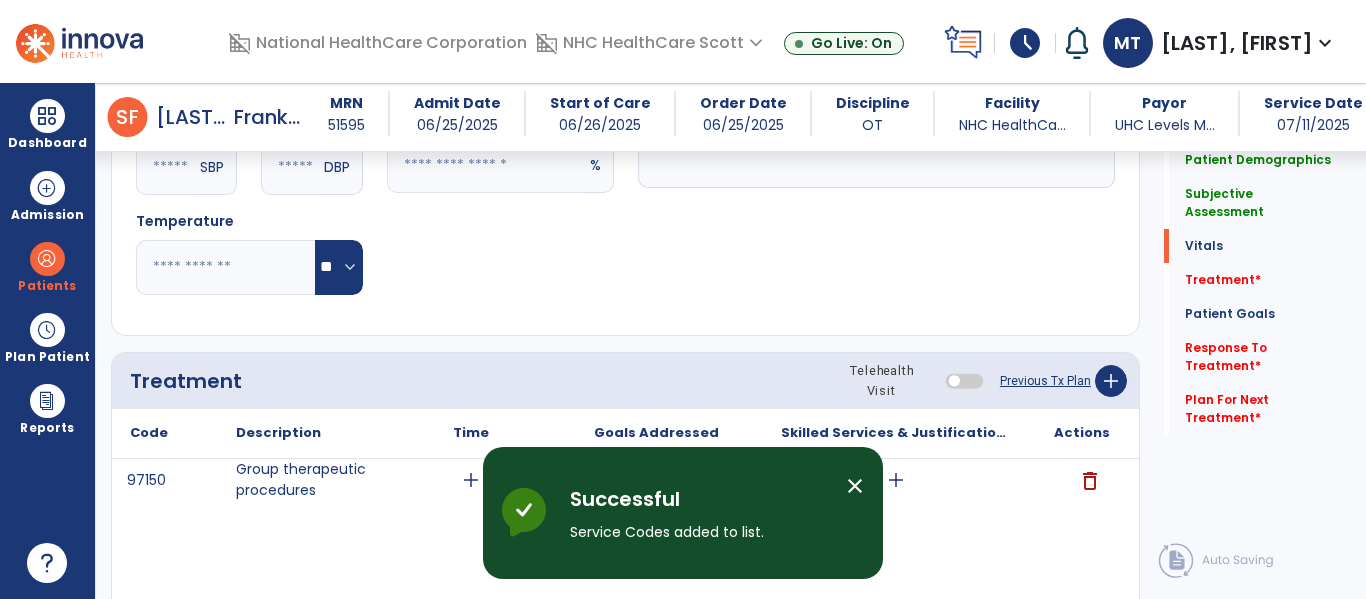 drag, startPoint x: 851, startPoint y: 480, endPoint x: 759, endPoint y: 486, distance: 92.19544 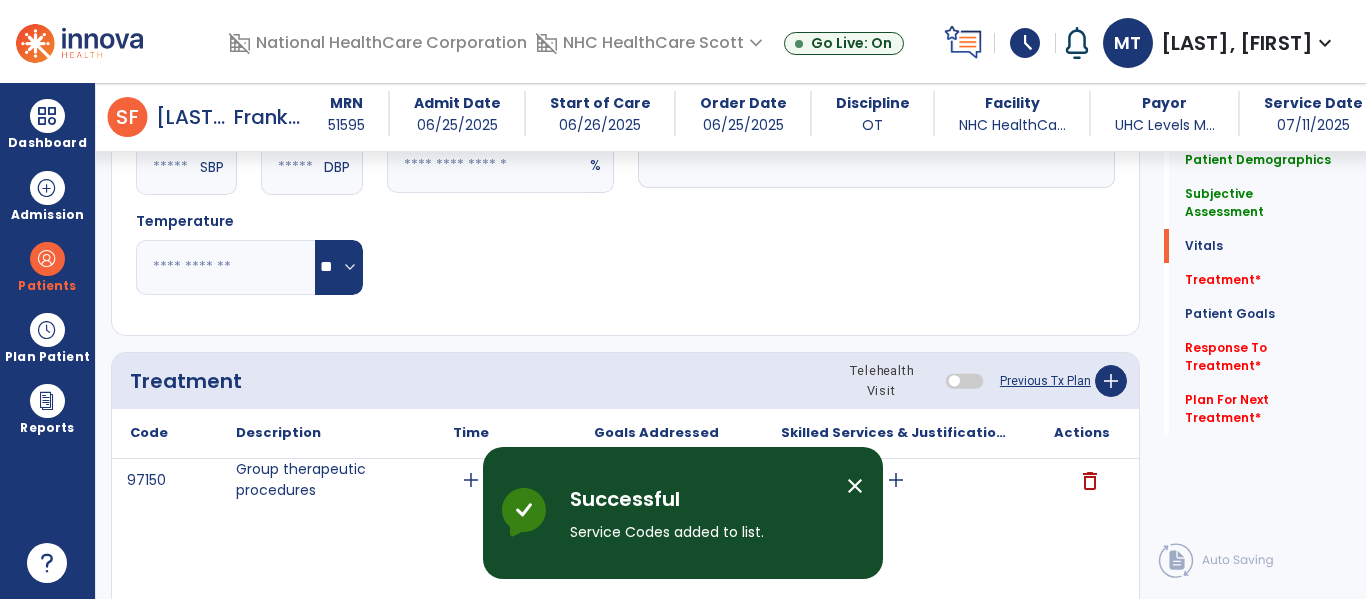 click on "close" at bounding box center (855, 486) 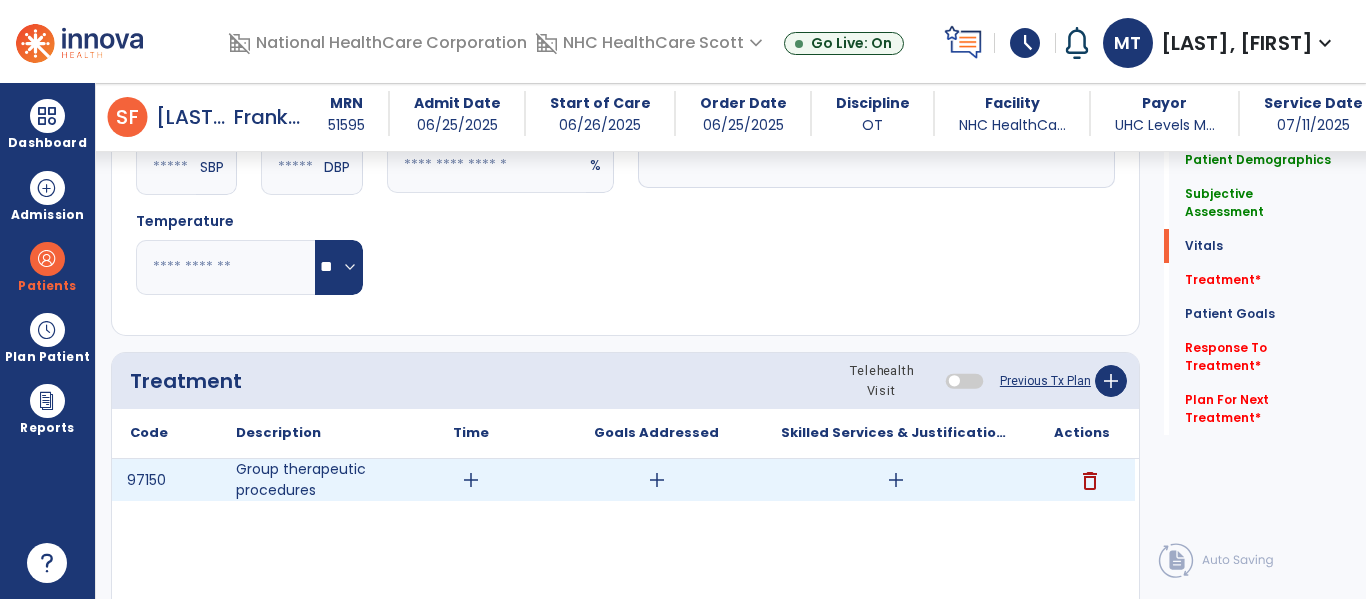 click on "add" at bounding box center [471, 480] 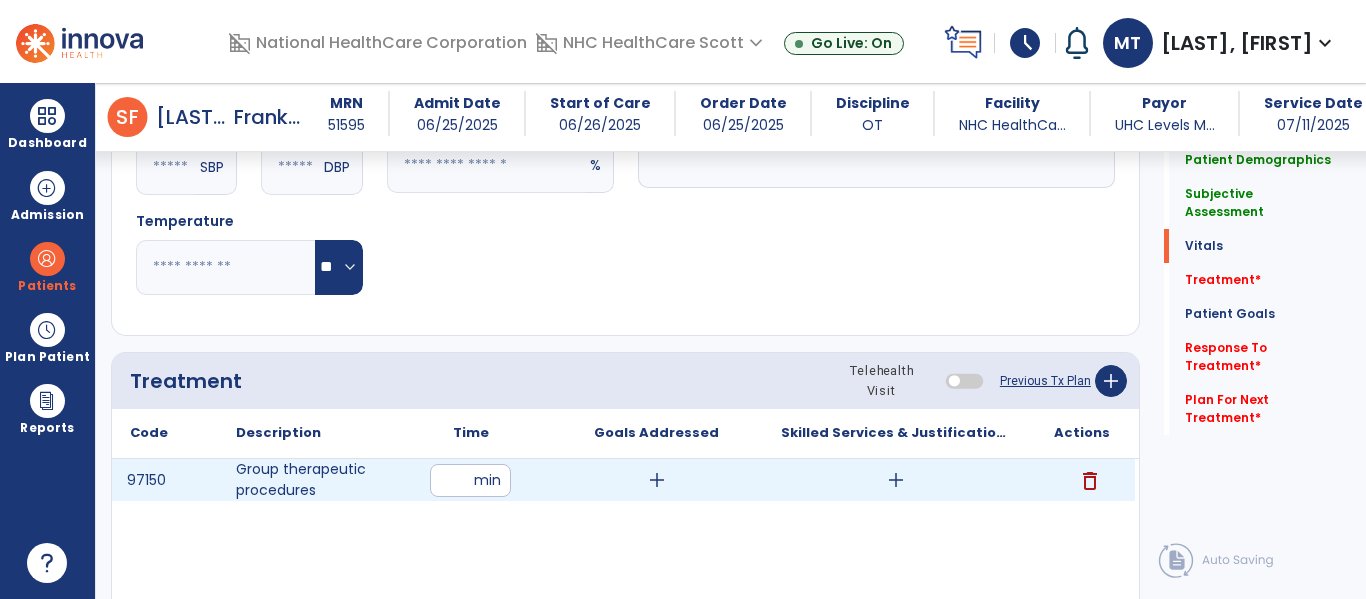 type on "**" 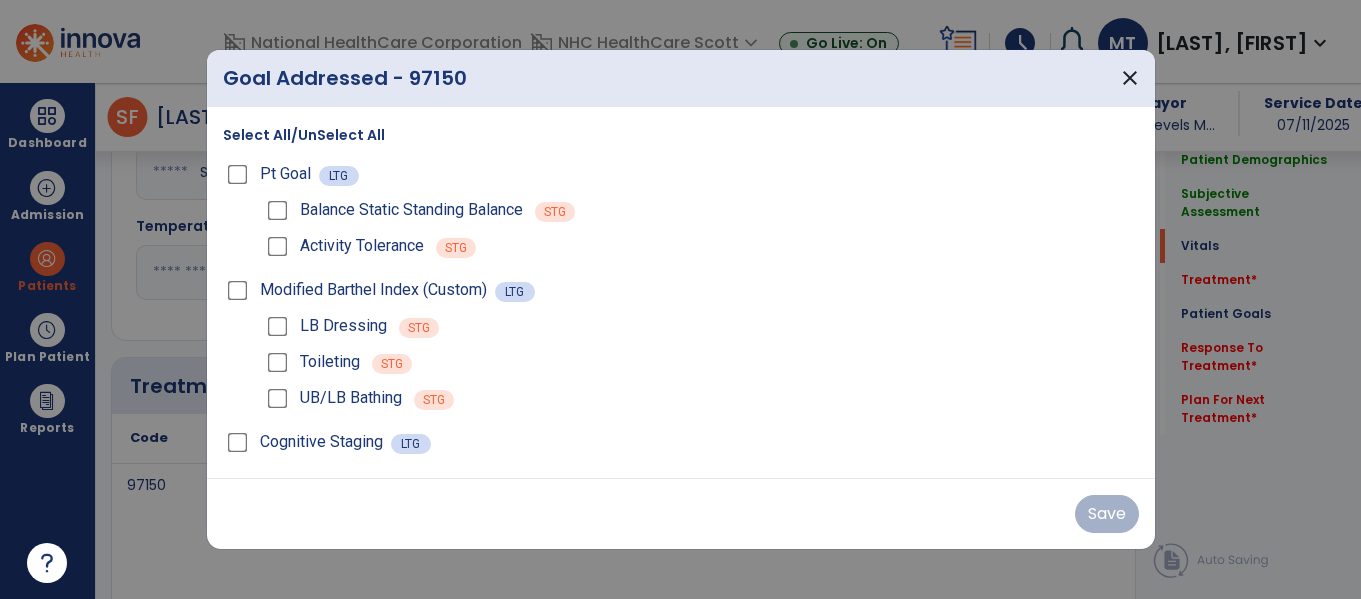 scroll, scrollTop: 1007, scrollLeft: 0, axis: vertical 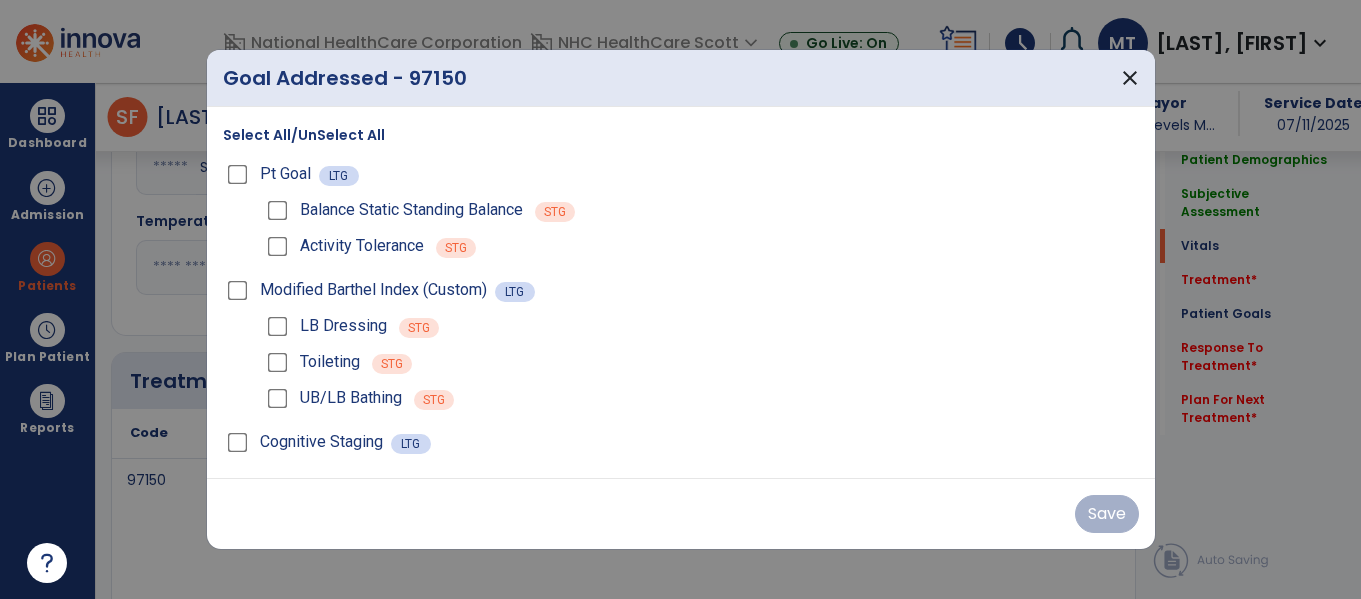 click on "Select All/UnSelect All" at bounding box center [304, 135] 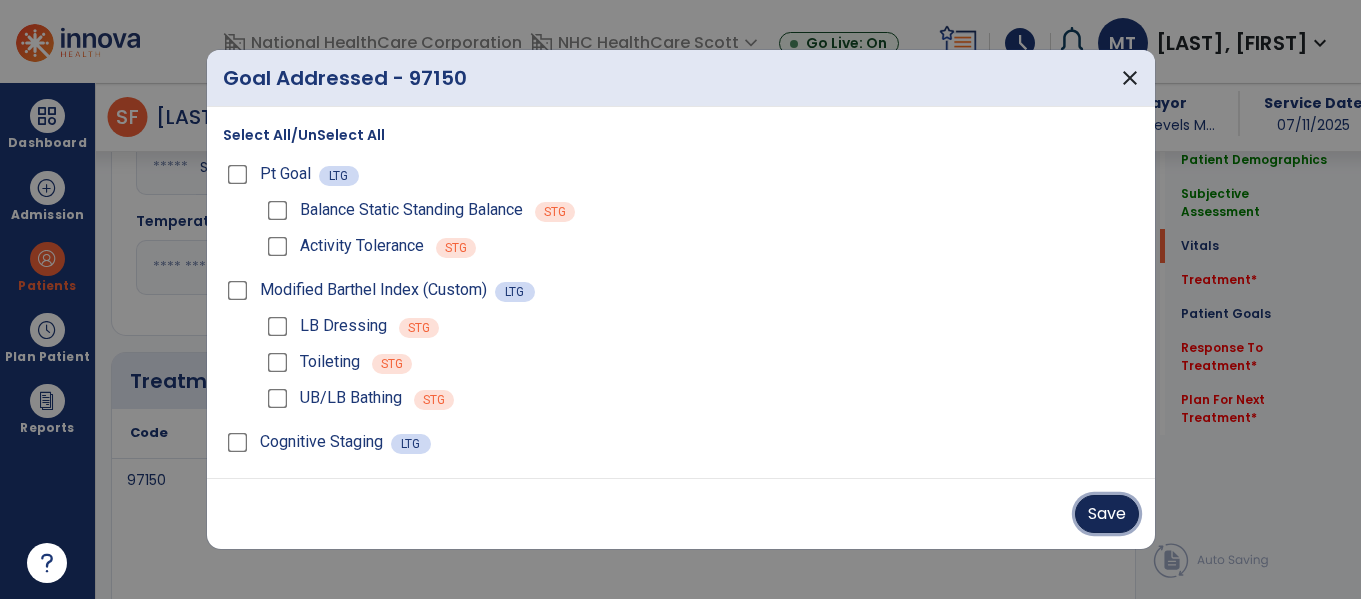 click on "Save" at bounding box center (1107, 514) 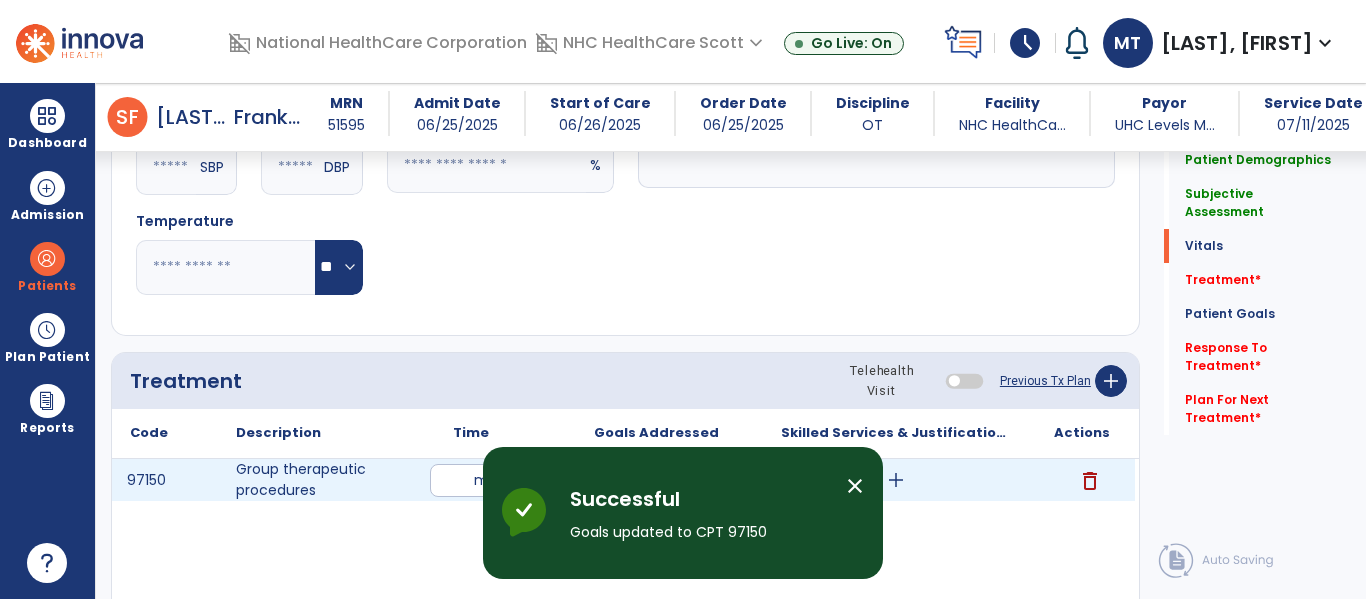 click on "add" at bounding box center (896, 480) 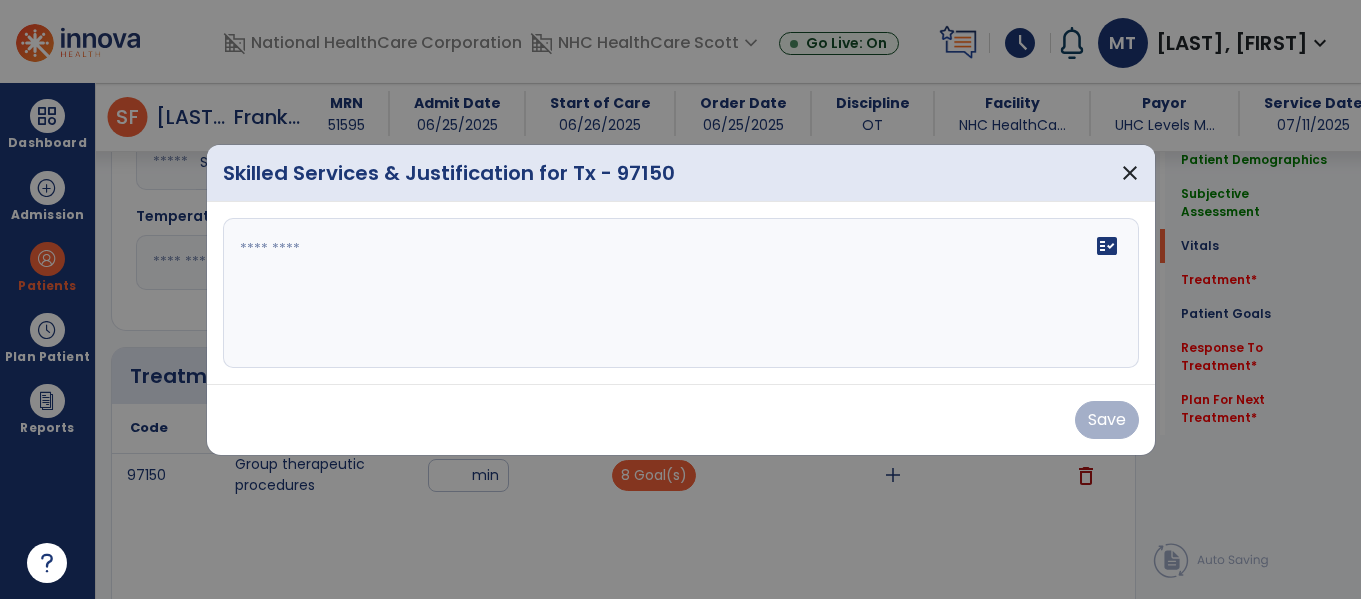 scroll, scrollTop: 1007, scrollLeft: 0, axis: vertical 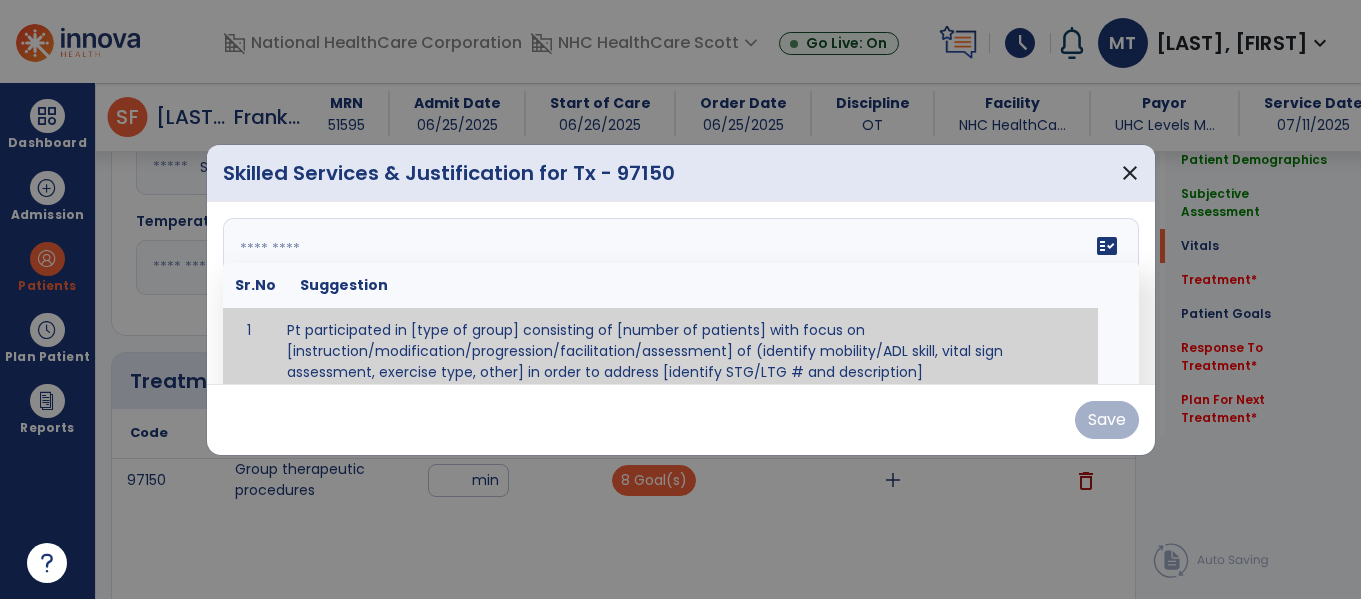 click on "fact_check  Sr.No Suggestion 1 Pt participated in [type of group] consisting of [number of patients] with focus on [instruction/modification/progression/facilitation/assessment] of (identify mobility/ADL skill, vital sign assessment, exercise type, other] in order to address [identify STG/LTG # and description]" at bounding box center [681, 293] 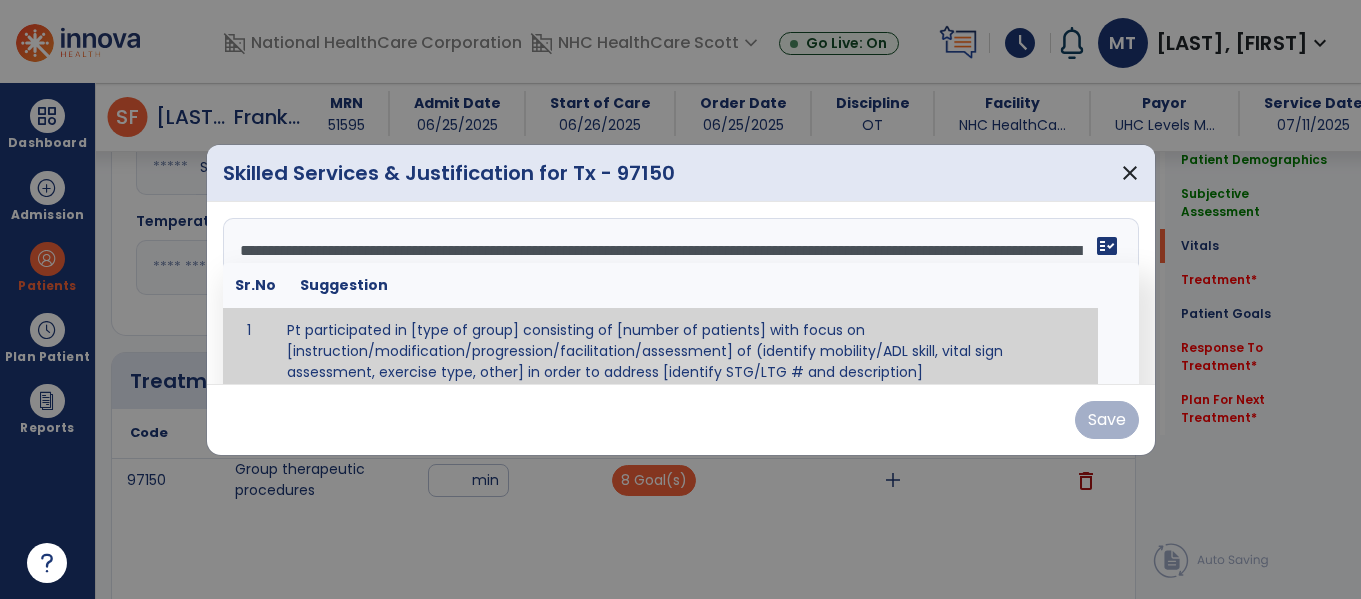 scroll, scrollTop: 112, scrollLeft: 0, axis: vertical 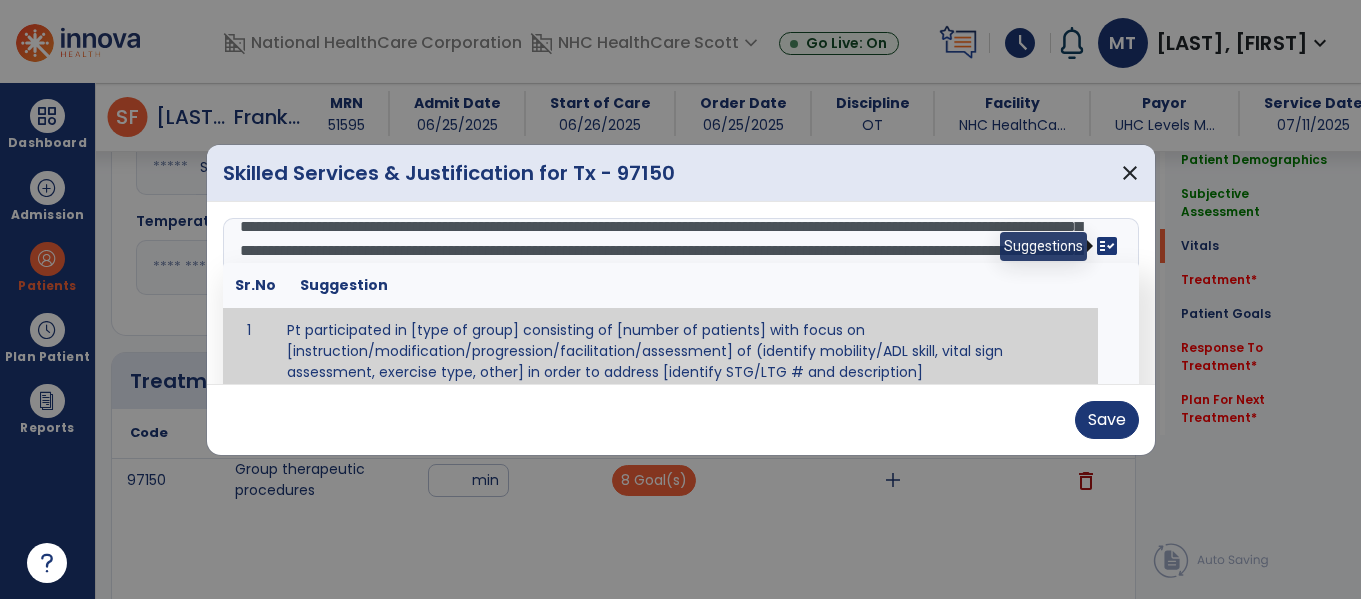 type on "**********" 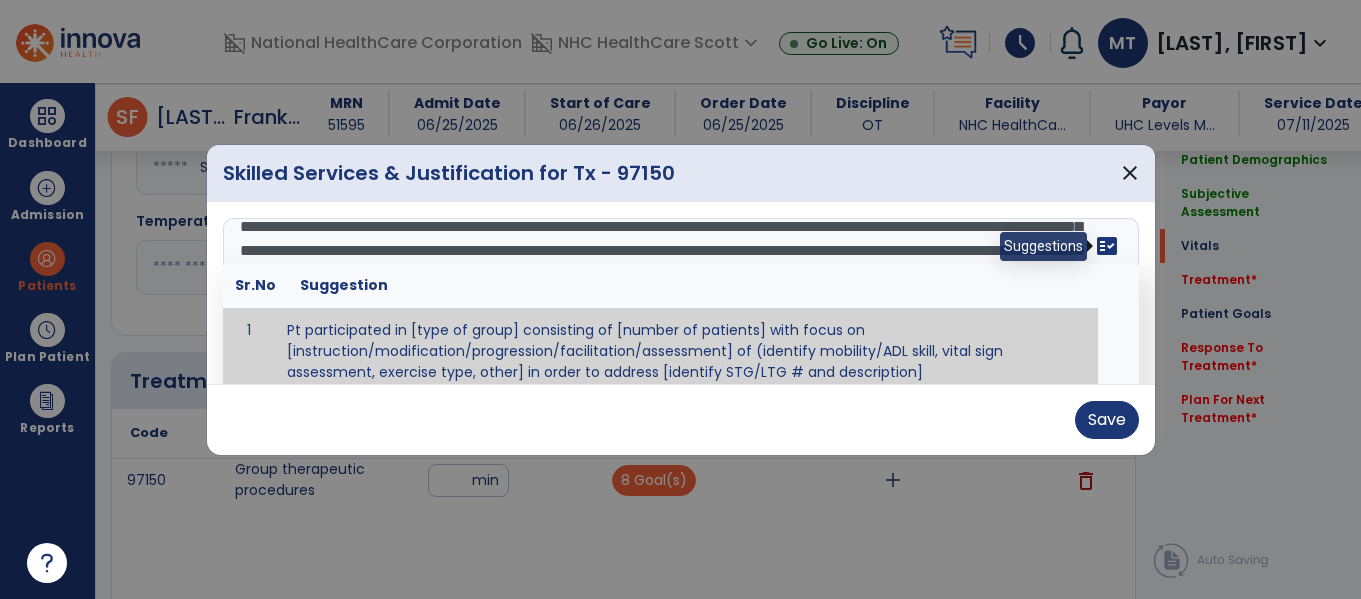 click on "fact_check" at bounding box center [1107, 246] 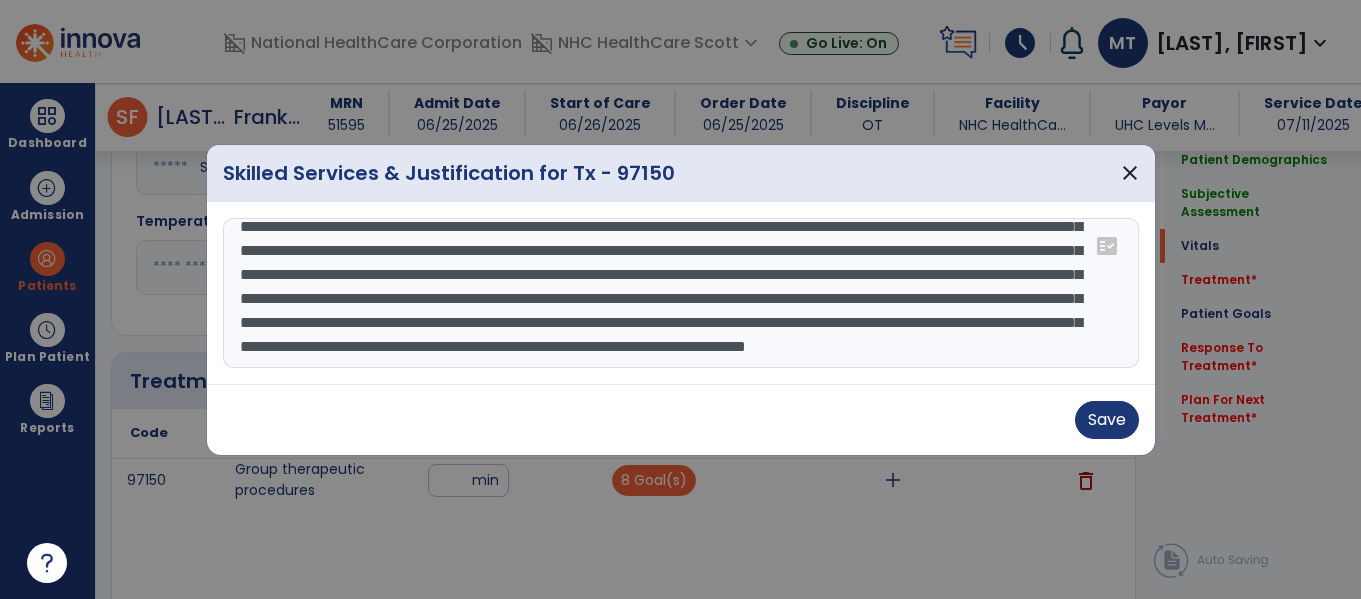 scroll, scrollTop: 0, scrollLeft: 0, axis: both 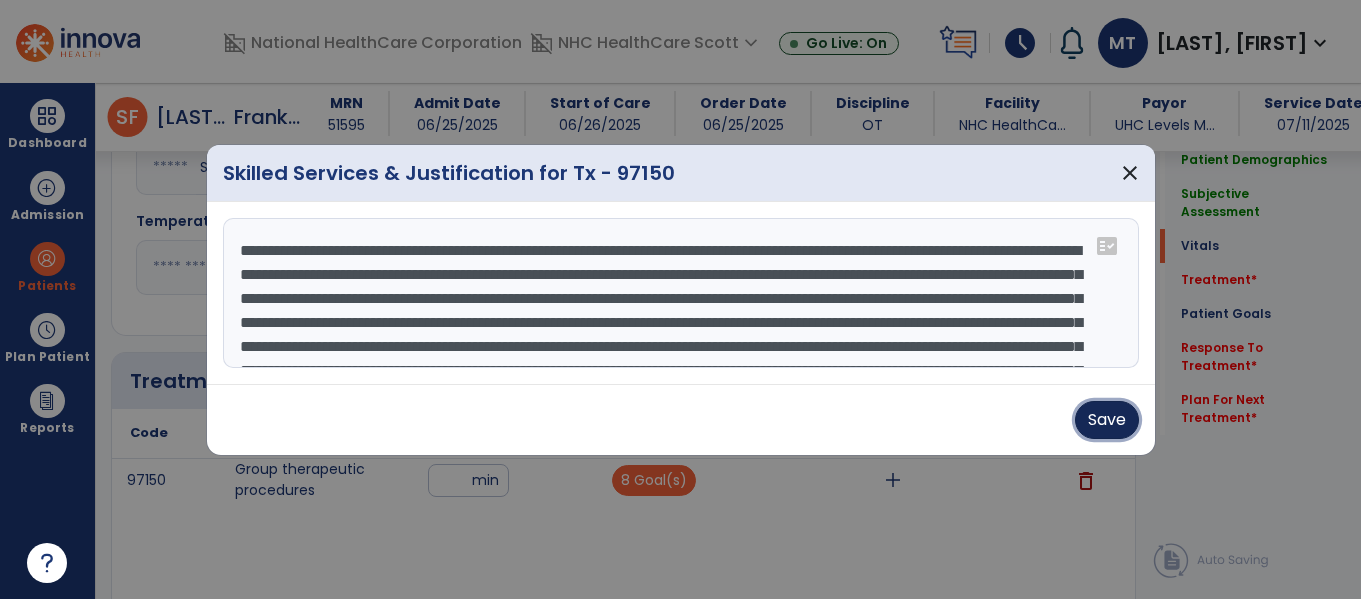 click on "Save" at bounding box center (1107, 420) 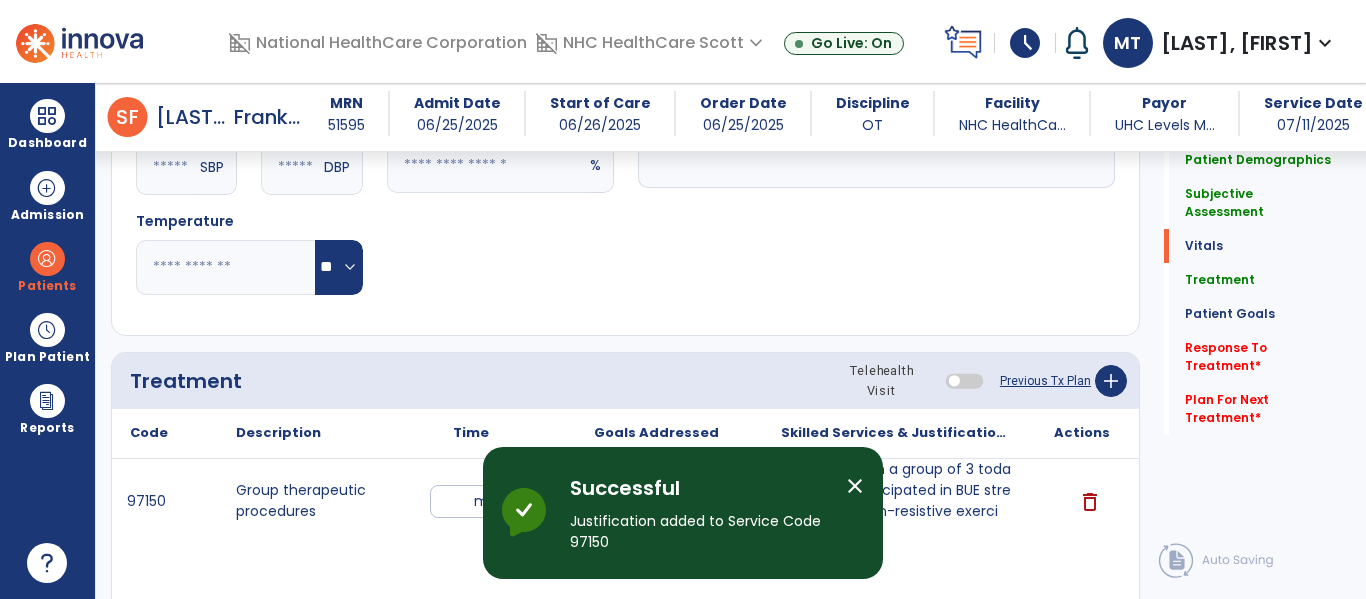 click on "close" at bounding box center (855, 486) 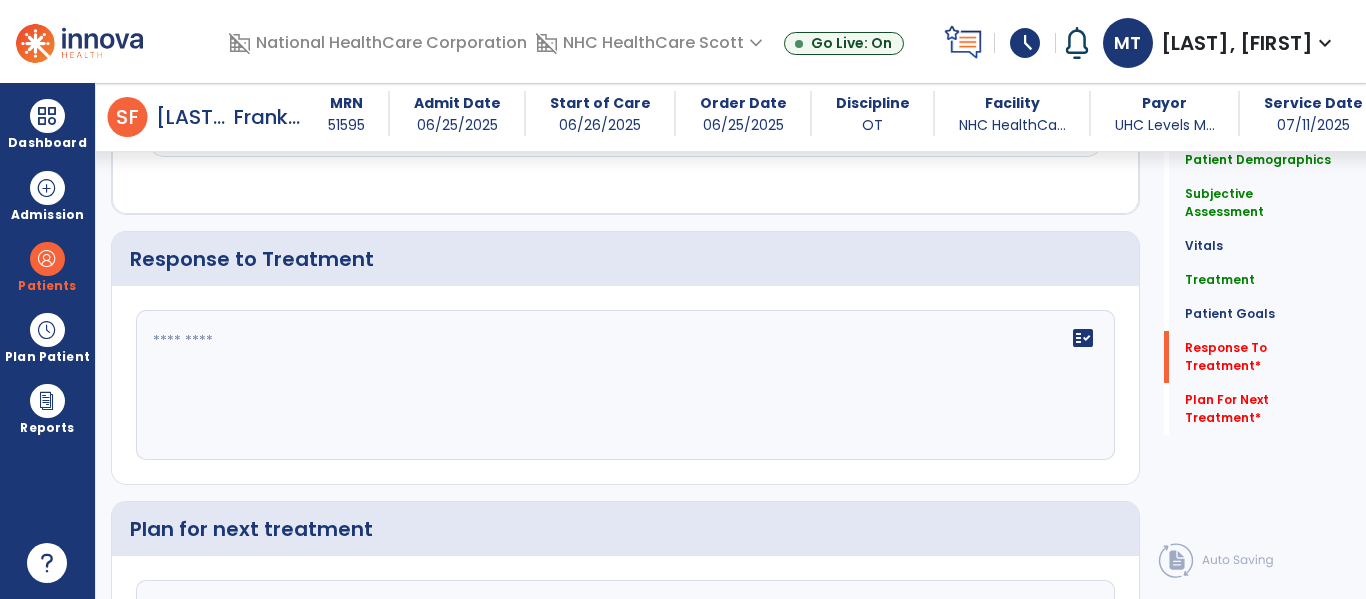 scroll, scrollTop: 3066, scrollLeft: 0, axis: vertical 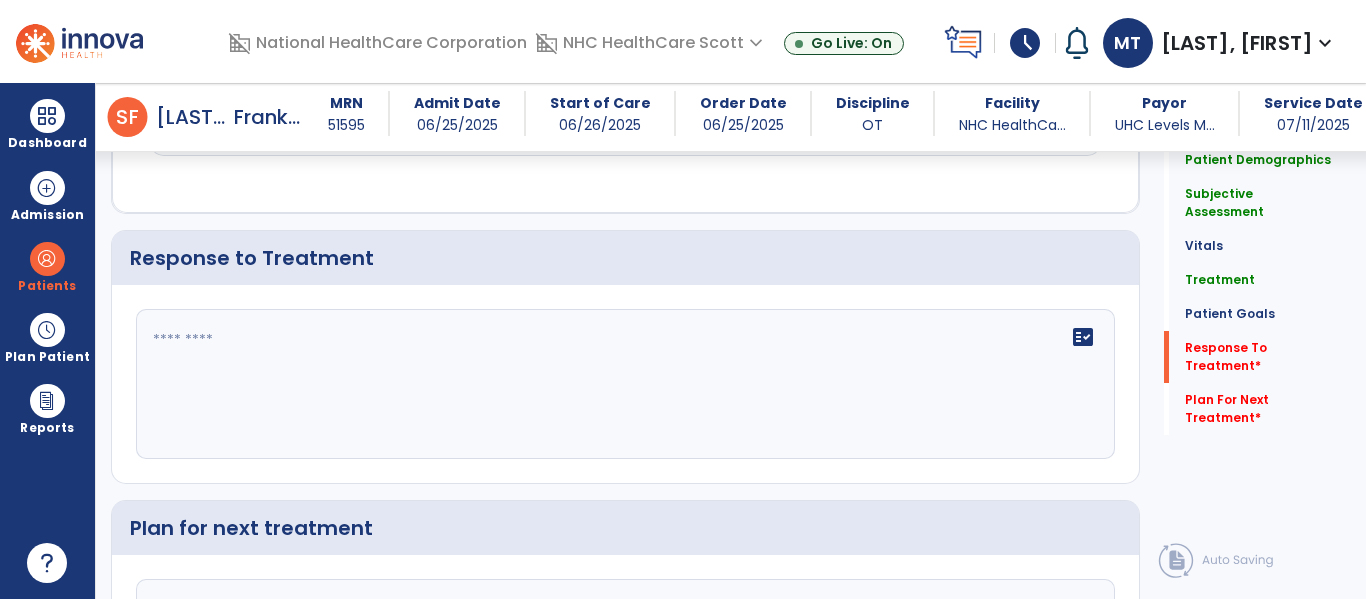 click on "fact_check" 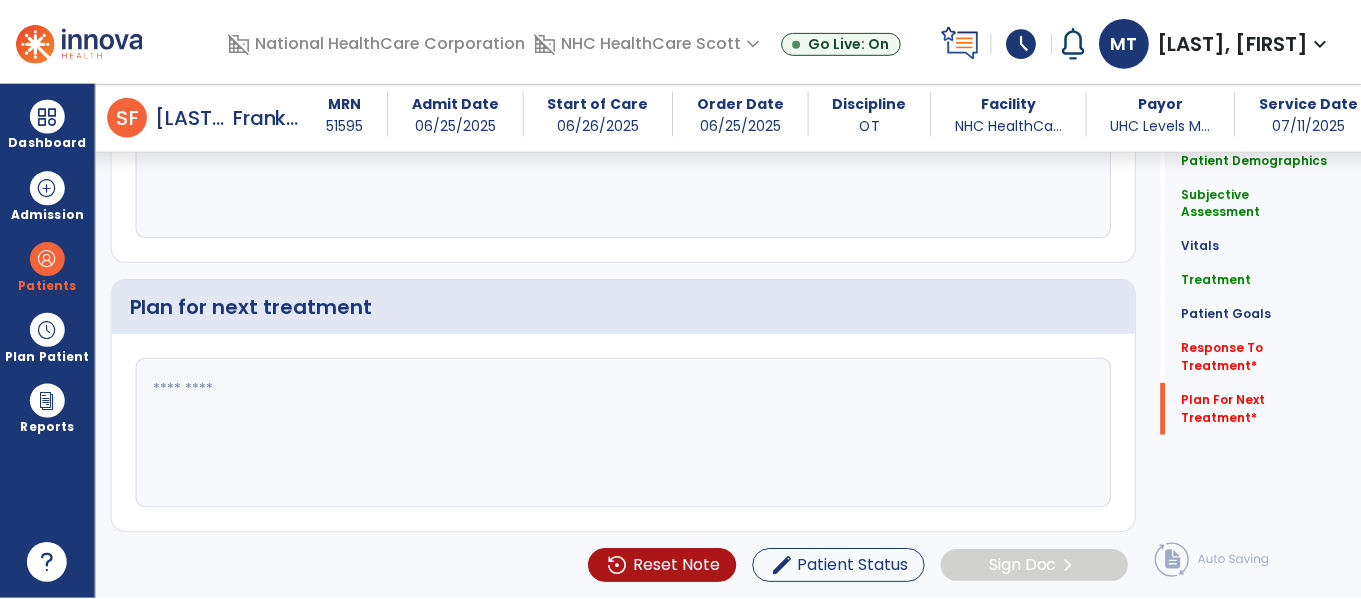 scroll, scrollTop: 3288, scrollLeft: 0, axis: vertical 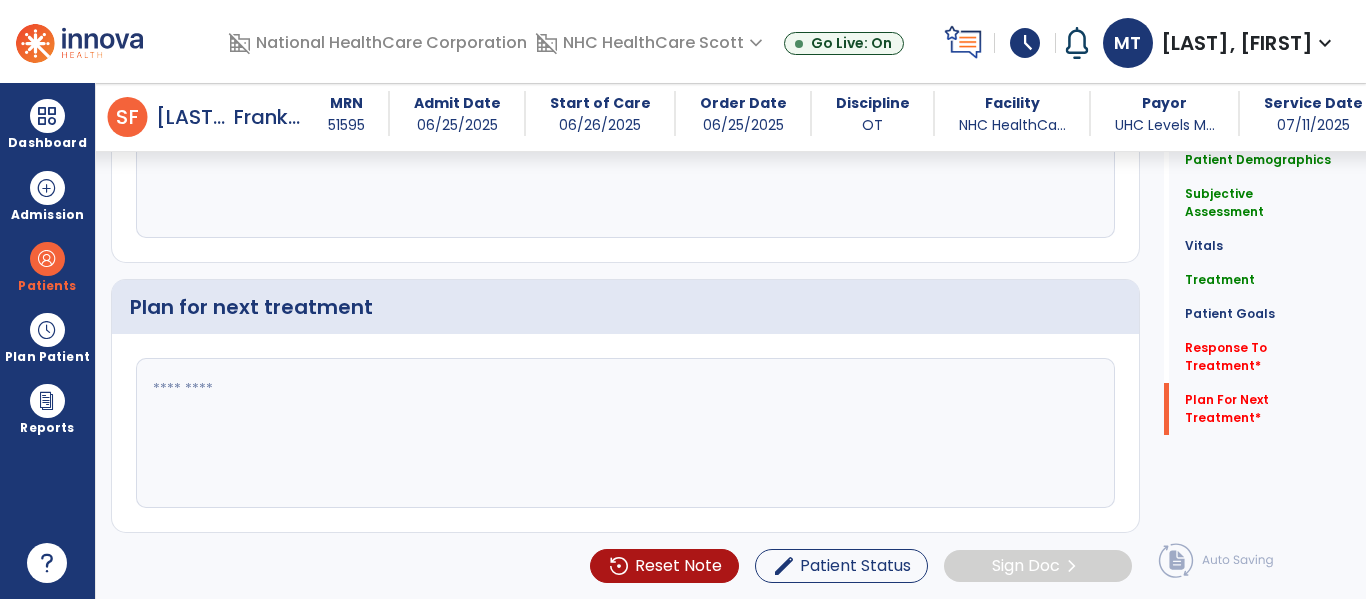 type on "**********" 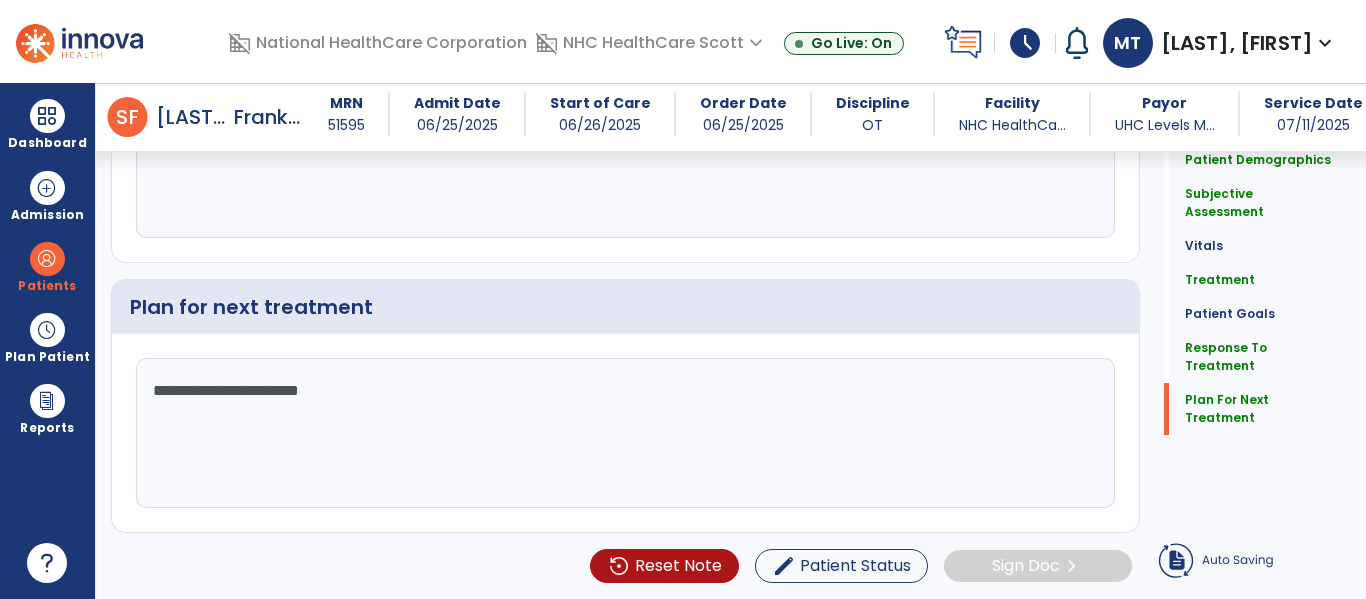 click on "**********" 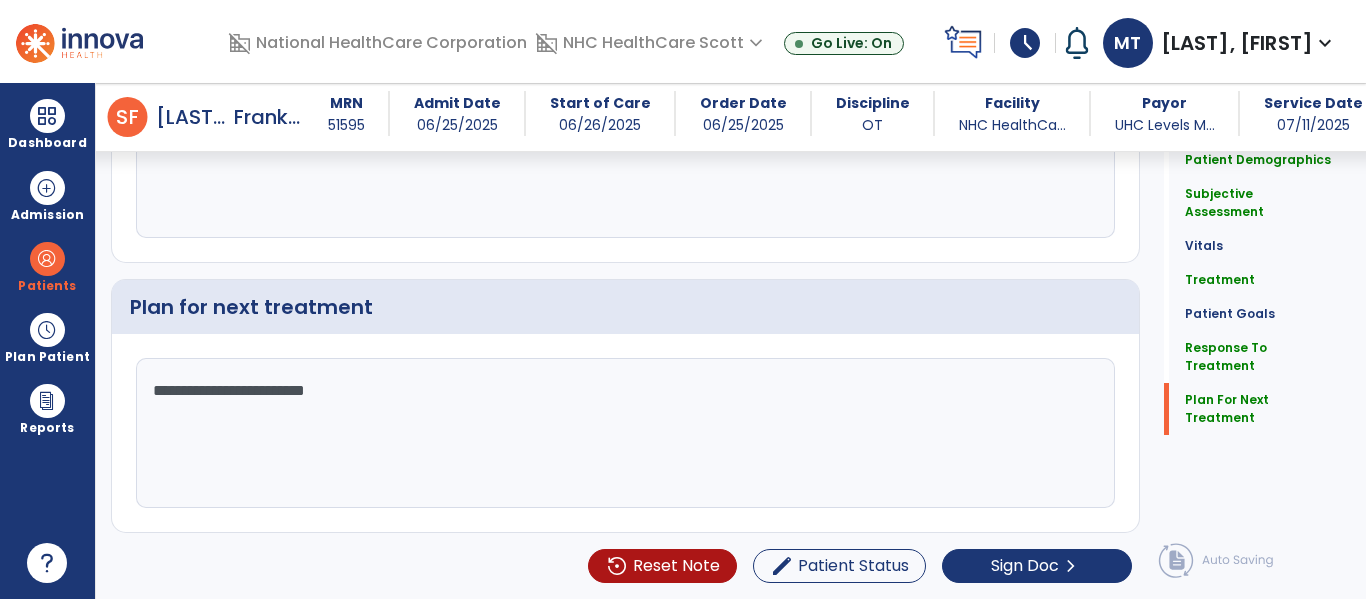 click on "**********" 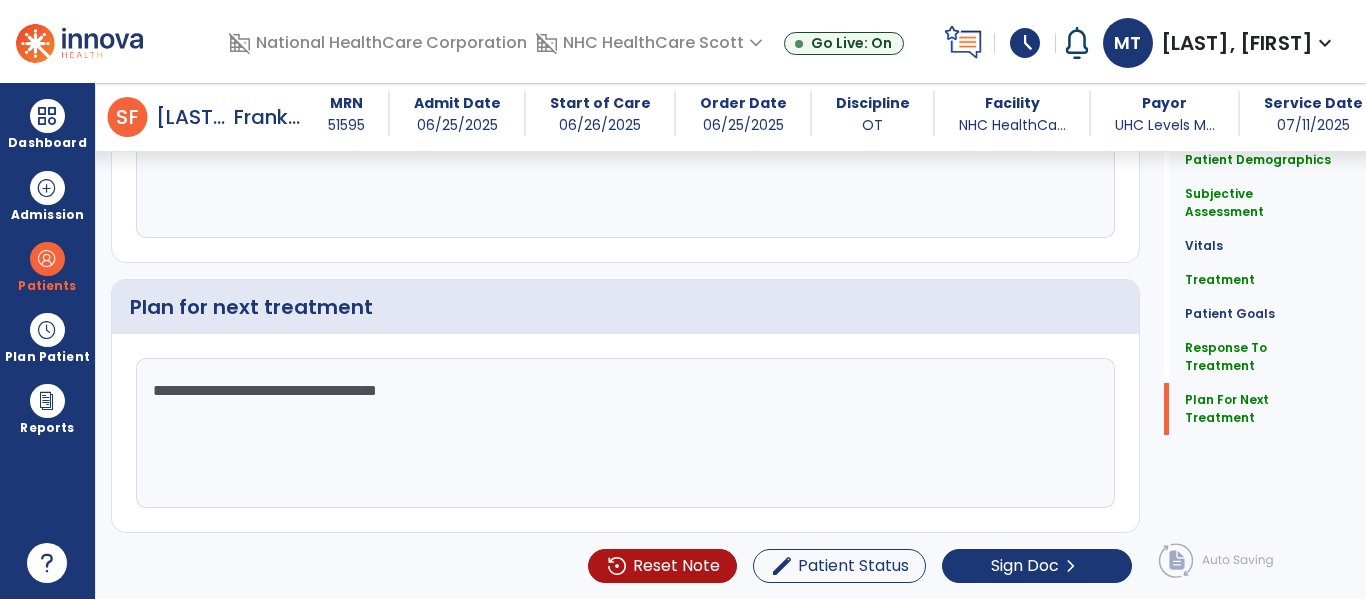 click on "**********" 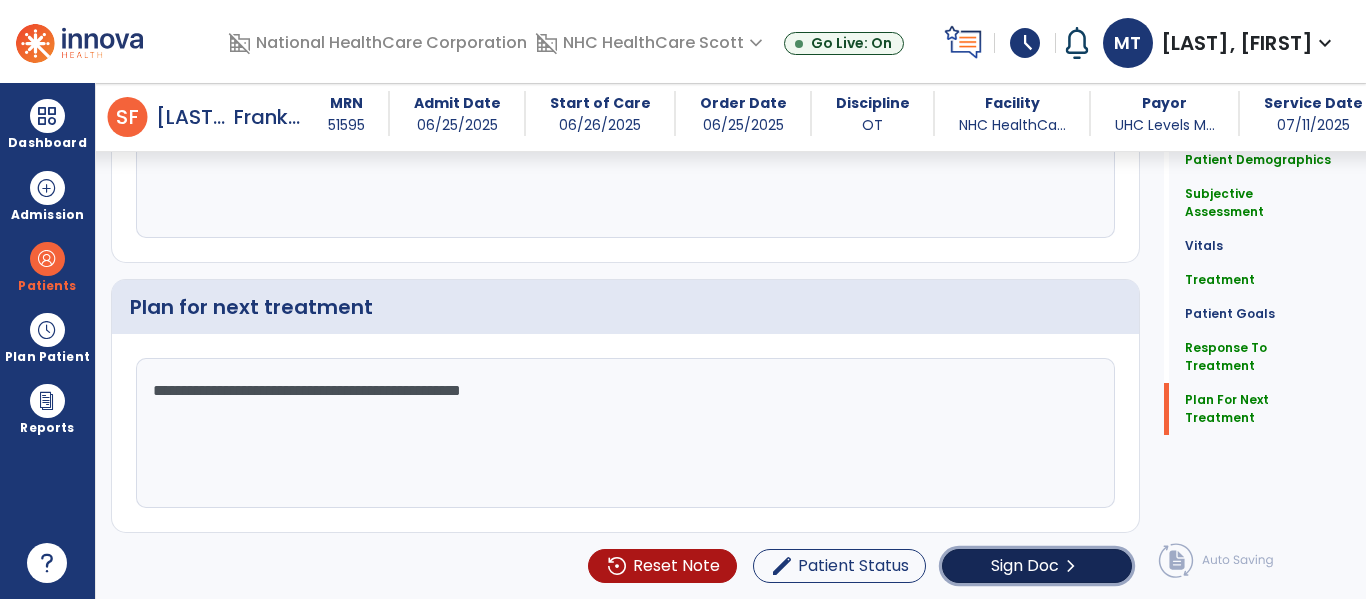click on "Sign Doc  chevron_right" 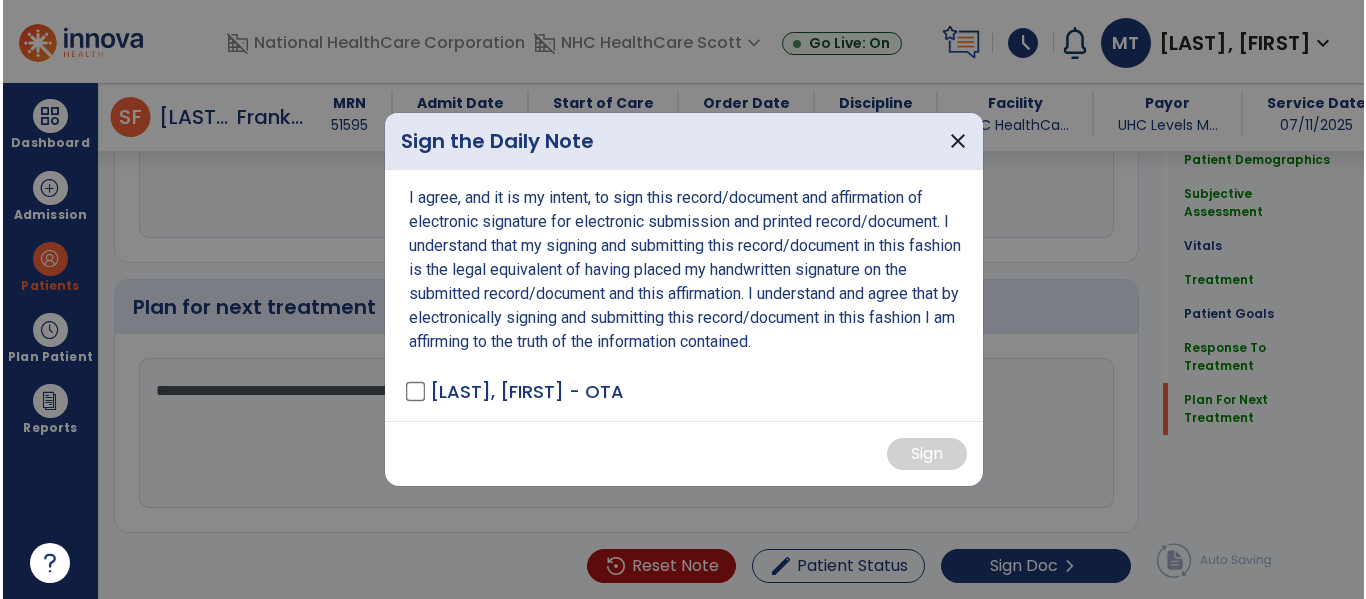 scroll, scrollTop: 3288, scrollLeft: 0, axis: vertical 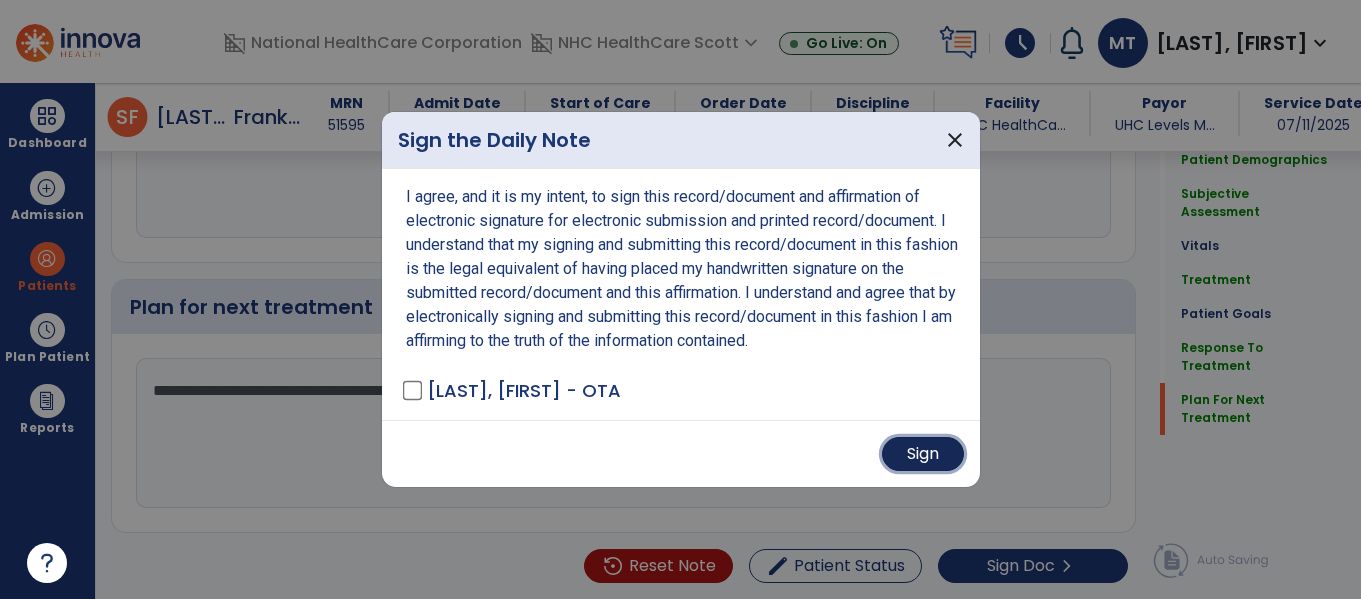 click on "Sign" at bounding box center (923, 454) 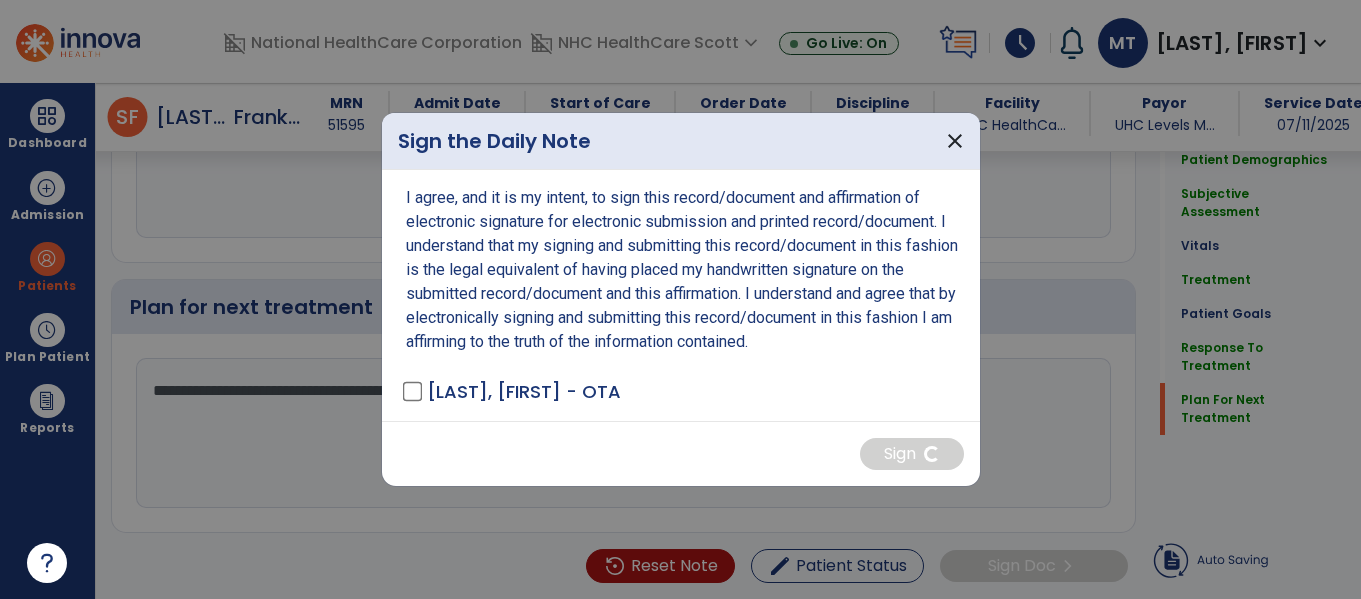 type on "**********" 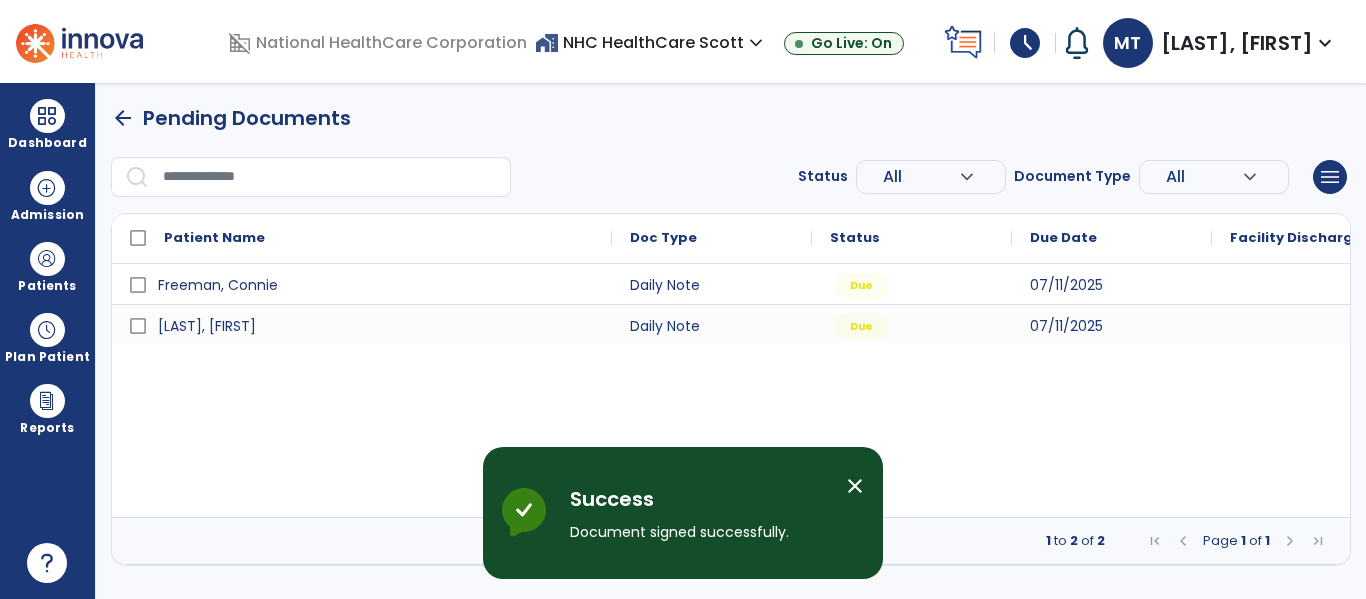 scroll, scrollTop: 0, scrollLeft: 0, axis: both 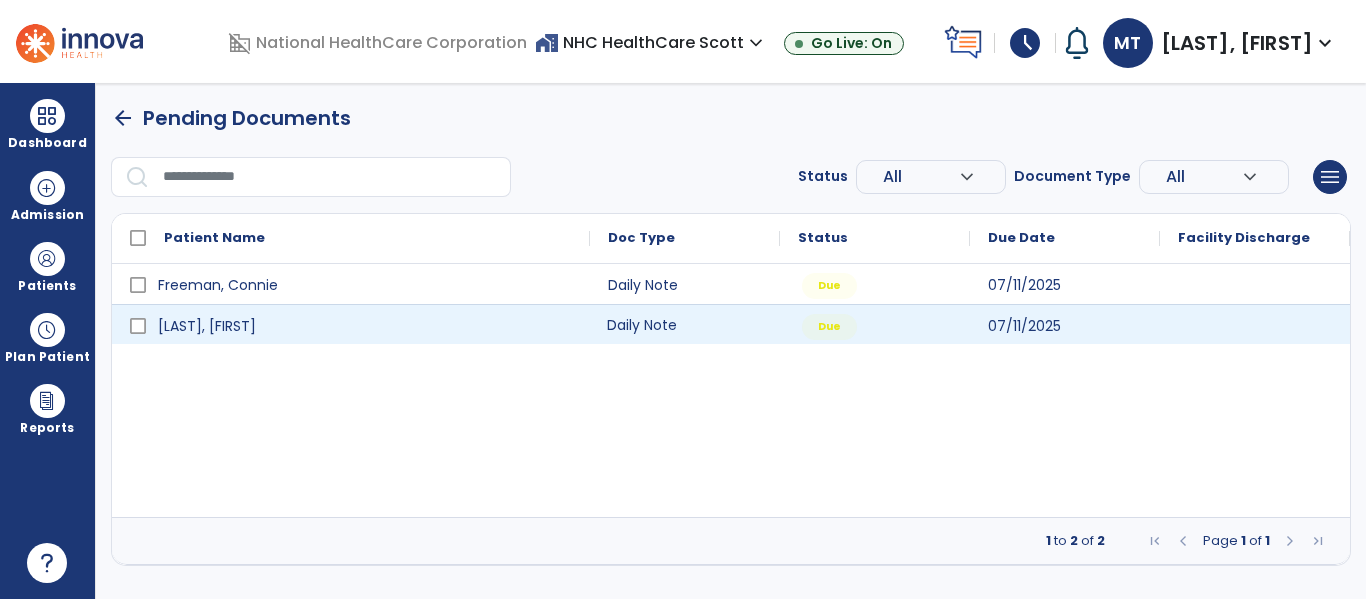click on "Daily Note" at bounding box center [685, 324] 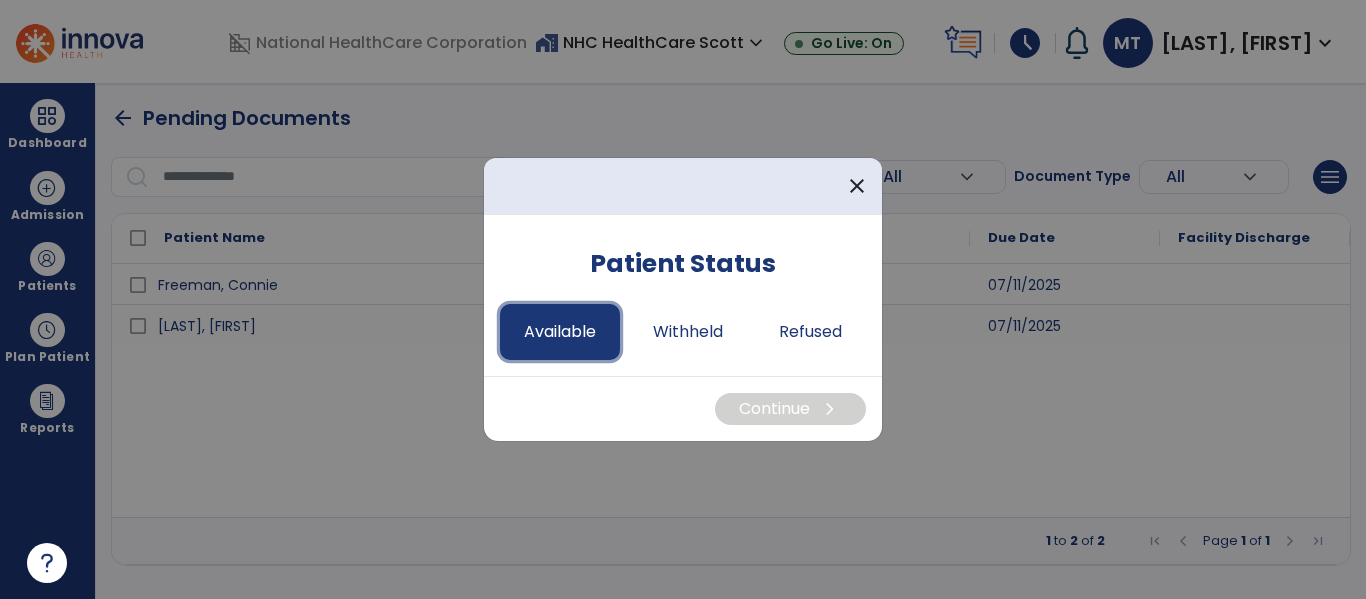 click on "Available" at bounding box center [560, 332] 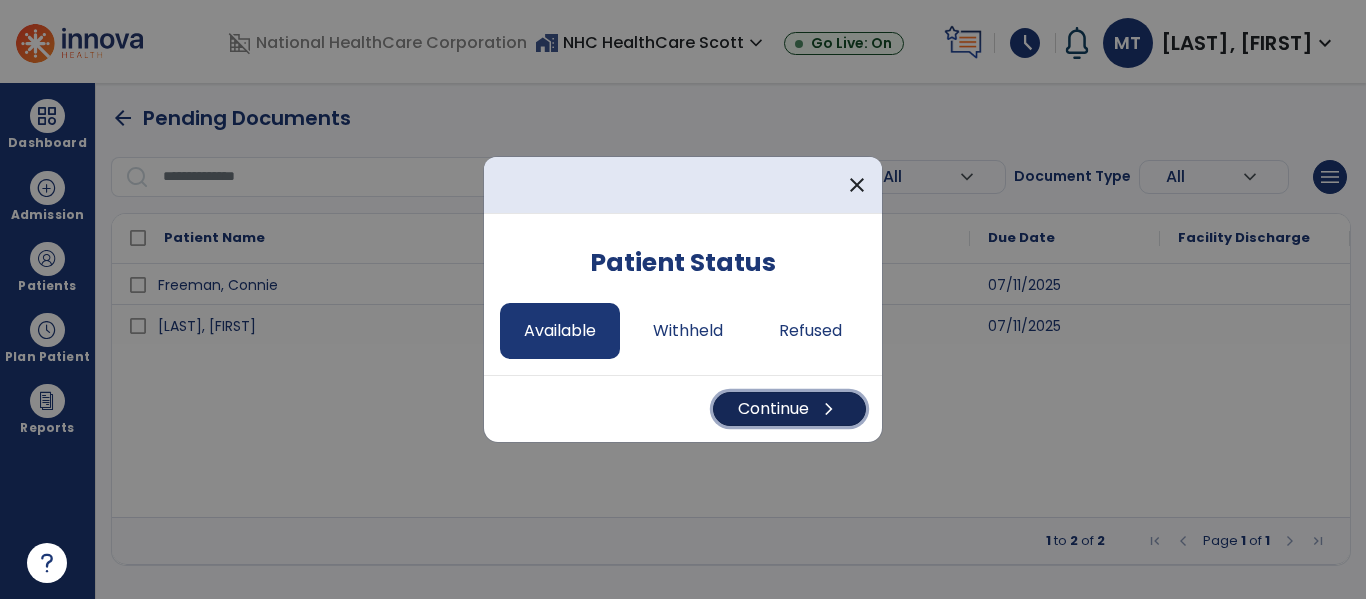 click on "Continue   chevron_right" at bounding box center (789, 409) 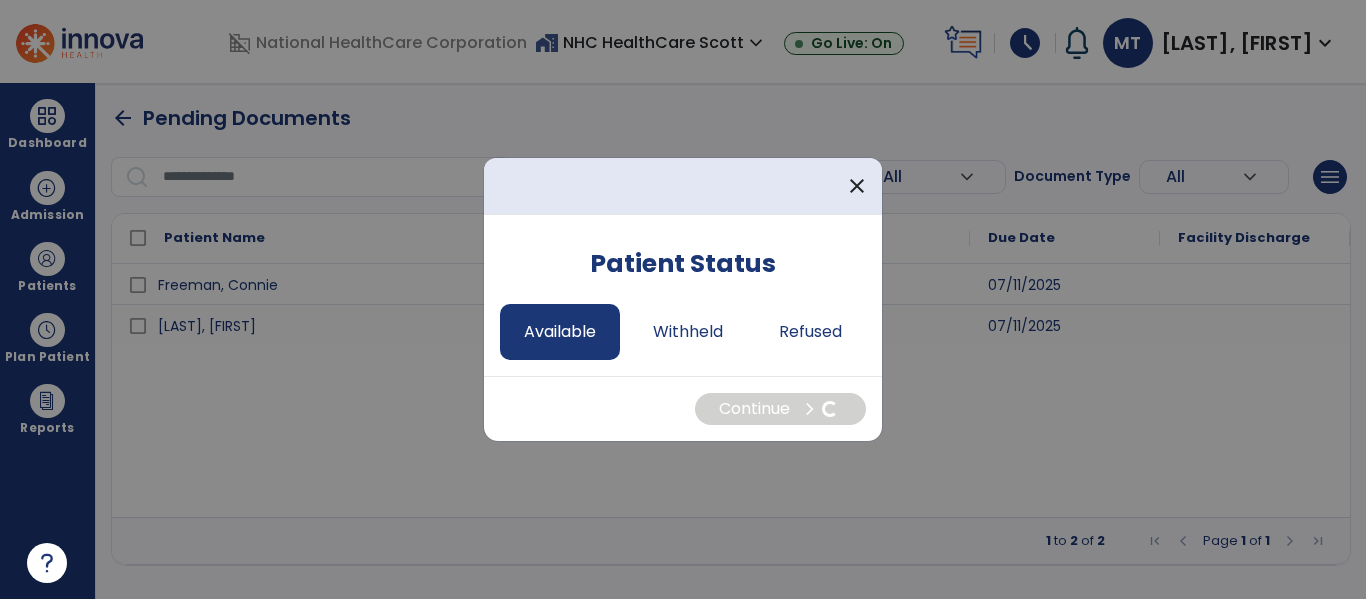 select on "*" 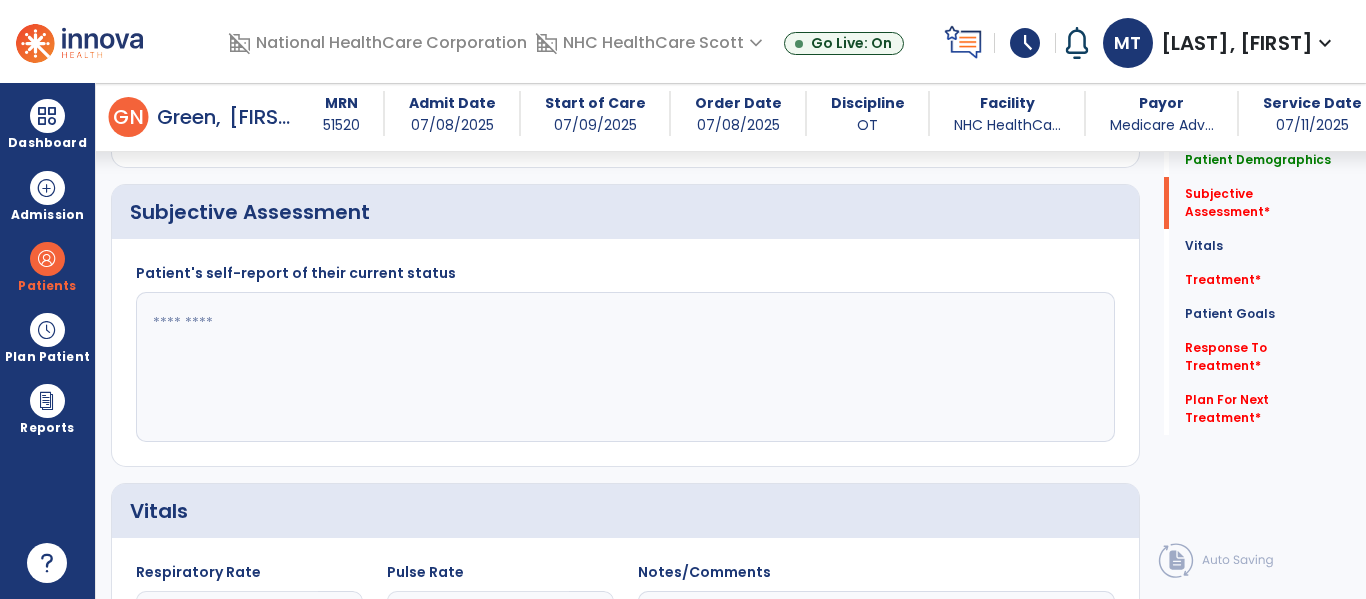 scroll, scrollTop: 453, scrollLeft: 0, axis: vertical 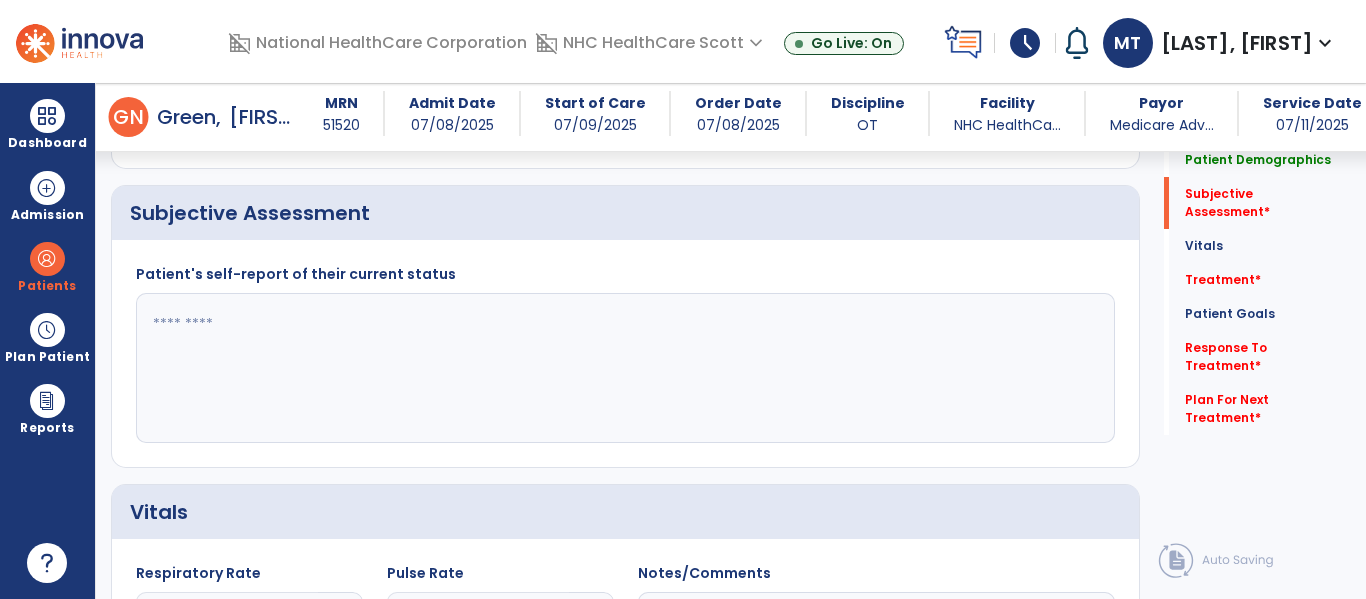 click 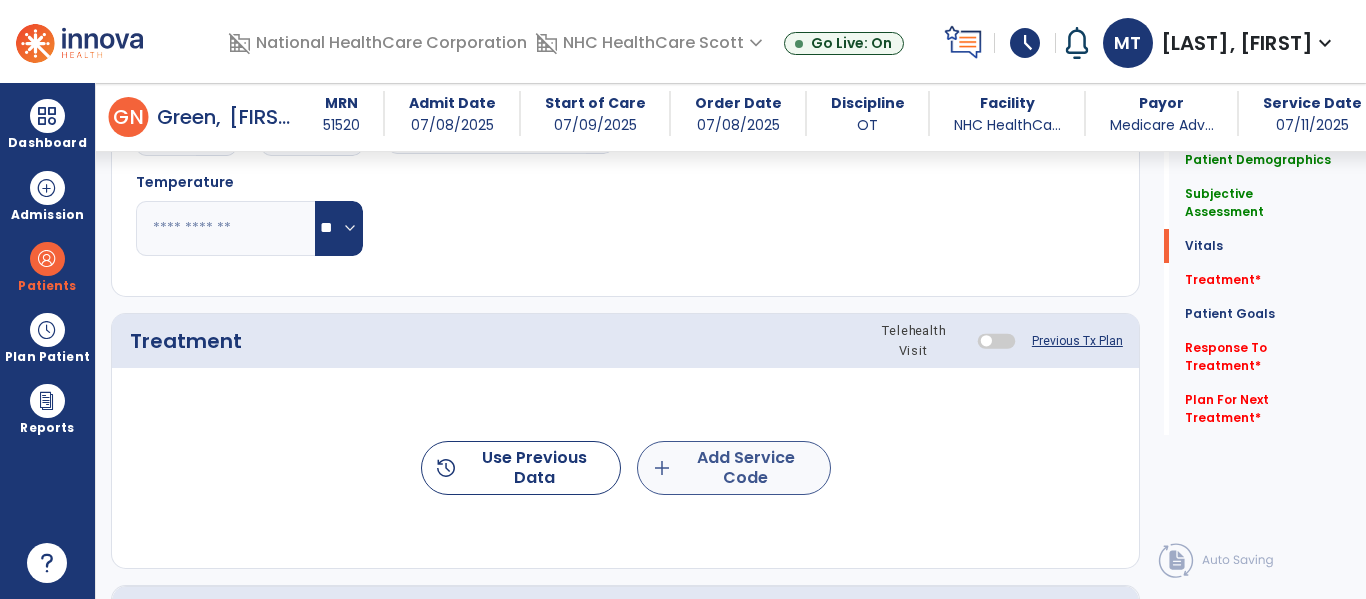 type on "**********" 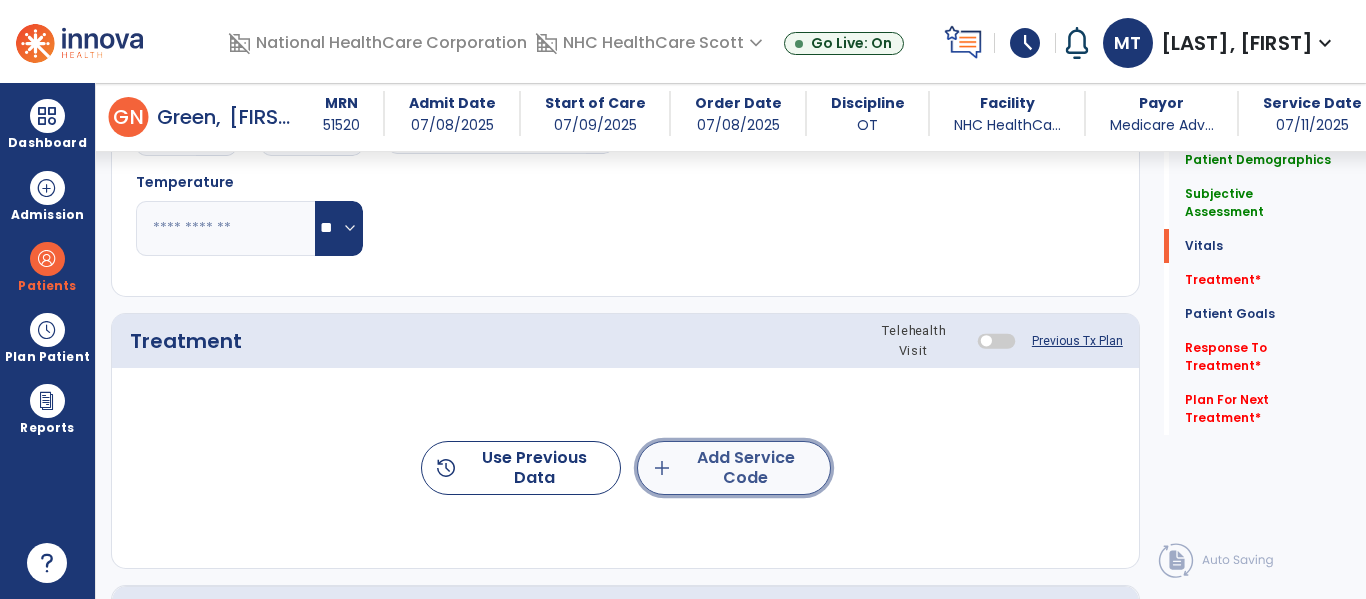 click on "add  Add Service Code" 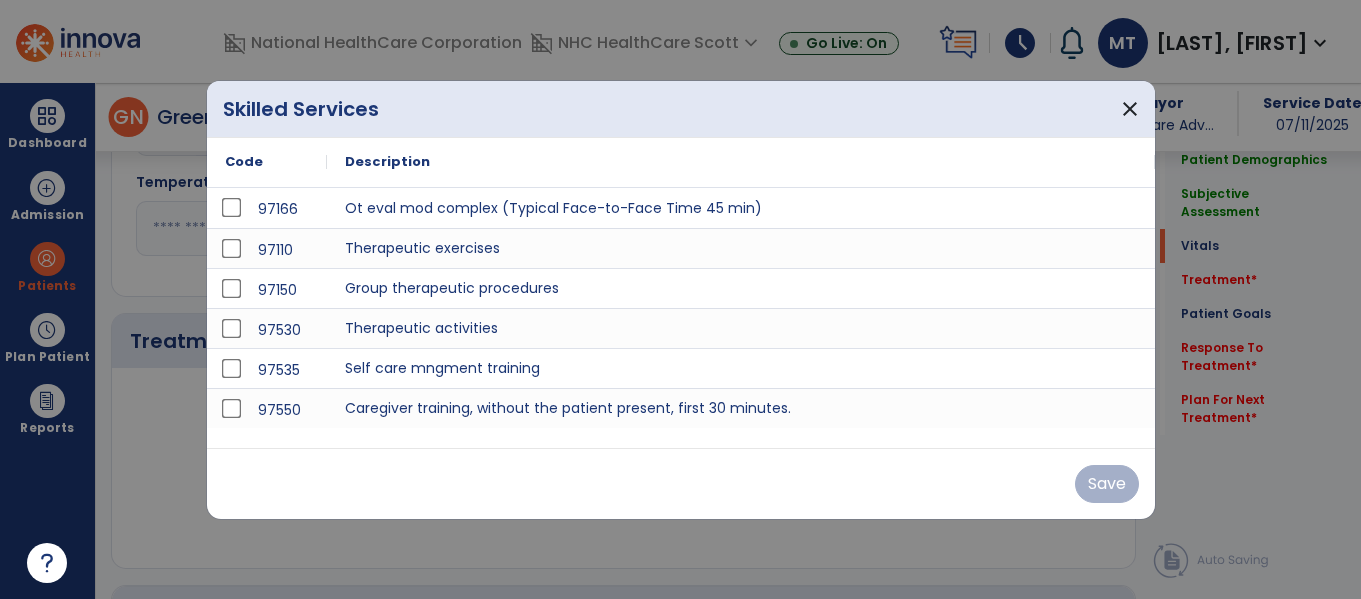 scroll, scrollTop: 1046, scrollLeft: 0, axis: vertical 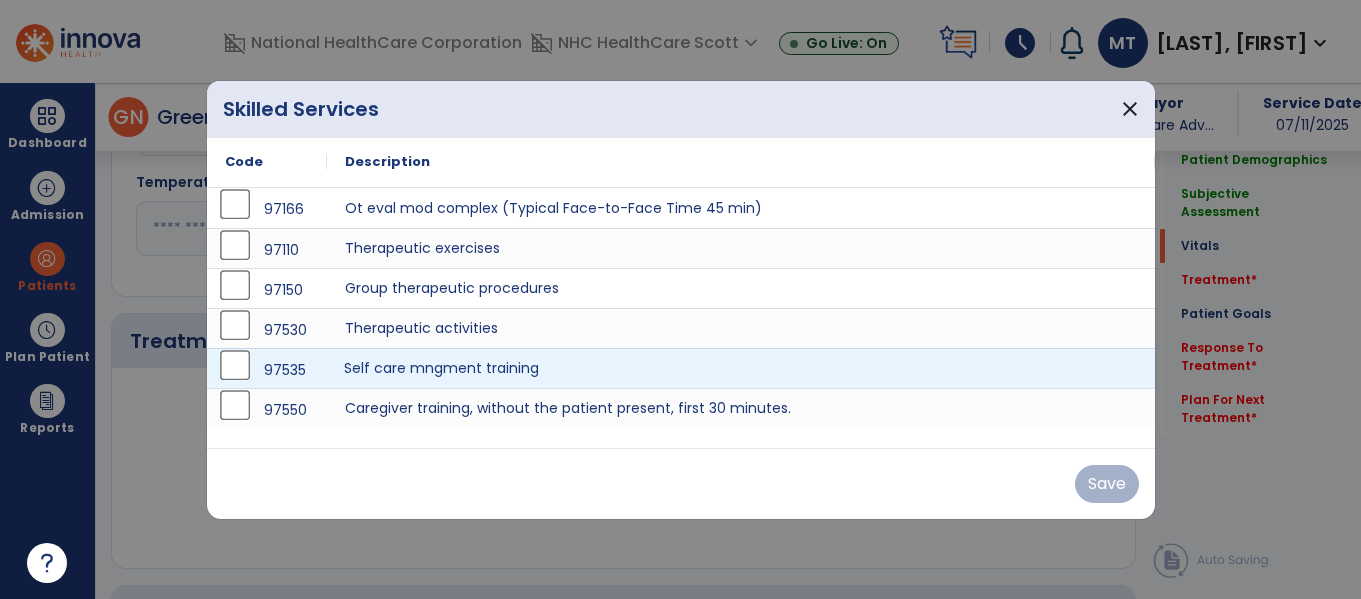 click on "Self care mngment training" at bounding box center [741, 368] 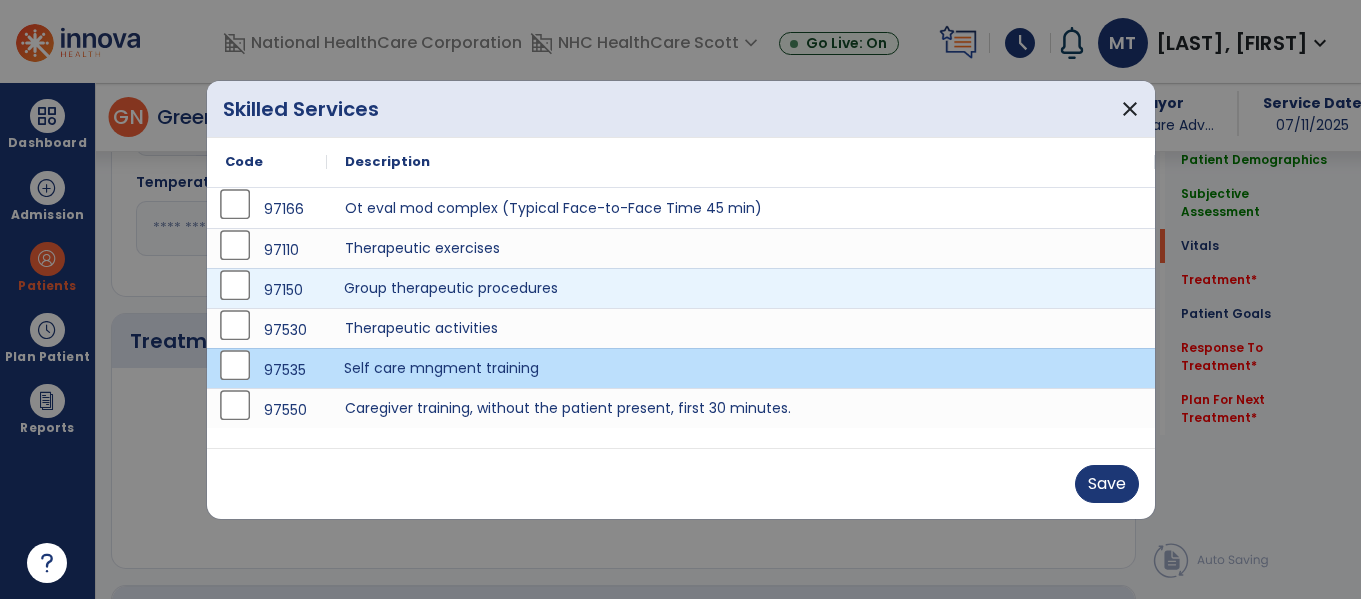click on "Group therapeutic procedures" at bounding box center (741, 288) 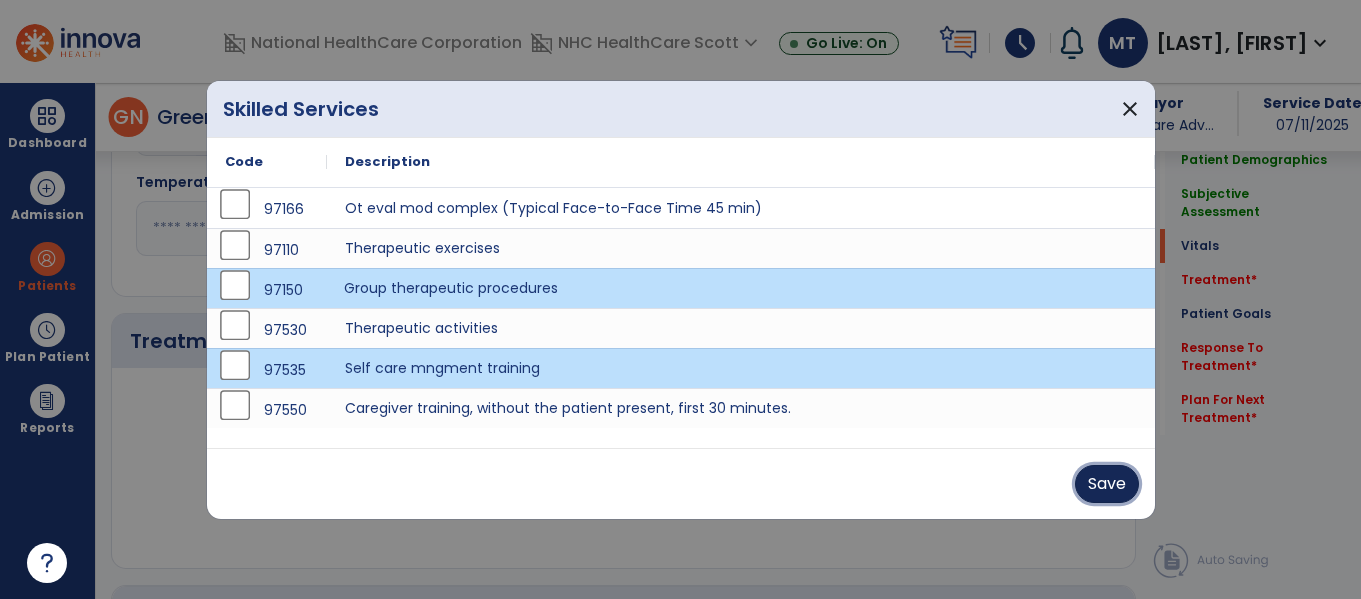 click on "Save" at bounding box center (1107, 484) 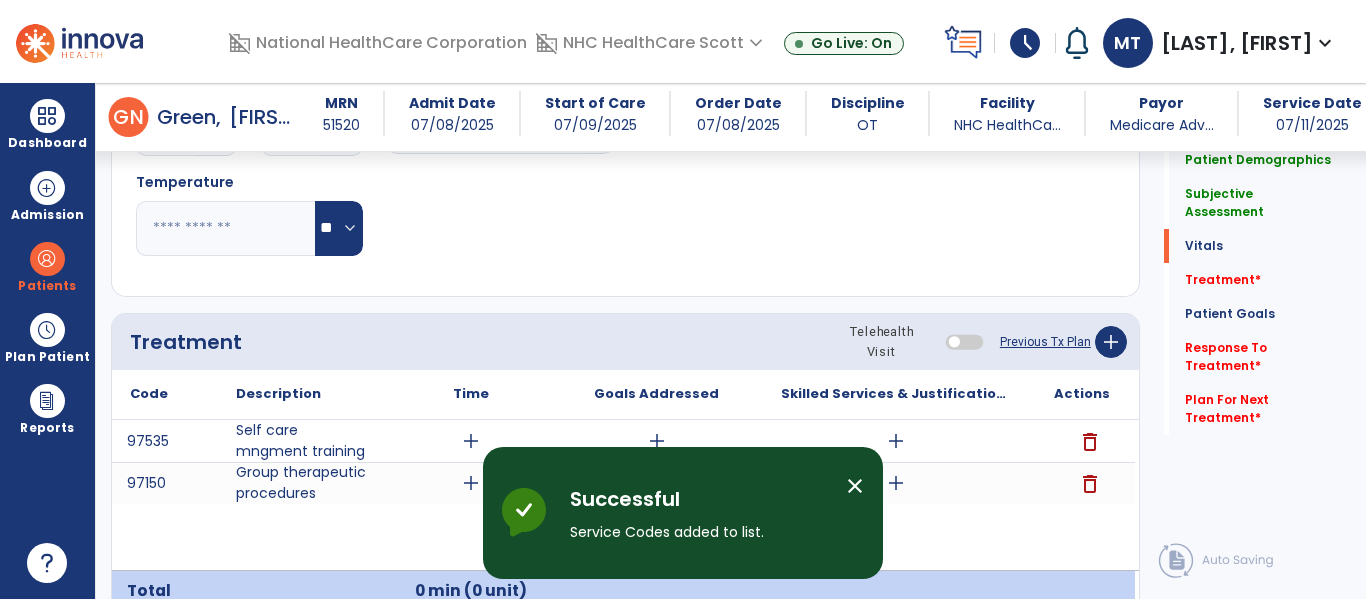 click on "close" at bounding box center [855, 486] 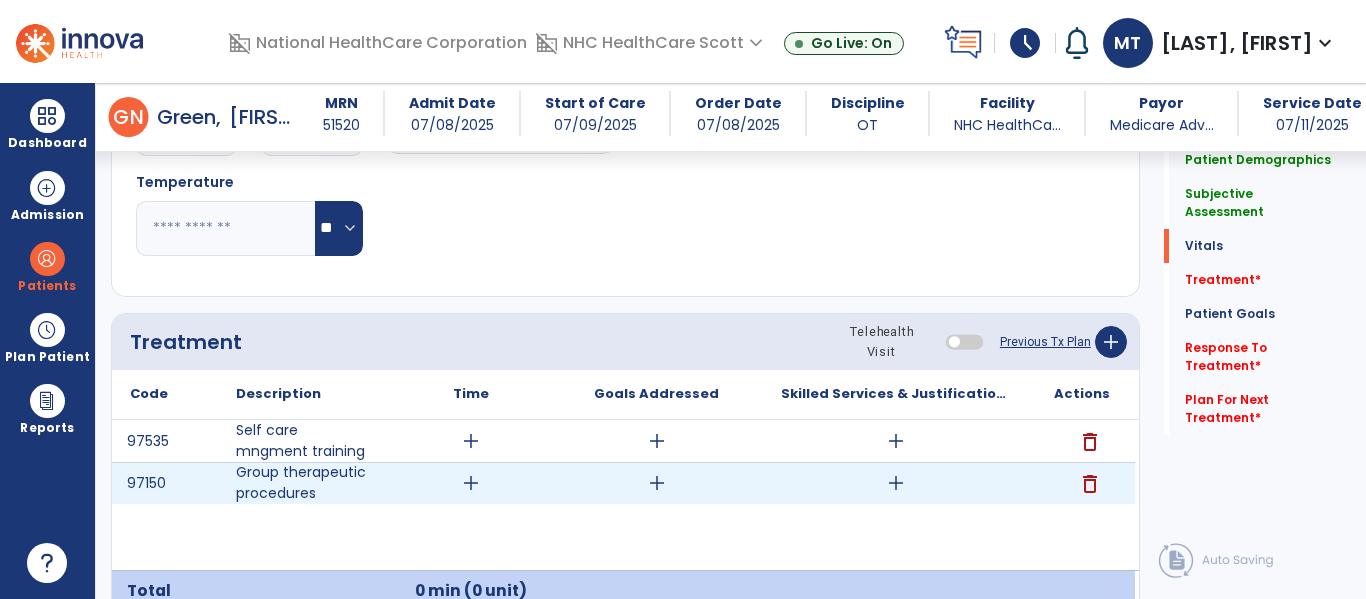 click on "add" at bounding box center (471, 483) 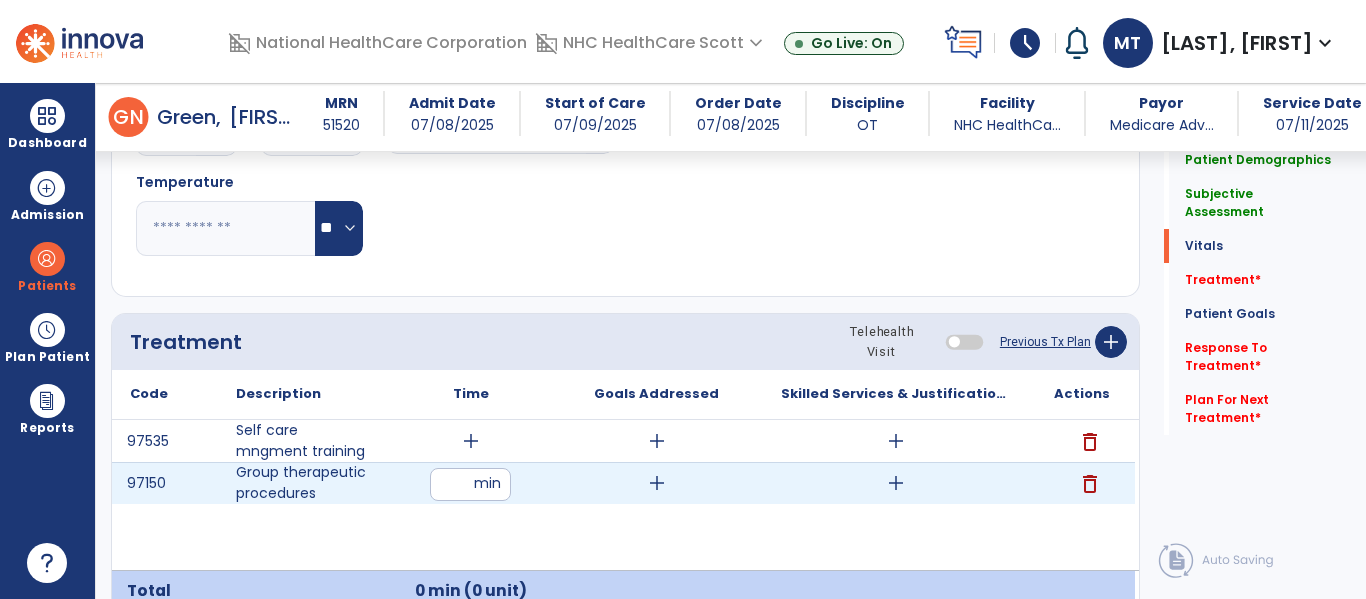 type on "**" 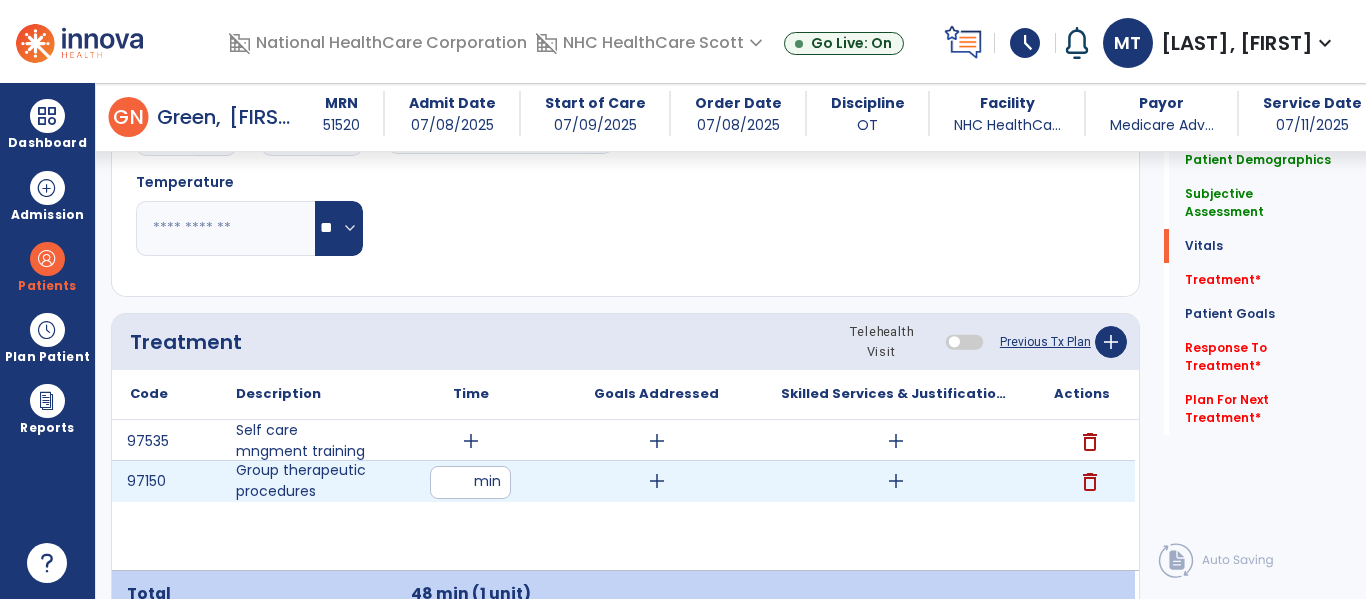 click on "add" at bounding box center [657, 481] 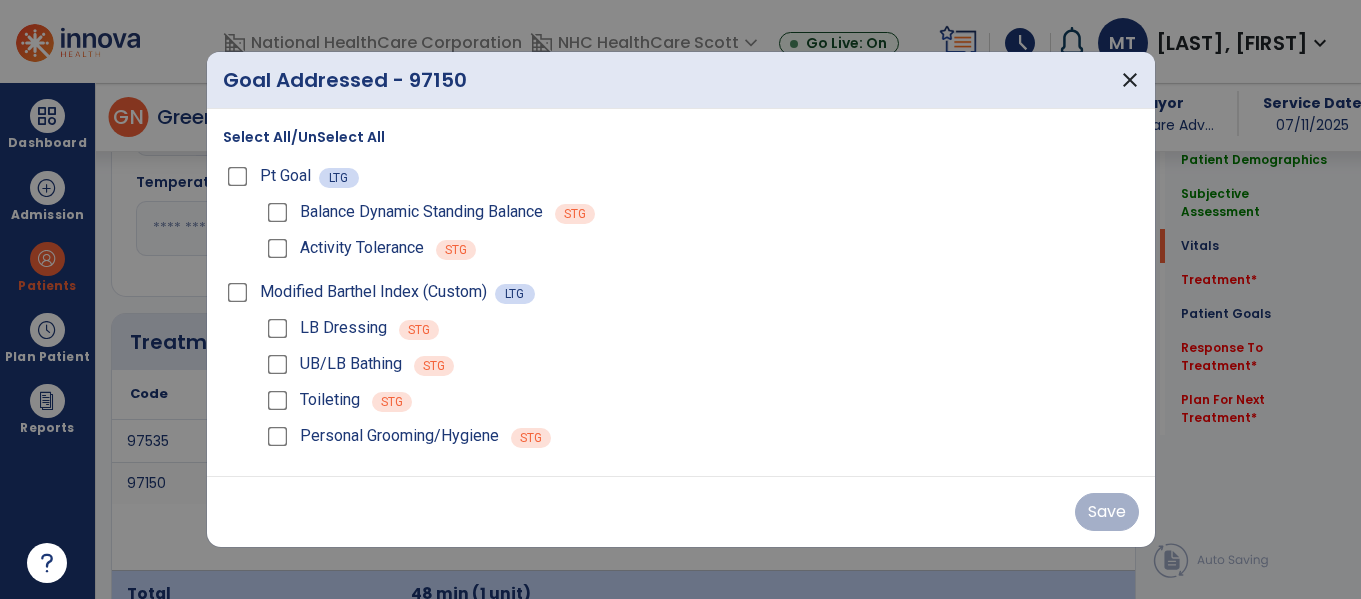 scroll, scrollTop: 1046, scrollLeft: 0, axis: vertical 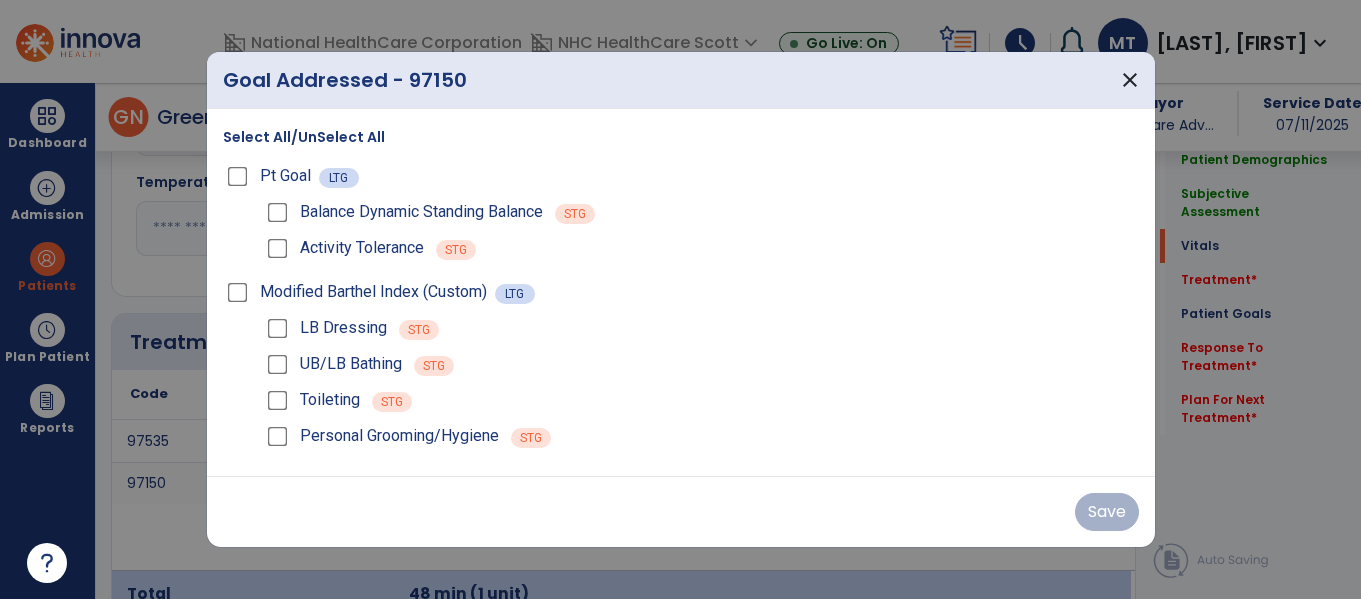click on "Select All/UnSelect All" at bounding box center [304, 137] 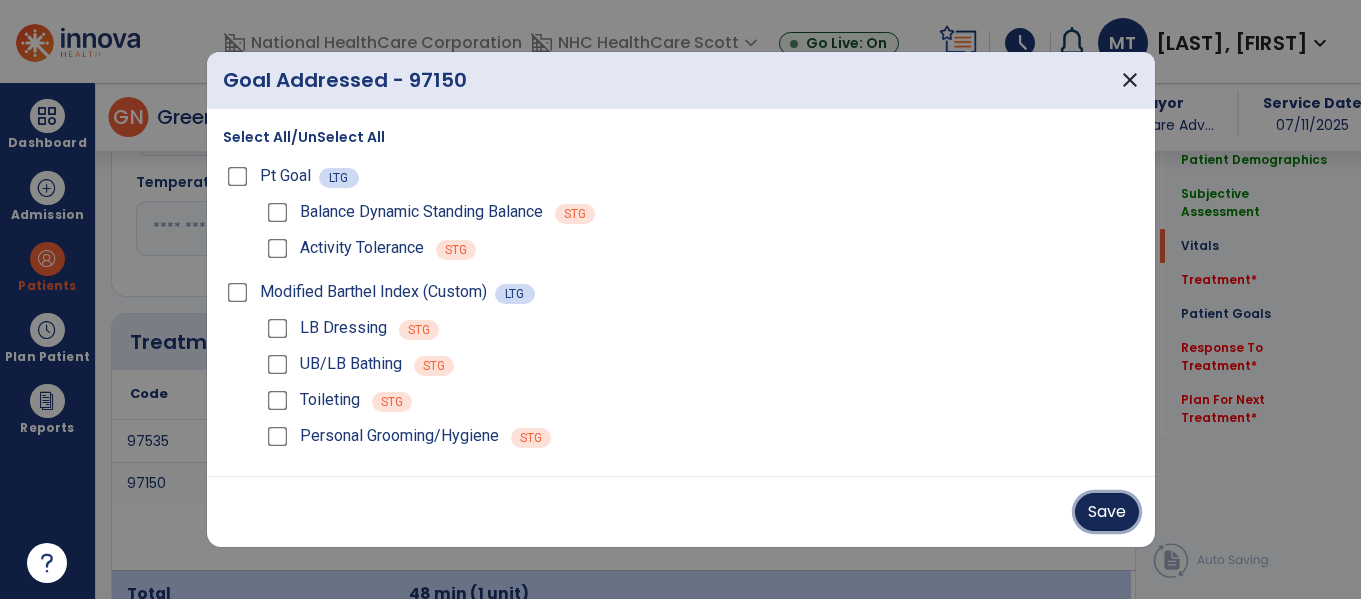click on "Save" at bounding box center [1107, 512] 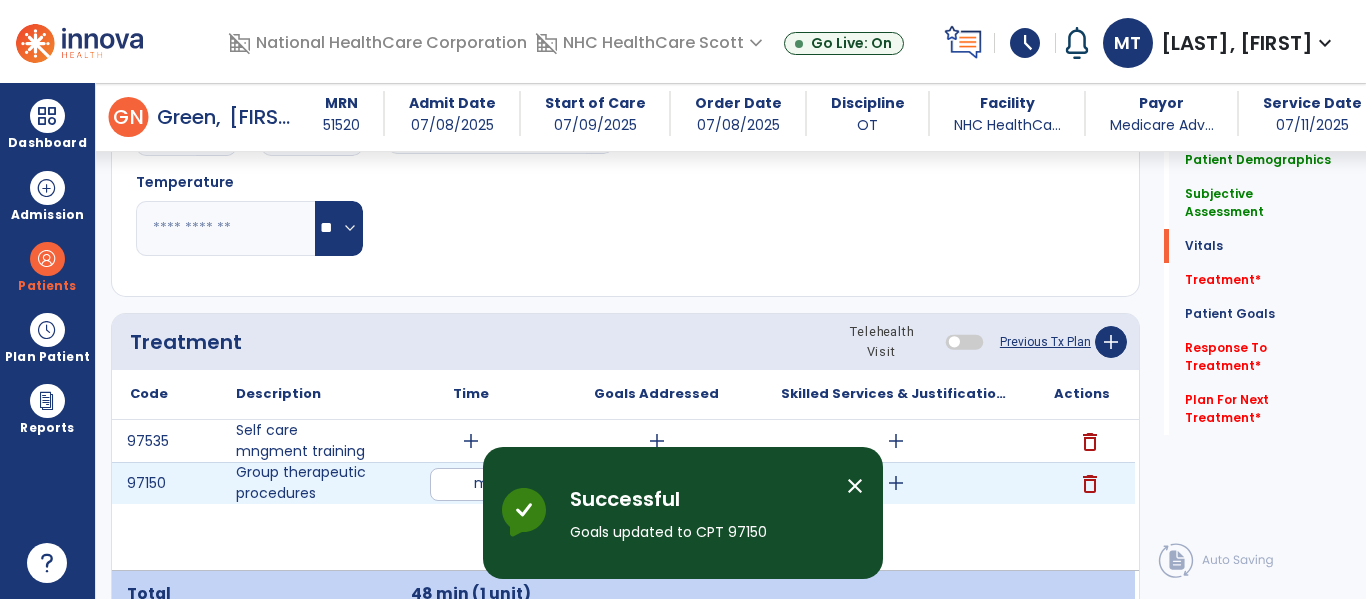 click on "add" at bounding box center (896, 483) 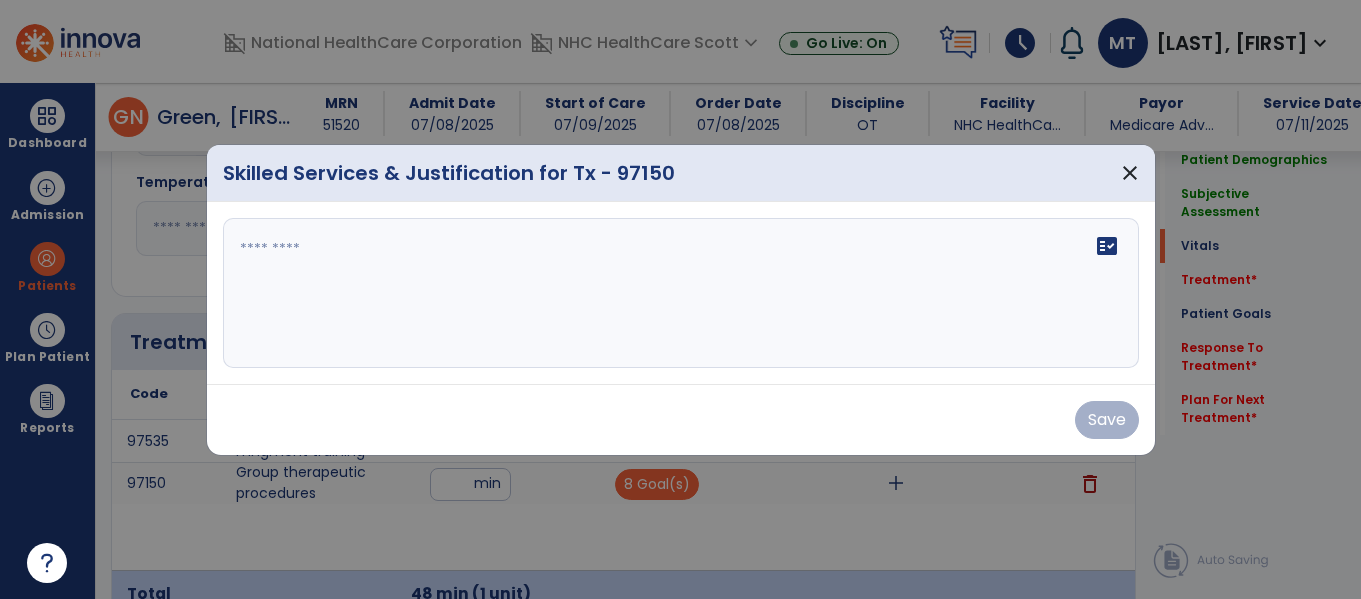 scroll, scrollTop: 1046, scrollLeft: 0, axis: vertical 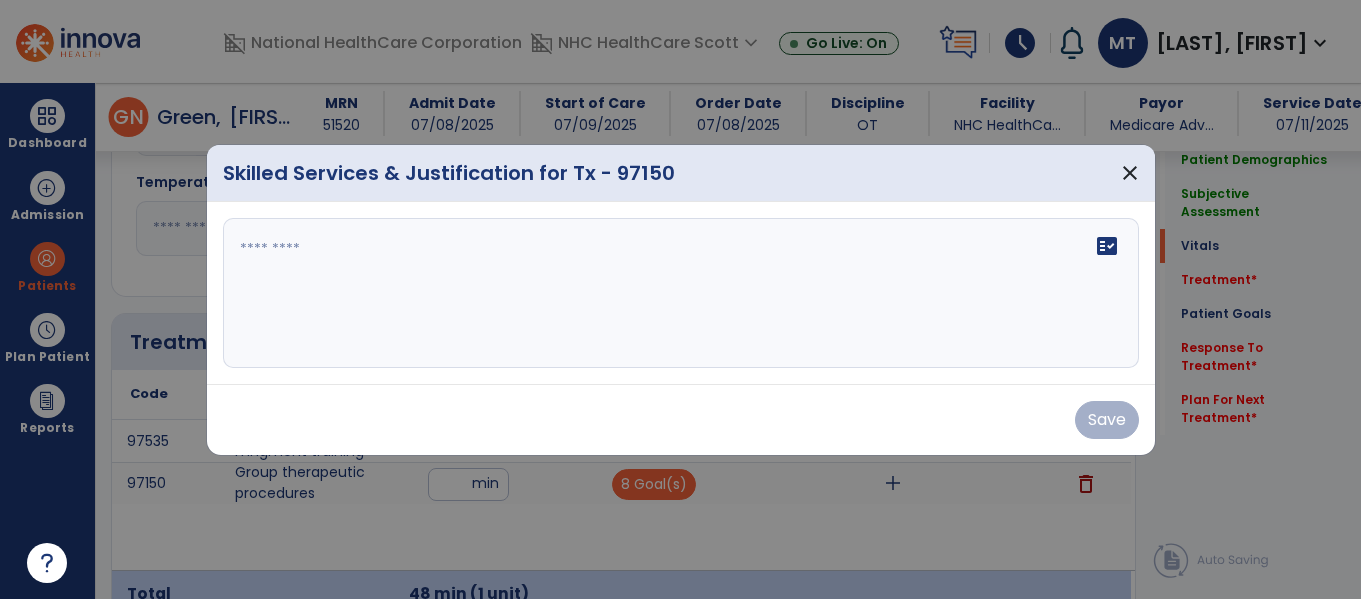 click at bounding box center (681, 293) 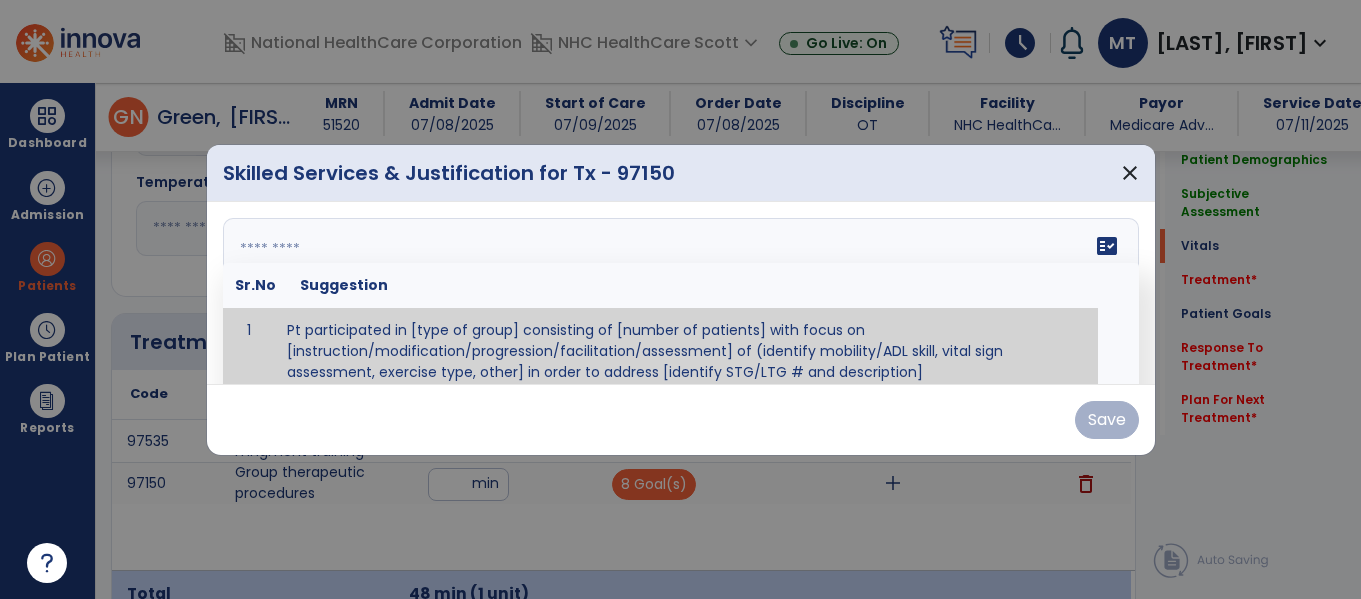 paste on "**********" 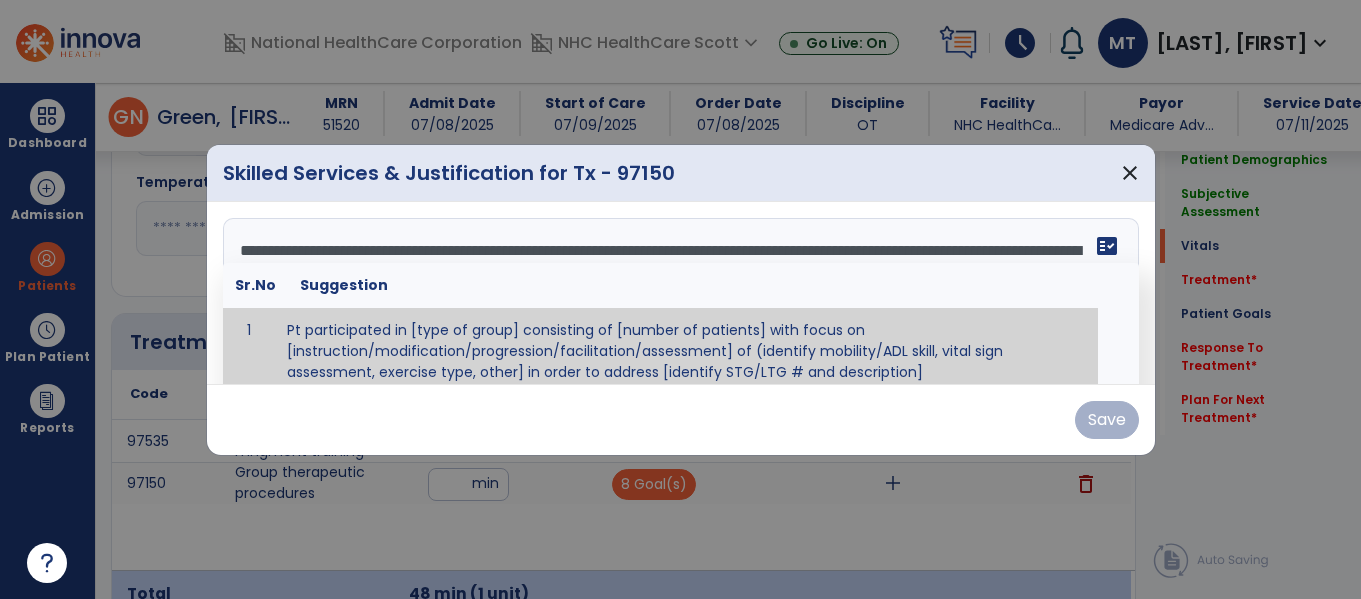 scroll, scrollTop: 112, scrollLeft: 0, axis: vertical 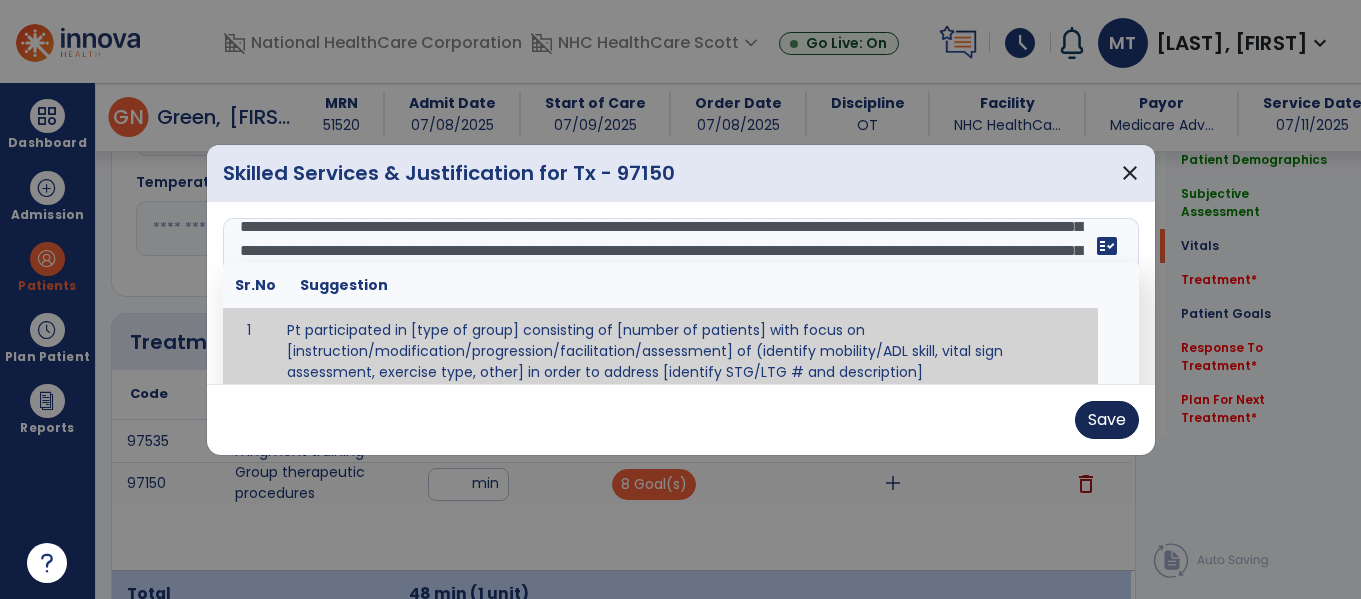type on "**********" 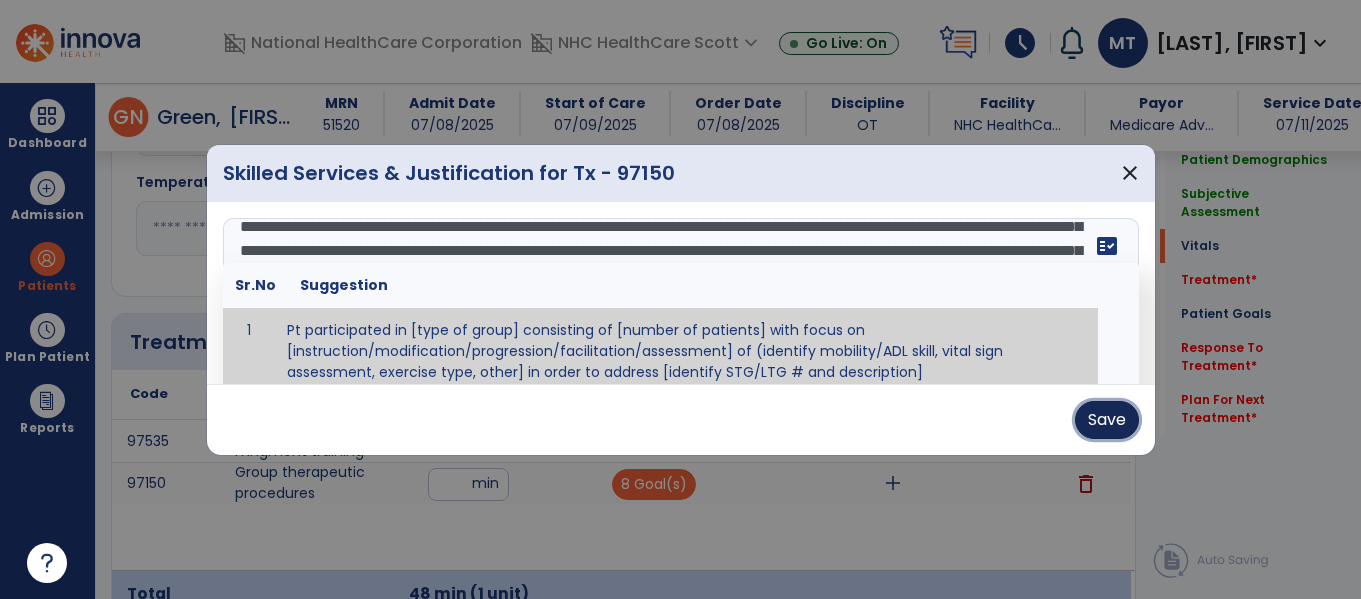 click on "Save" at bounding box center [1107, 420] 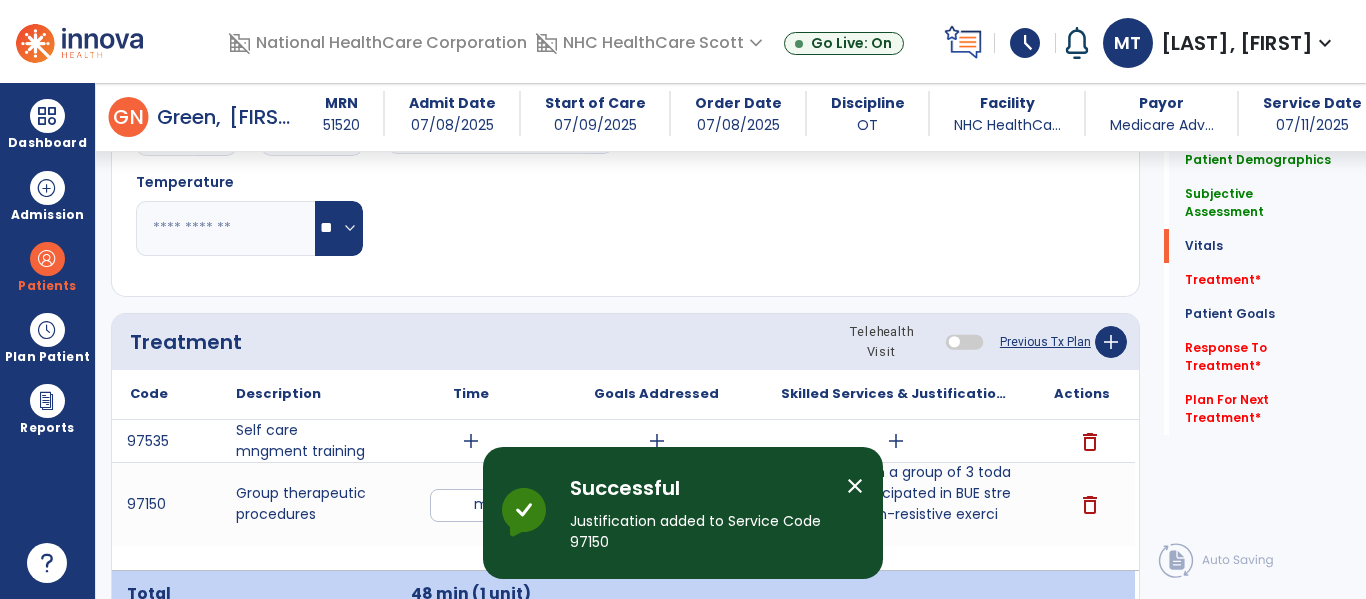 click on "close" at bounding box center [855, 486] 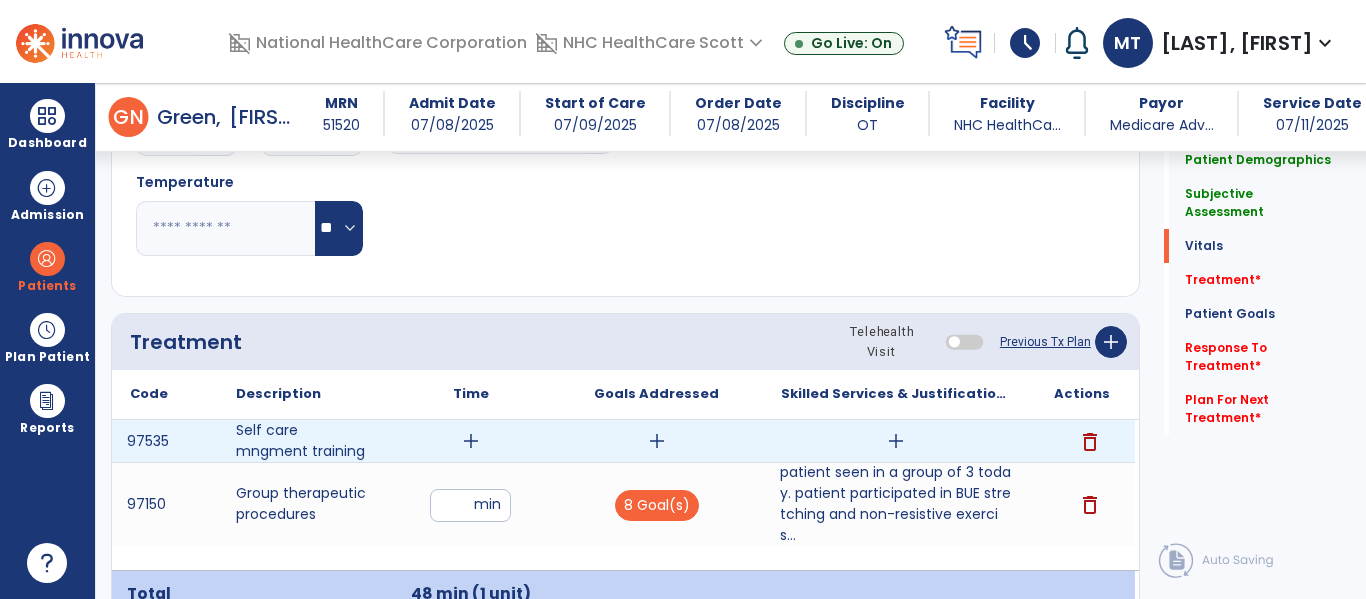 click on "add" at bounding box center [471, 441] 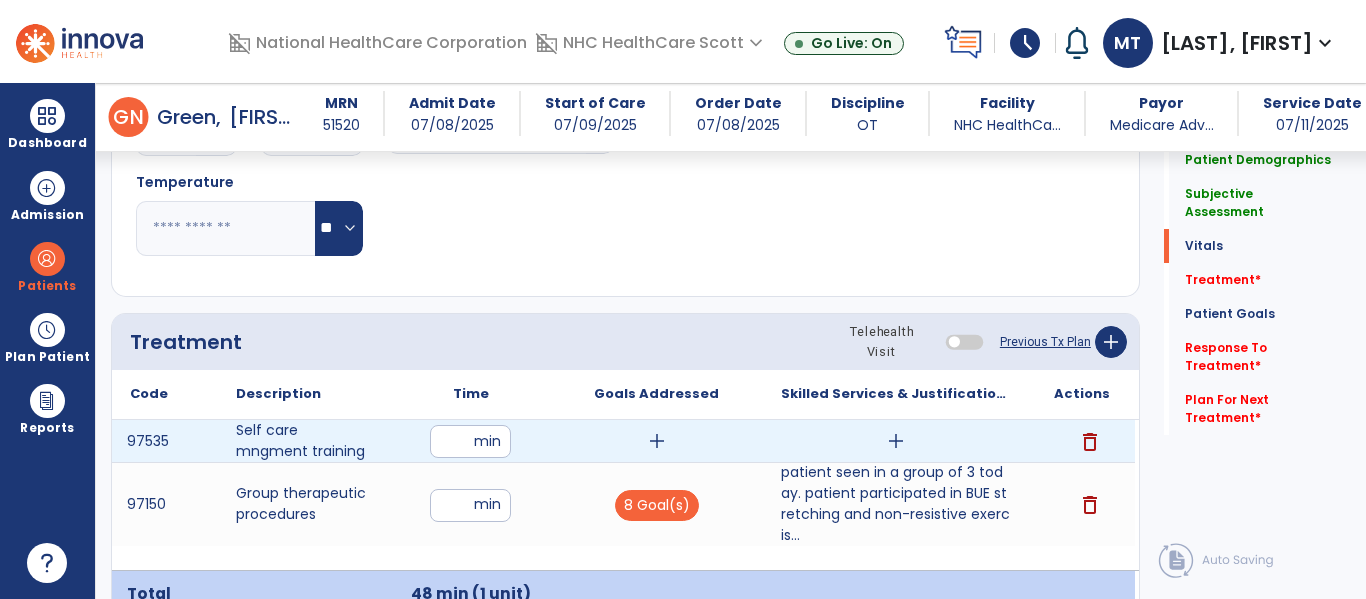 type on "**" 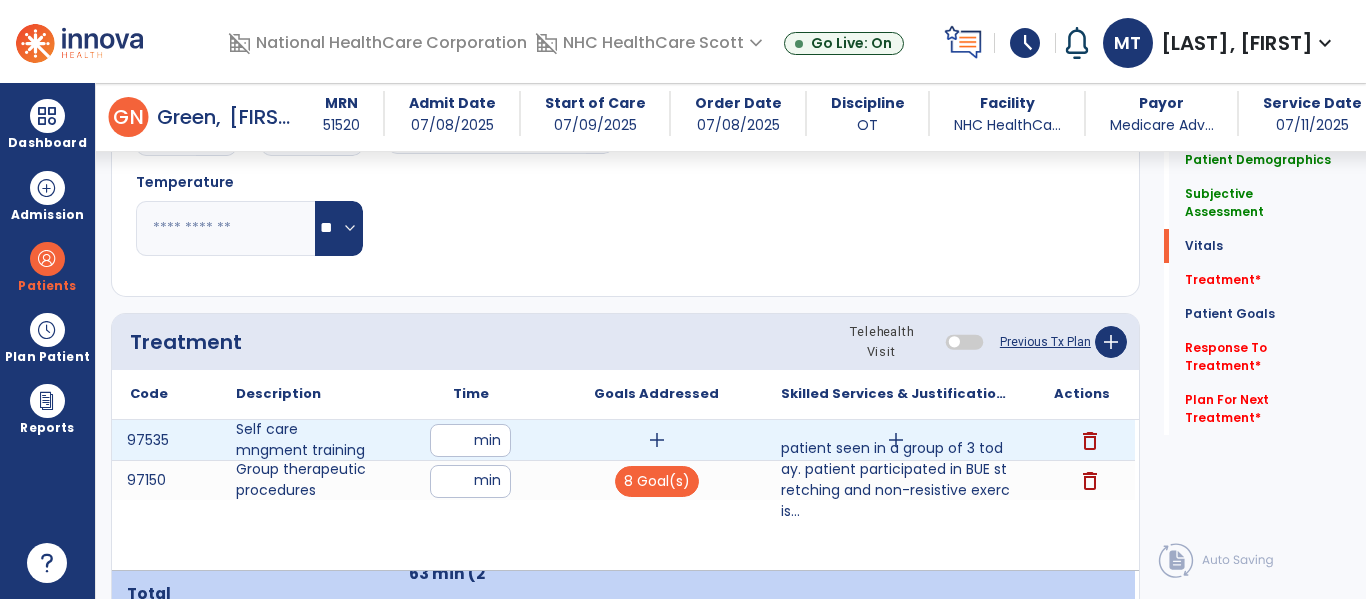 click on "add" at bounding box center (657, 440) 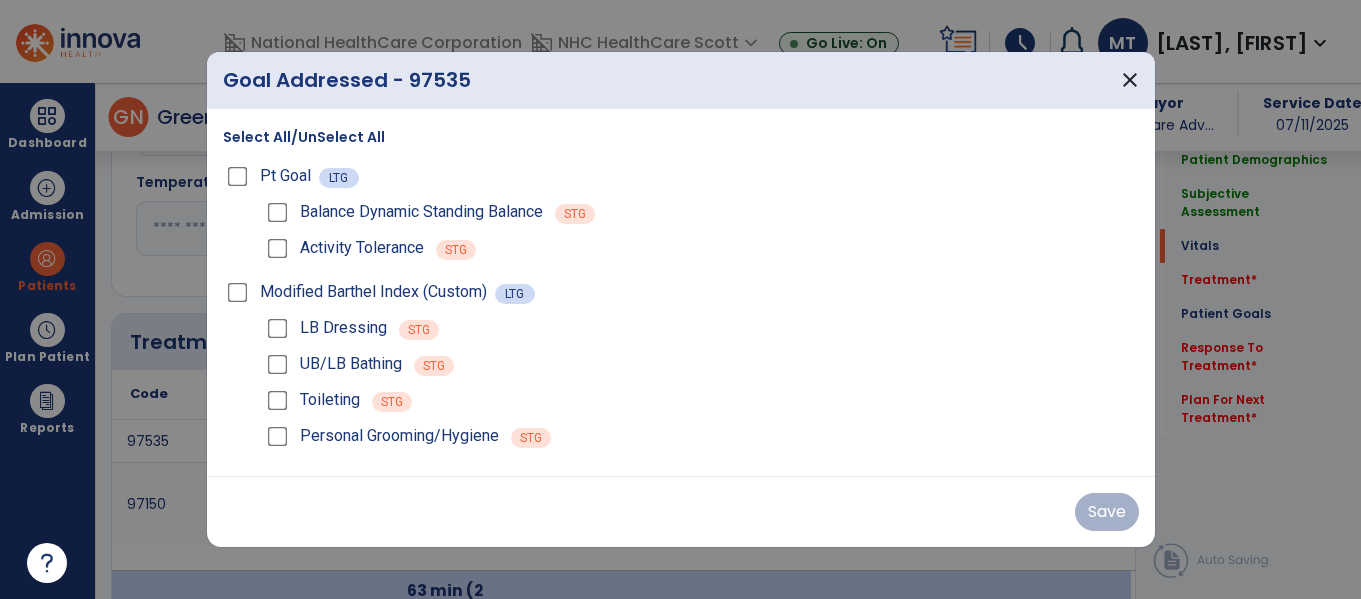 scroll, scrollTop: 1046, scrollLeft: 0, axis: vertical 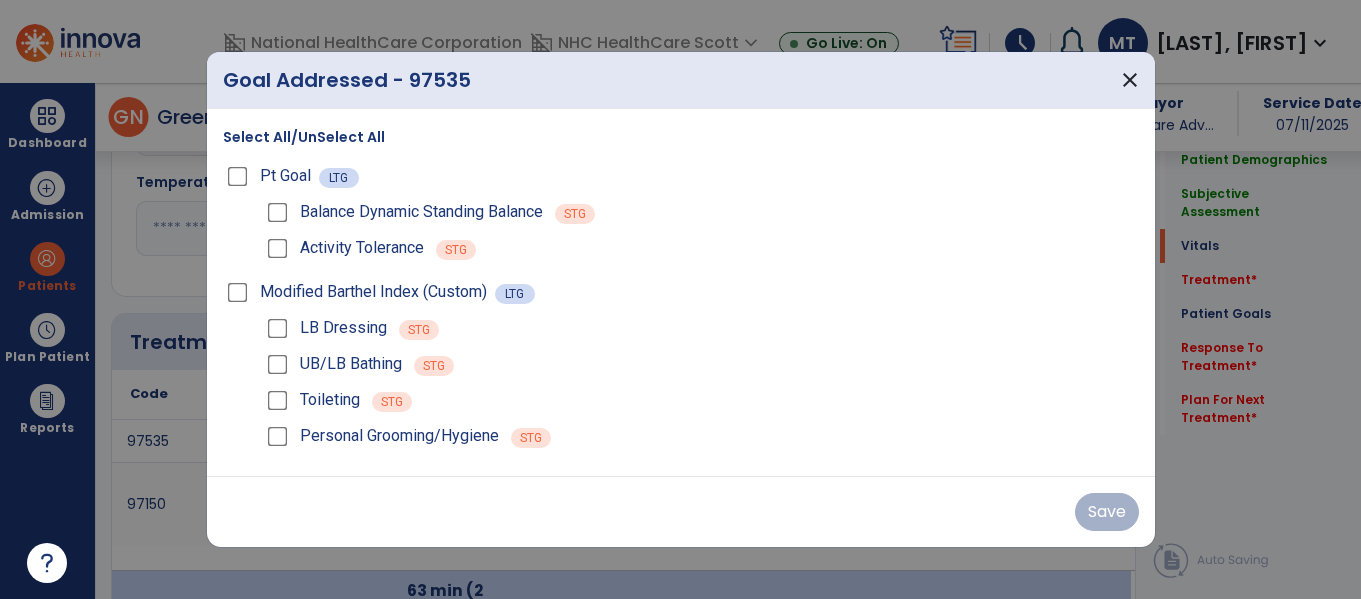 click on "Select All/UnSelect All" at bounding box center [304, 137] 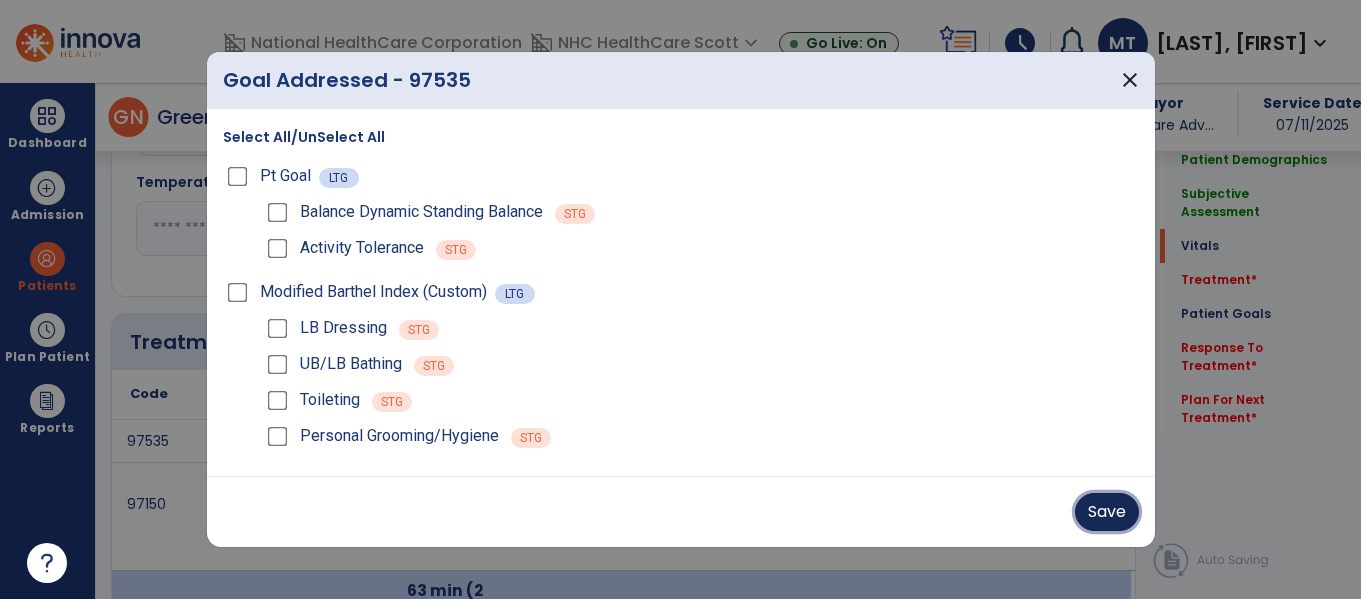 click on "Save" at bounding box center (1107, 512) 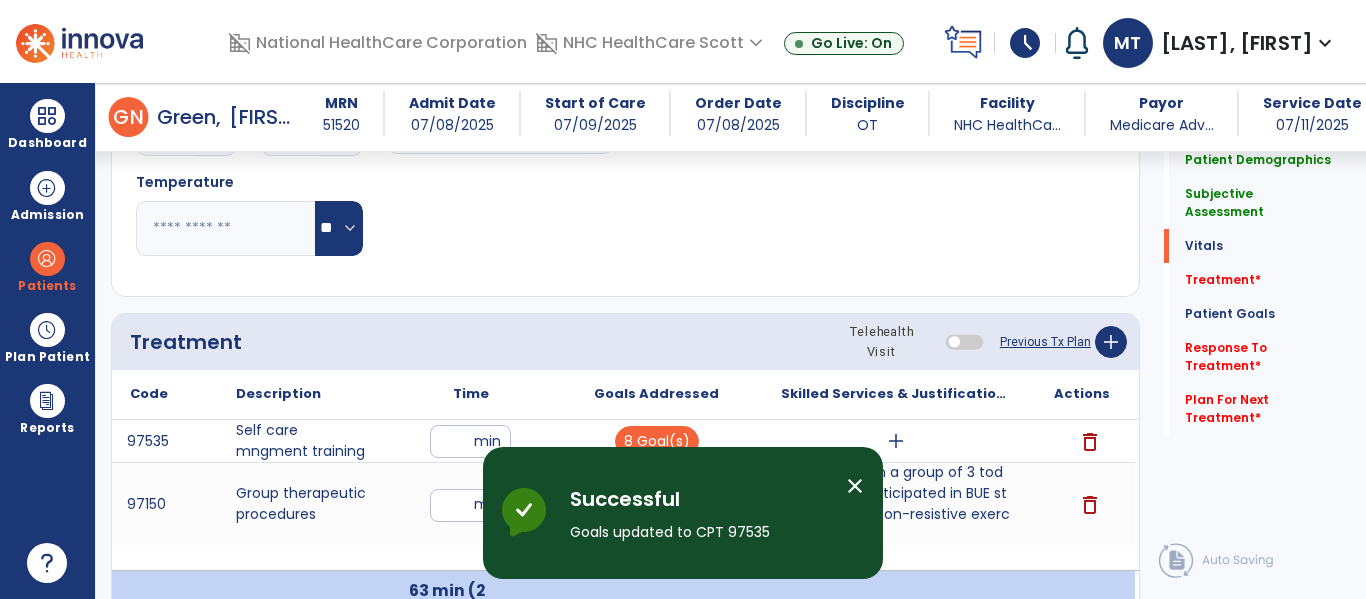 click on "close" at bounding box center (855, 486) 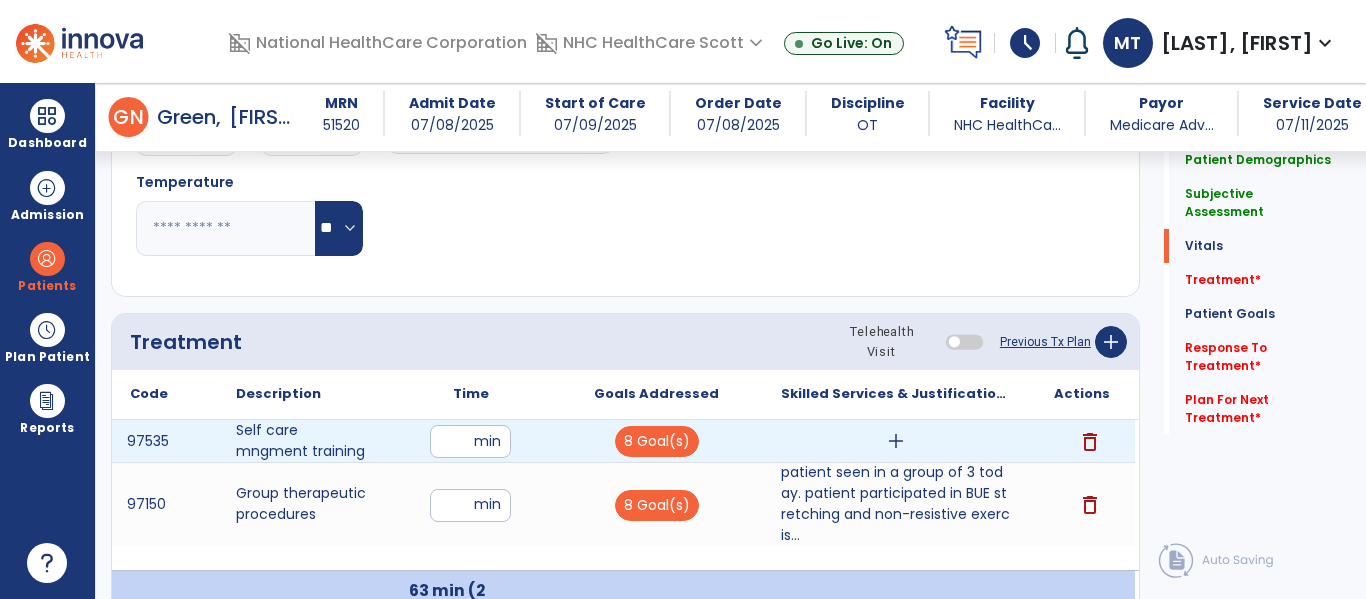 click on "add" at bounding box center (896, 441) 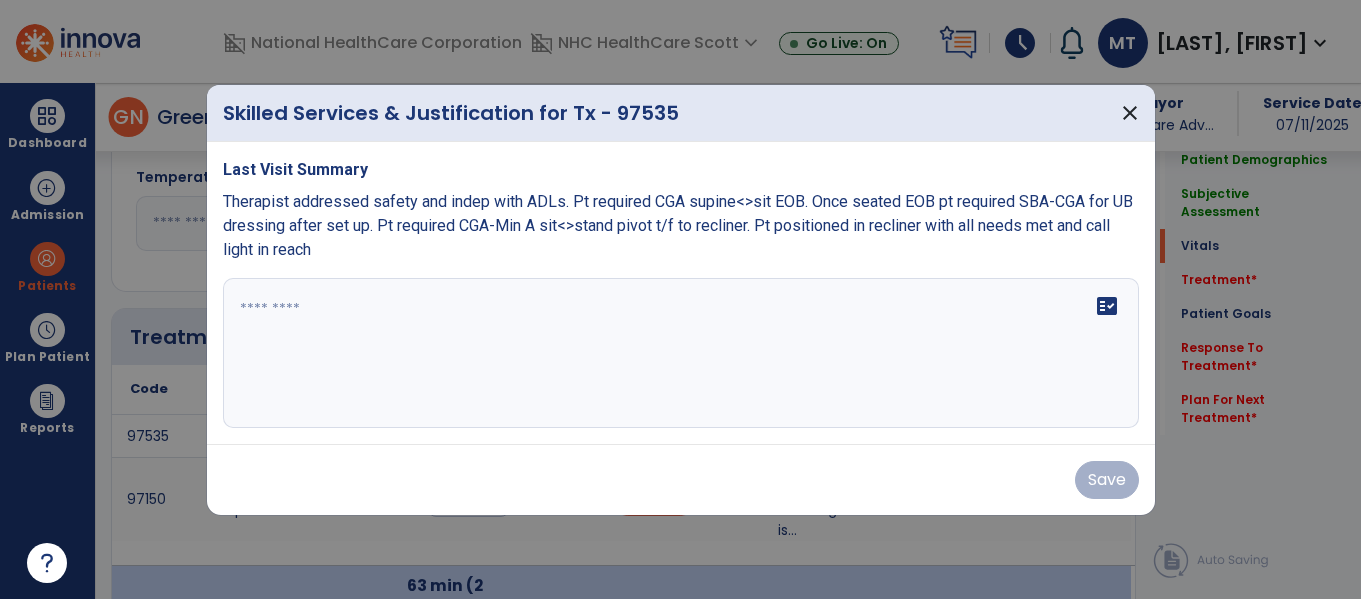 scroll, scrollTop: 1046, scrollLeft: 0, axis: vertical 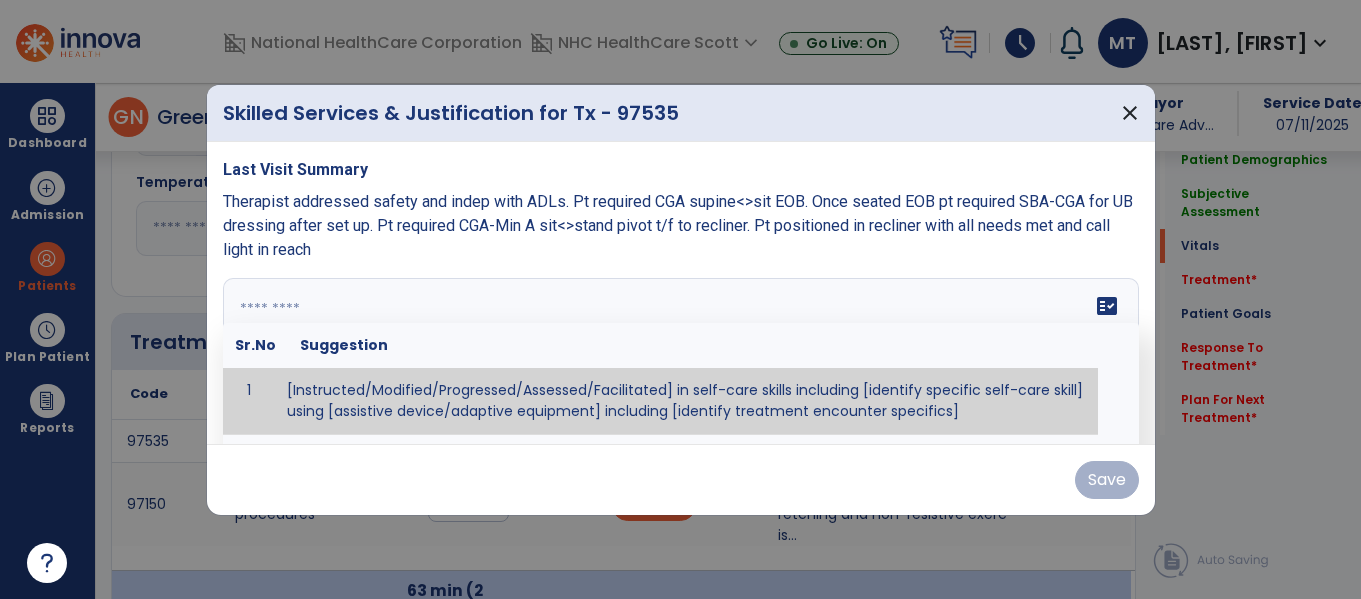 click on "fact_check  Sr.No Suggestion 1 [Instructed/Modified/Progressed/Assessed/Facilitated] in self-care skills including [identify specific self-care skill] using [assistive device/adaptive equipment] including [identify treatment encounter specifics]" at bounding box center [681, 353] 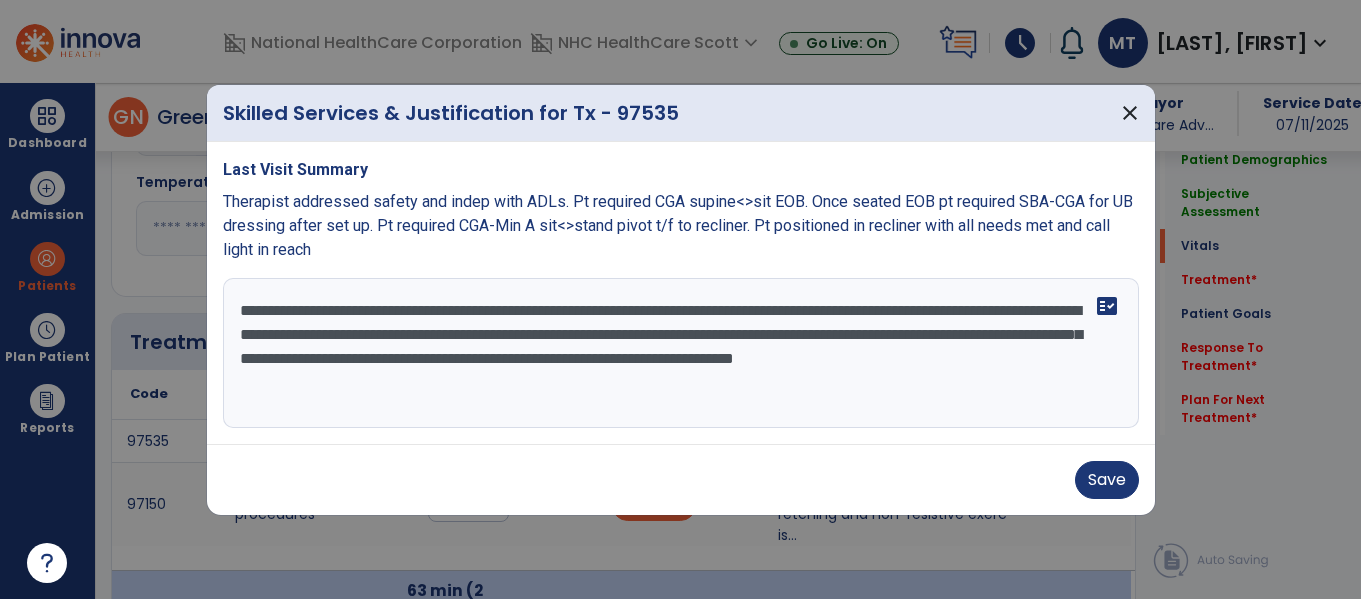 click on "**********" at bounding box center [681, 353] 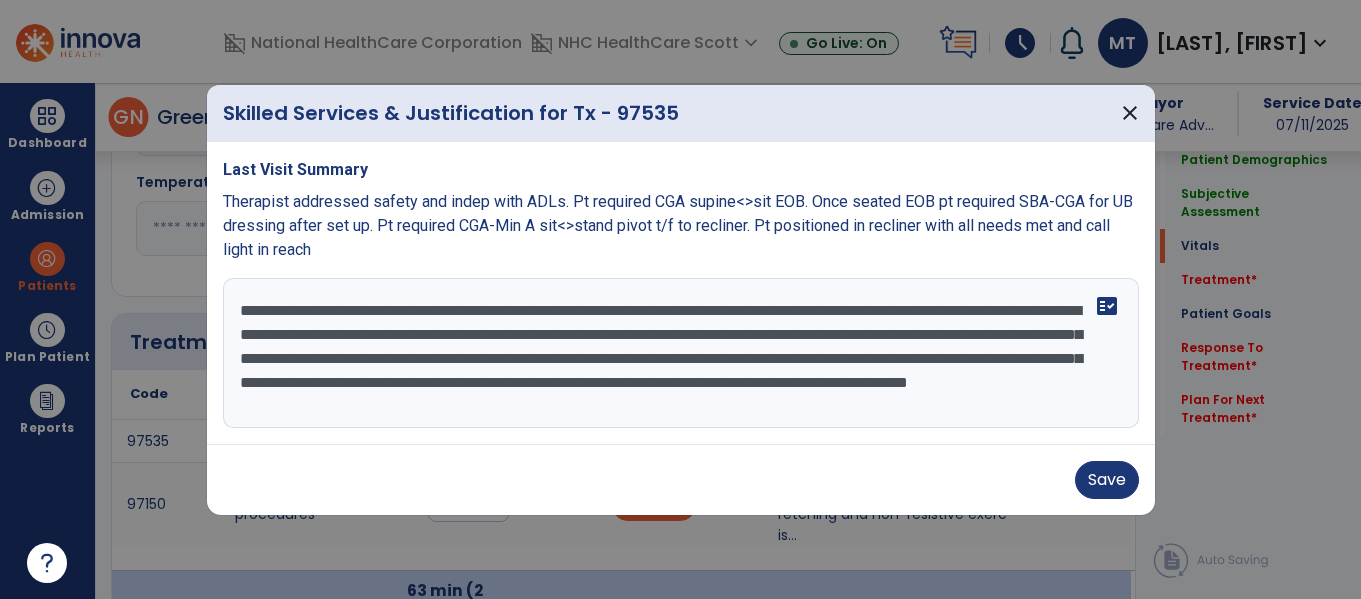 scroll, scrollTop: 16, scrollLeft: 0, axis: vertical 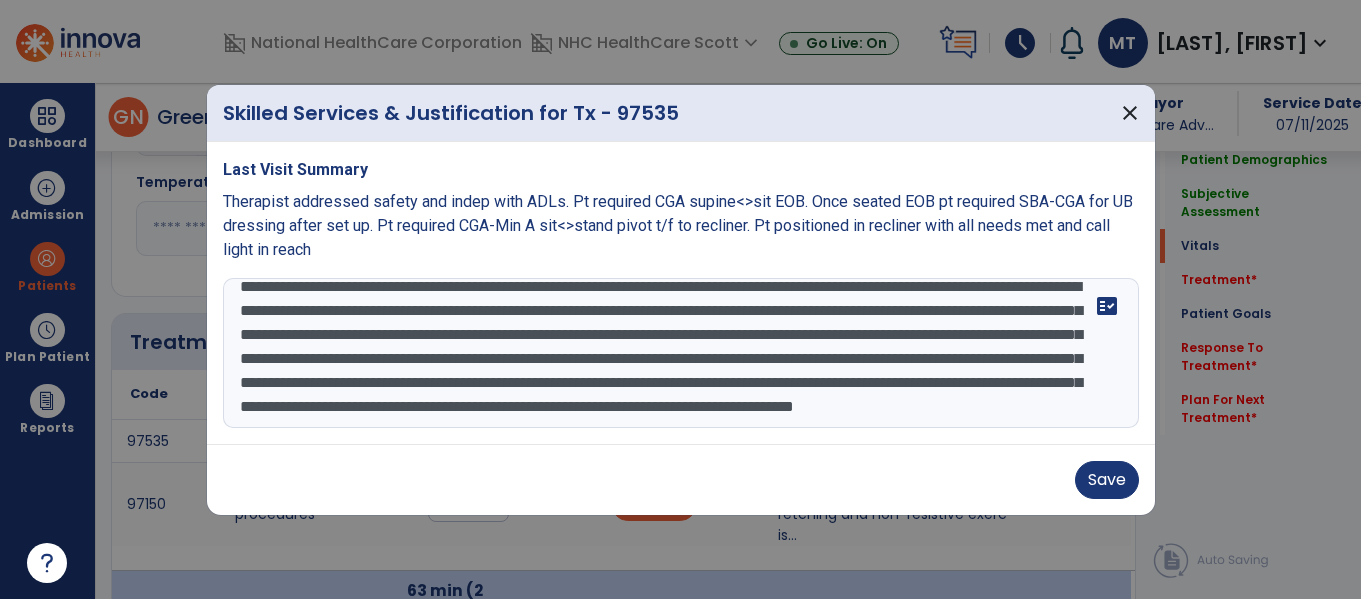click on "**********" at bounding box center [681, 353] 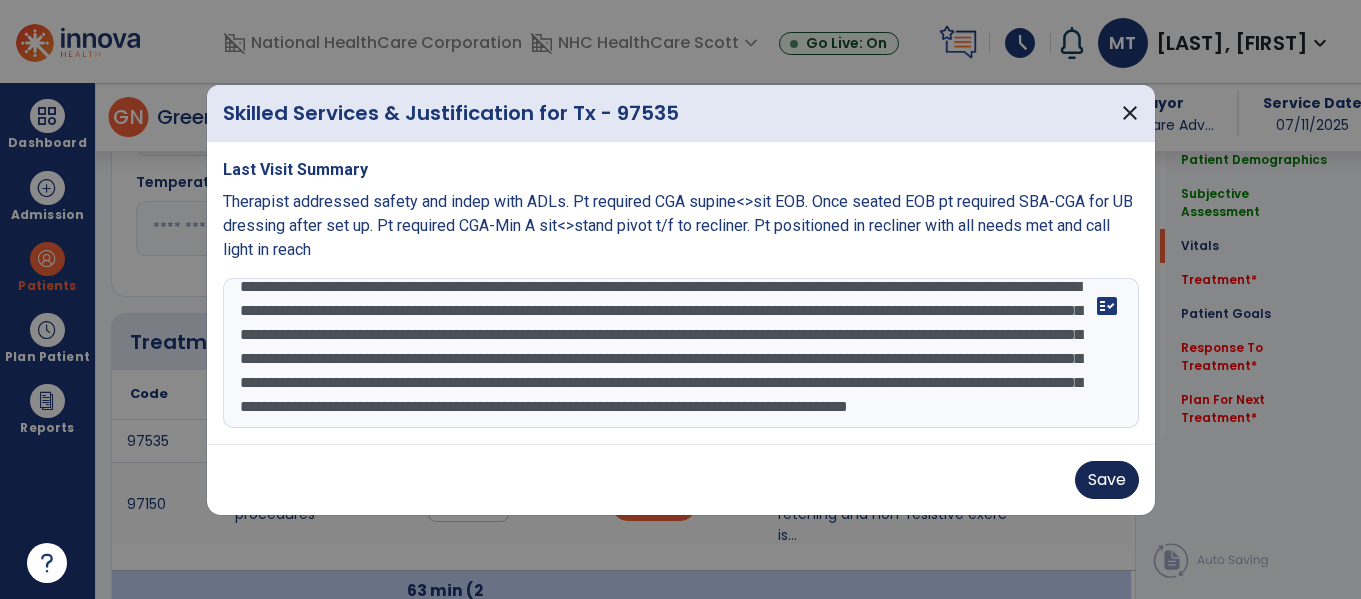type on "**********" 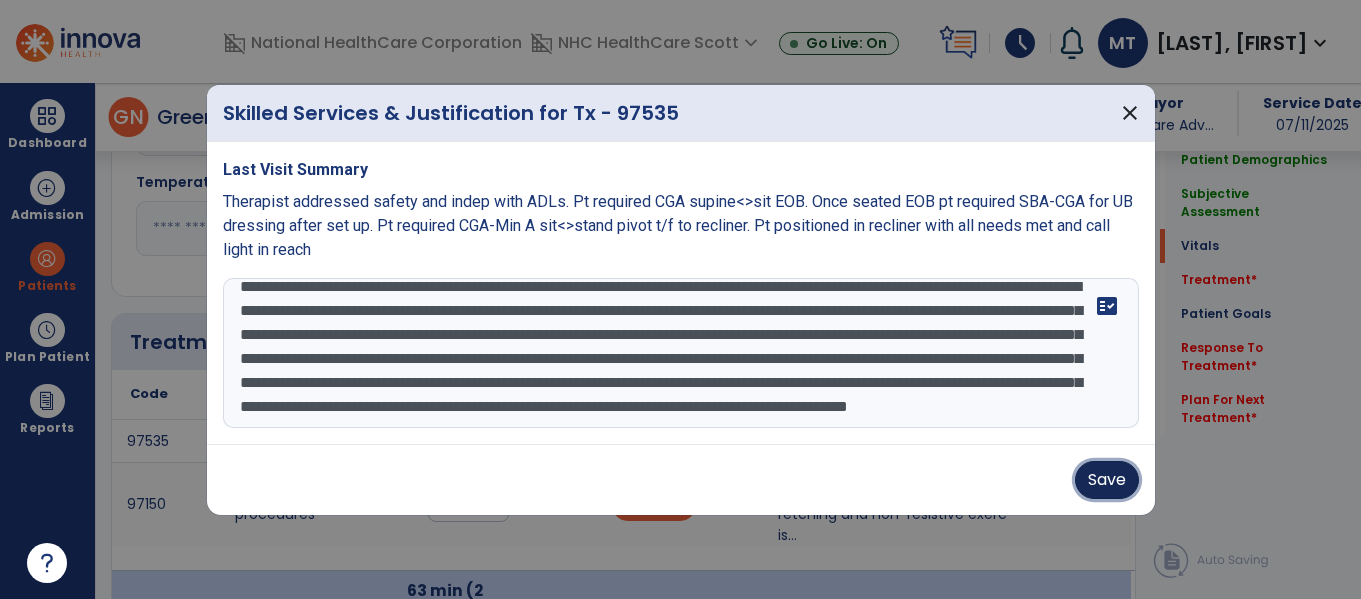 click on "Save" at bounding box center (1107, 480) 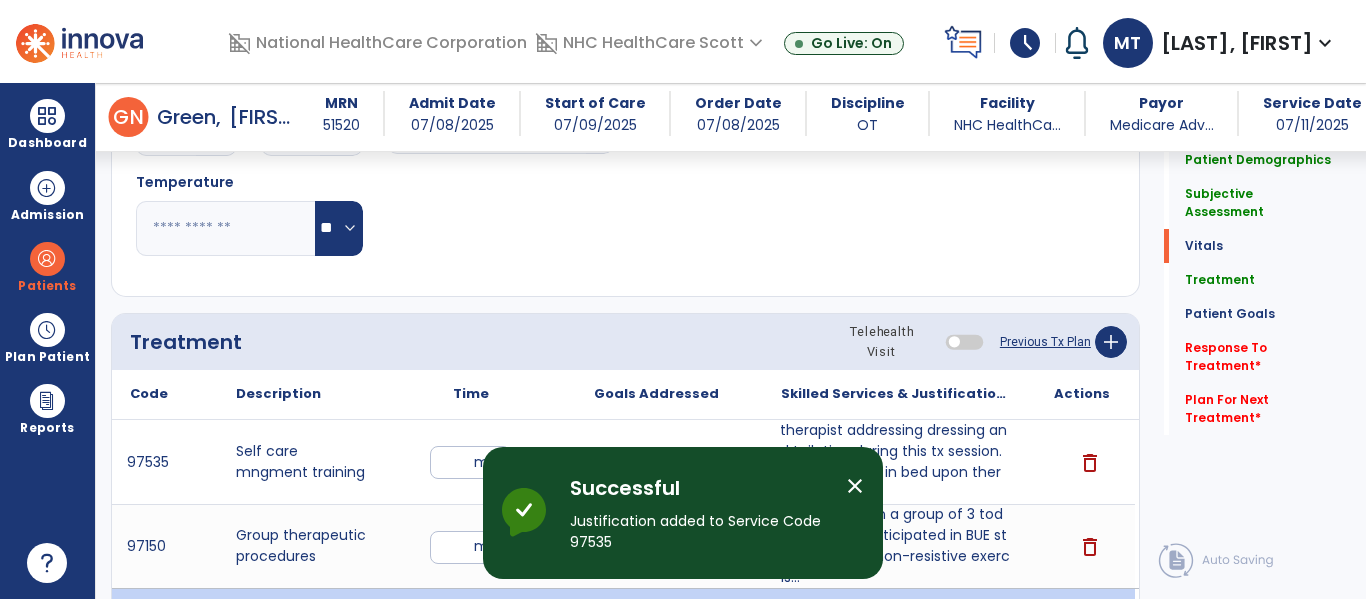 click on "close" at bounding box center [855, 486] 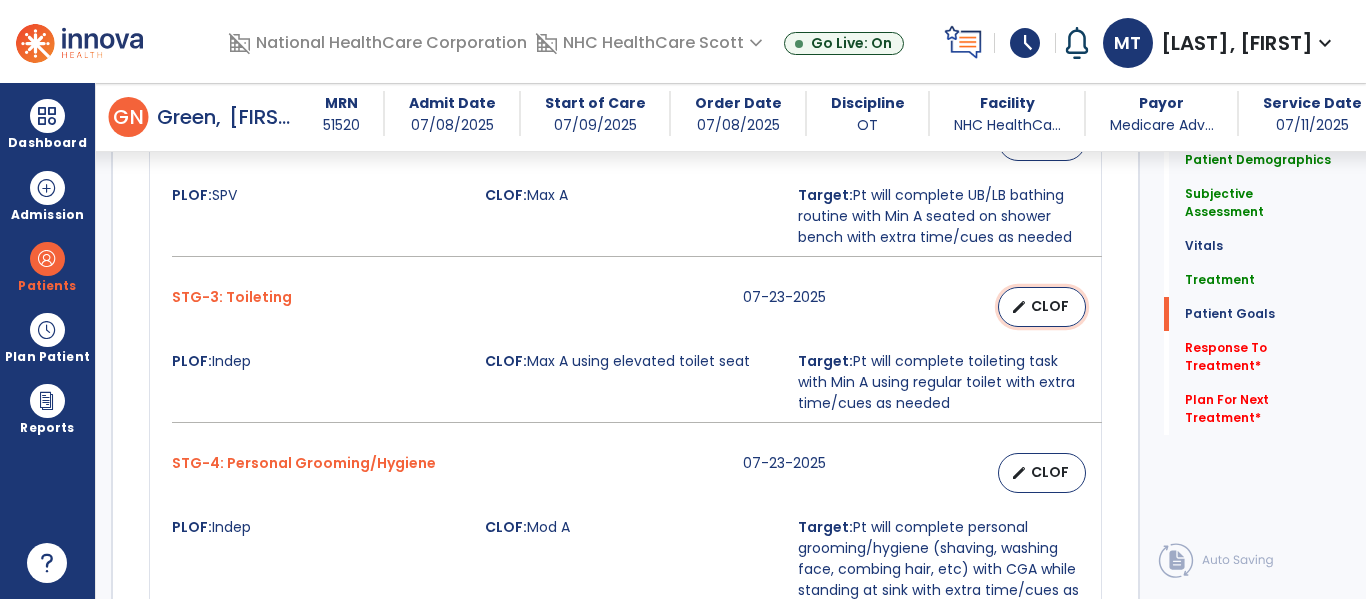 click on "CLOF" at bounding box center [1050, 306] 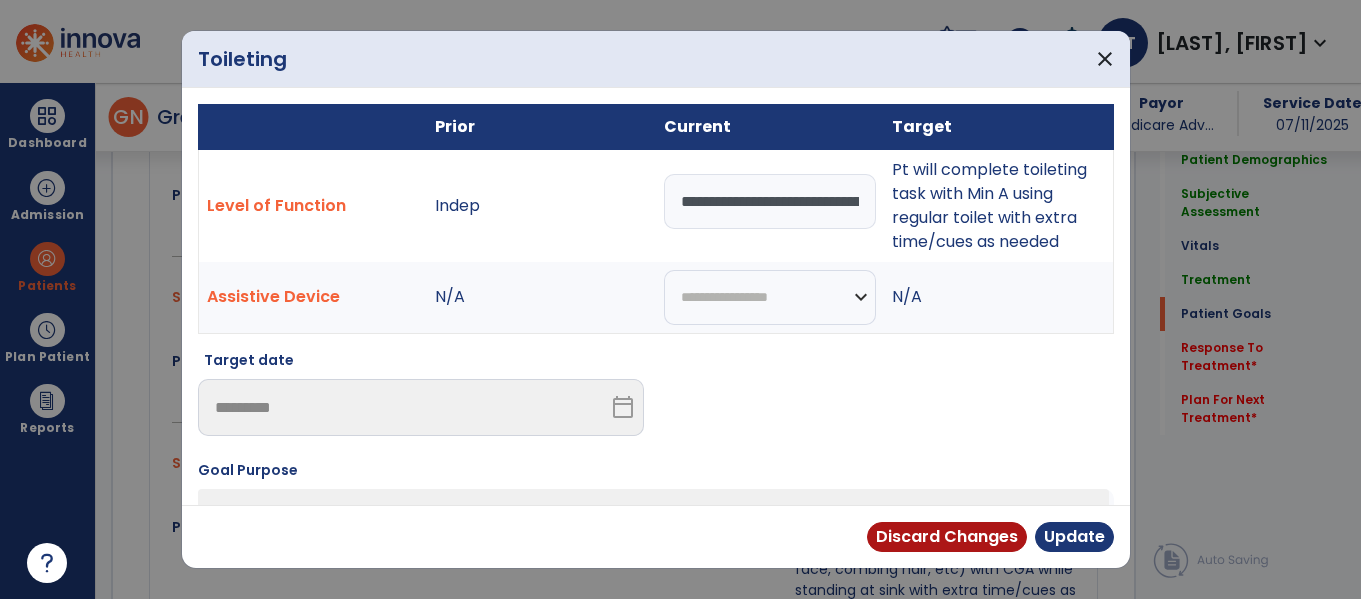 click on "**********" at bounding box center [770, 201] 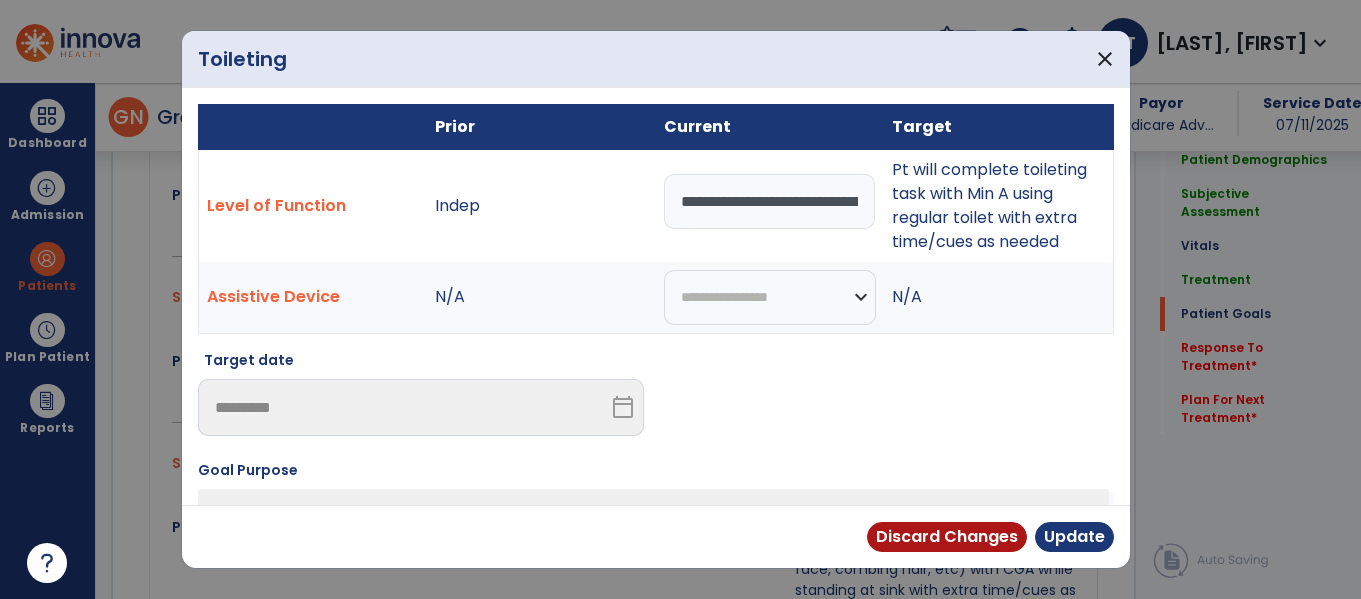 click on "**********" at bounding box center [770, 201] 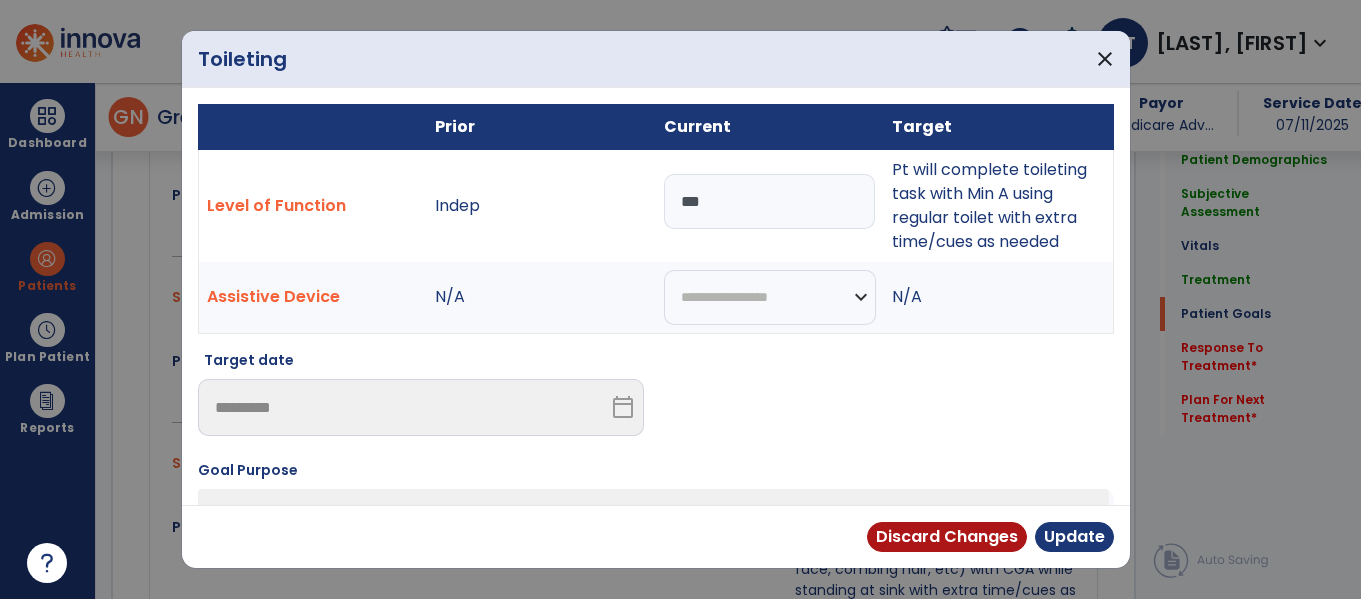 click on "***" at bounding box center [770, 201] 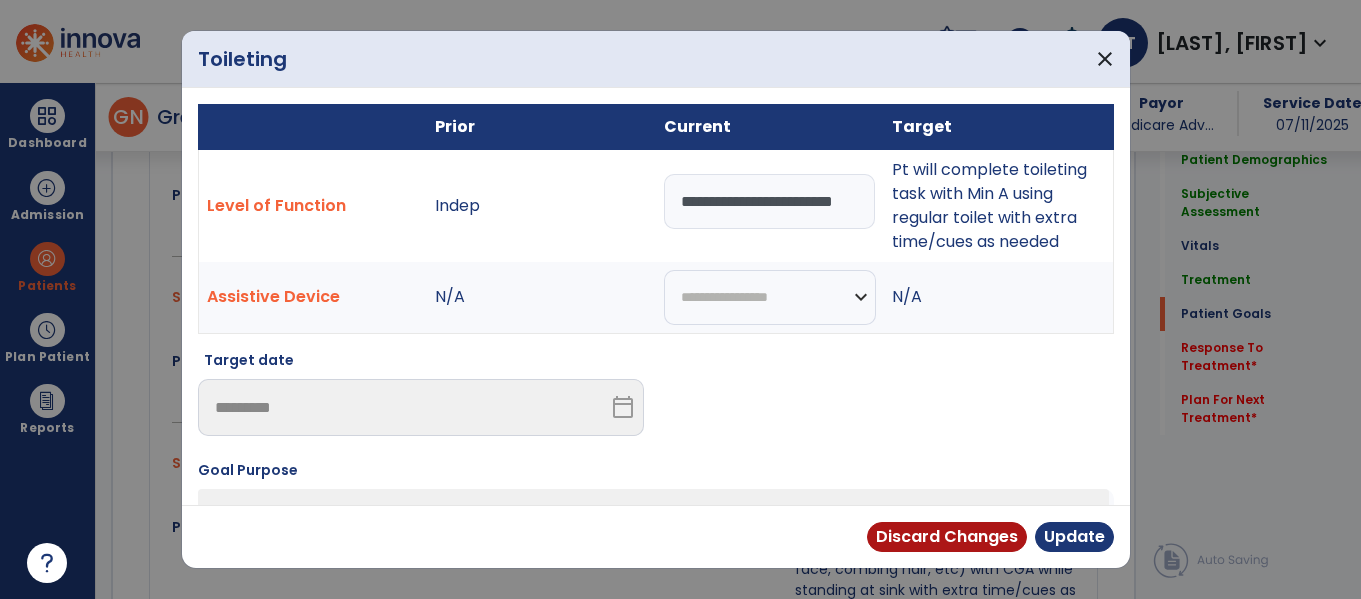 scroll, scrollTop: 0, scrollLeft: 11, axis: horizontal 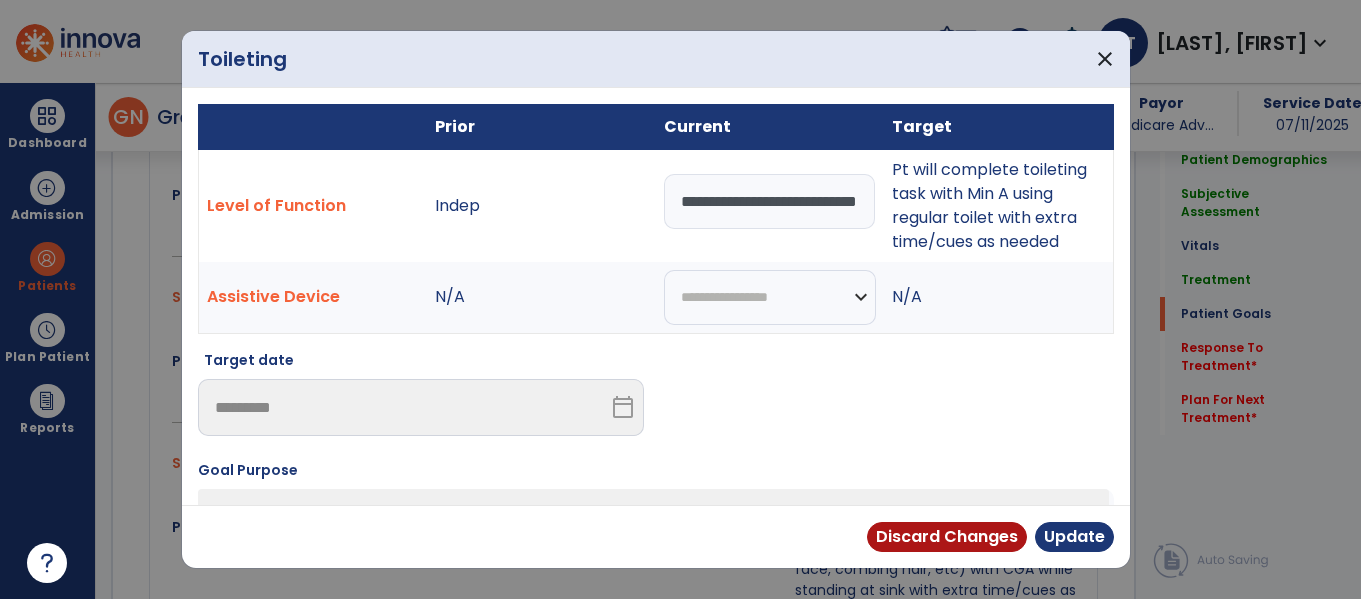 type on "**********" 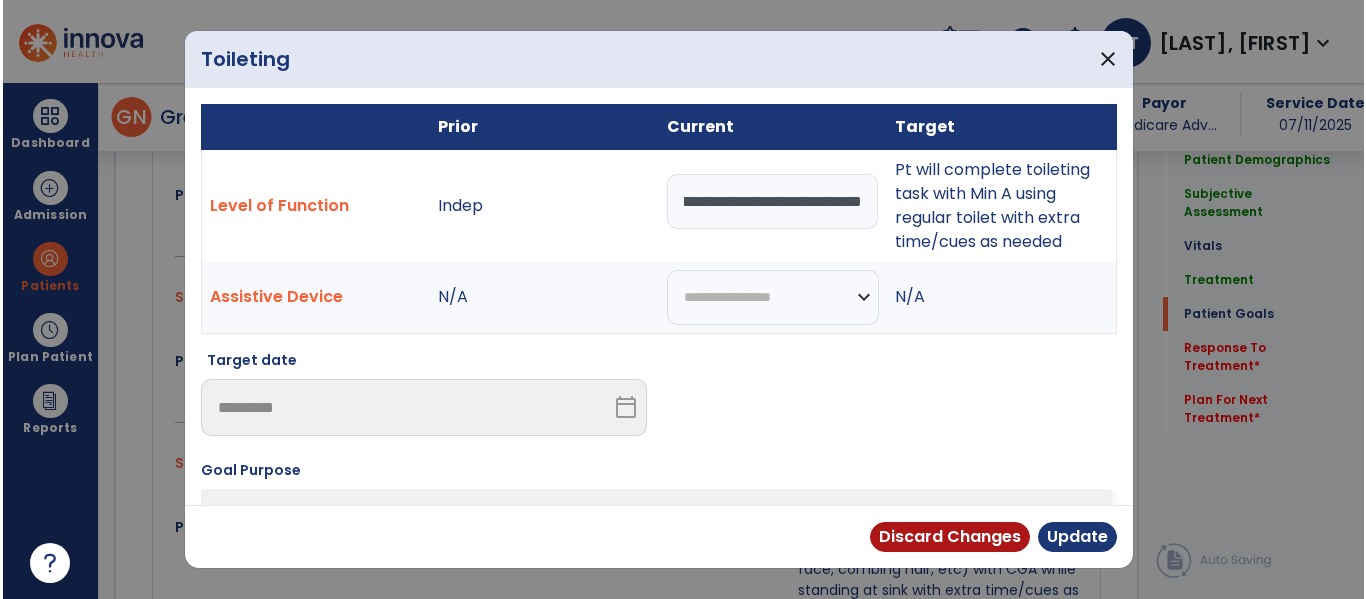 scroll, scrollTop: 0, scrollLeft: 50, axis: horizontal 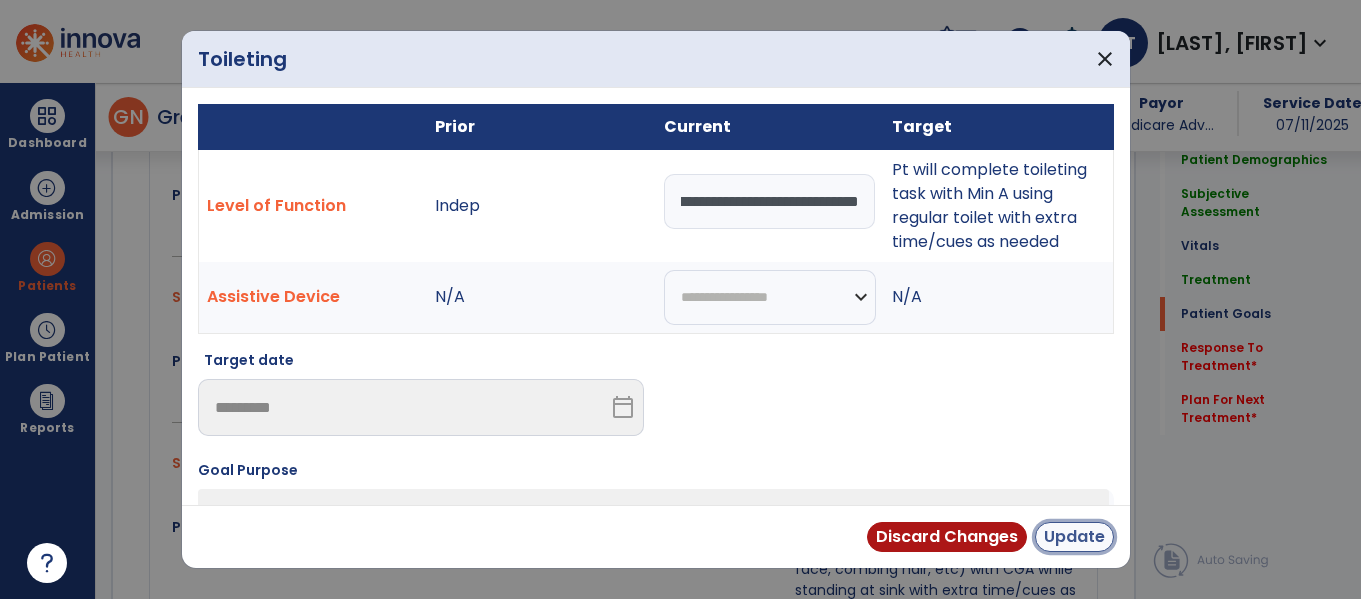 click on "Update" at bounding box center (1074, 537) 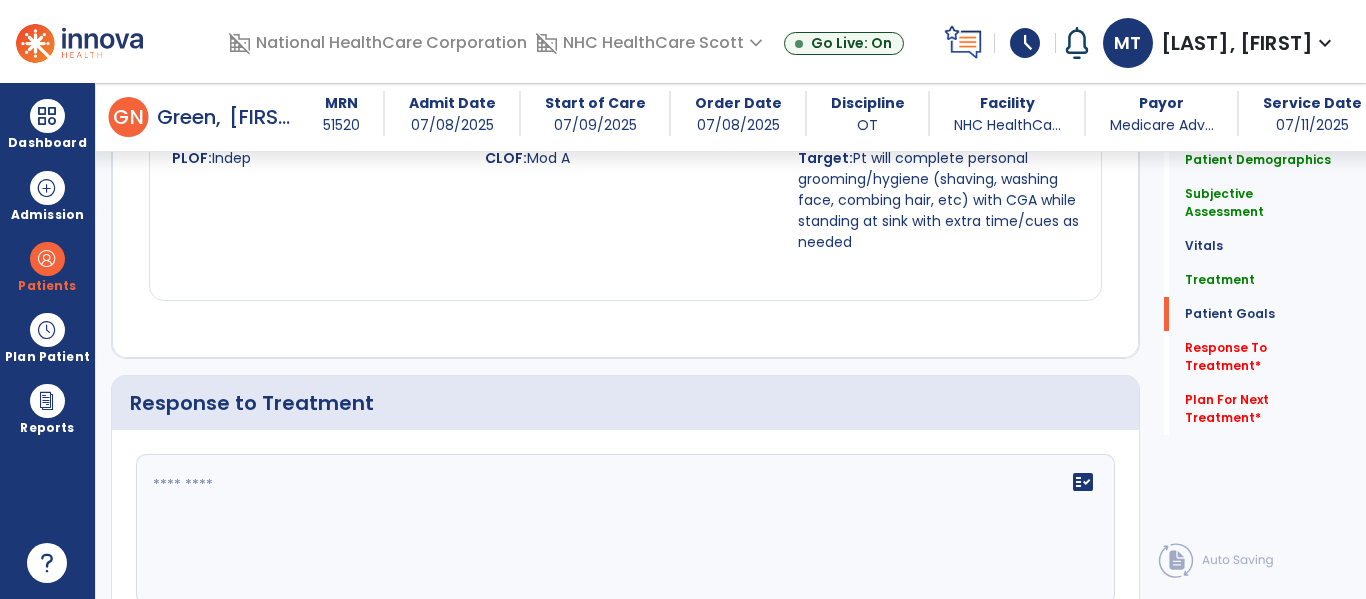 scroll, scrollTop: 2923, scrollLeft: 0, axis: vertical 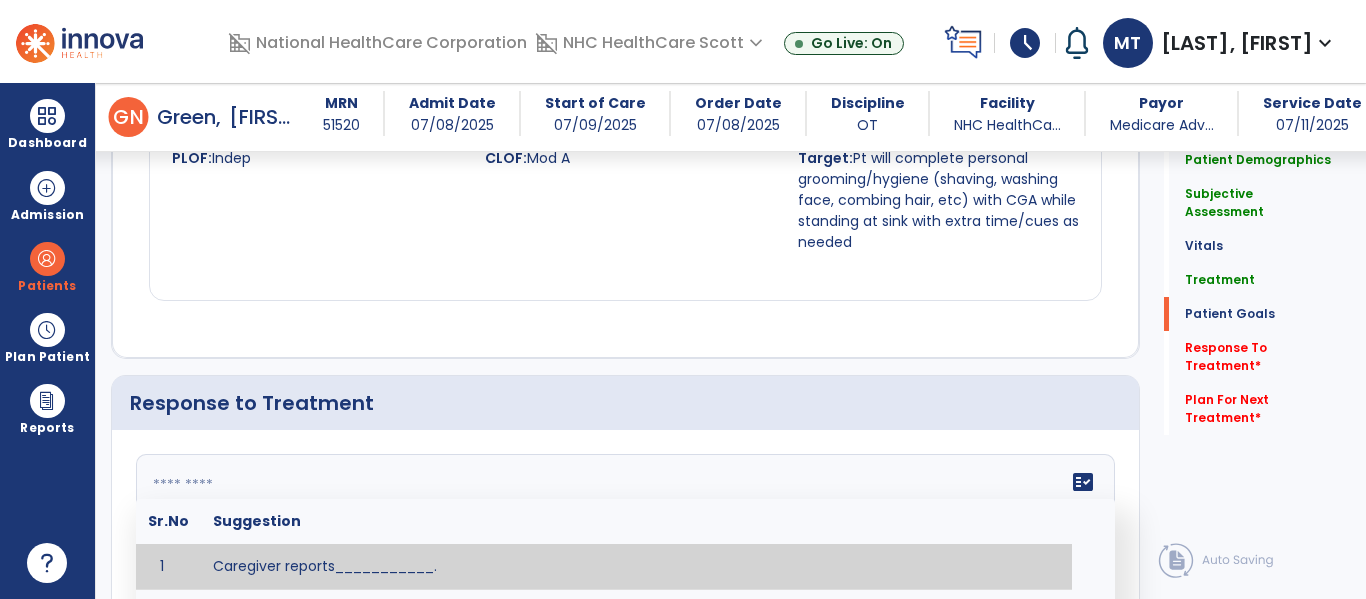click on "fact_check  Sr.No Suggestion 1 Caregiver reports___________. 2 Change in ________ status has resulted in setback in_______due to ________, requiring patient to need more assist for __________.   Treatment plan adjustments to be made include________.  Progress towards goals is expected to continue due to_________. 3 Decreased pain in __________ to [LEVEL] in response to [MODALITY/TREATMENT] allows for improvement in _________. 4 Functional gains in _______ have impacted the patient's ability to perform_________ with a reduction in assist levels to_________. 5 Functional progress this week has been significant due to__________. 6 Gains in ________ have improved the patient's ability to perform ______with decreased levels of assist to___________. 7 Improvement in ________allows patient to tolerate higher levels of challenges in_________. 8 Pain in [AREA] has decreased to [LEVEL] in response to [TREATMENT/MODALITY], allowing fore ease in completing__________. 9 10 11 12 13 14 15 16 17 18 19 20 21" 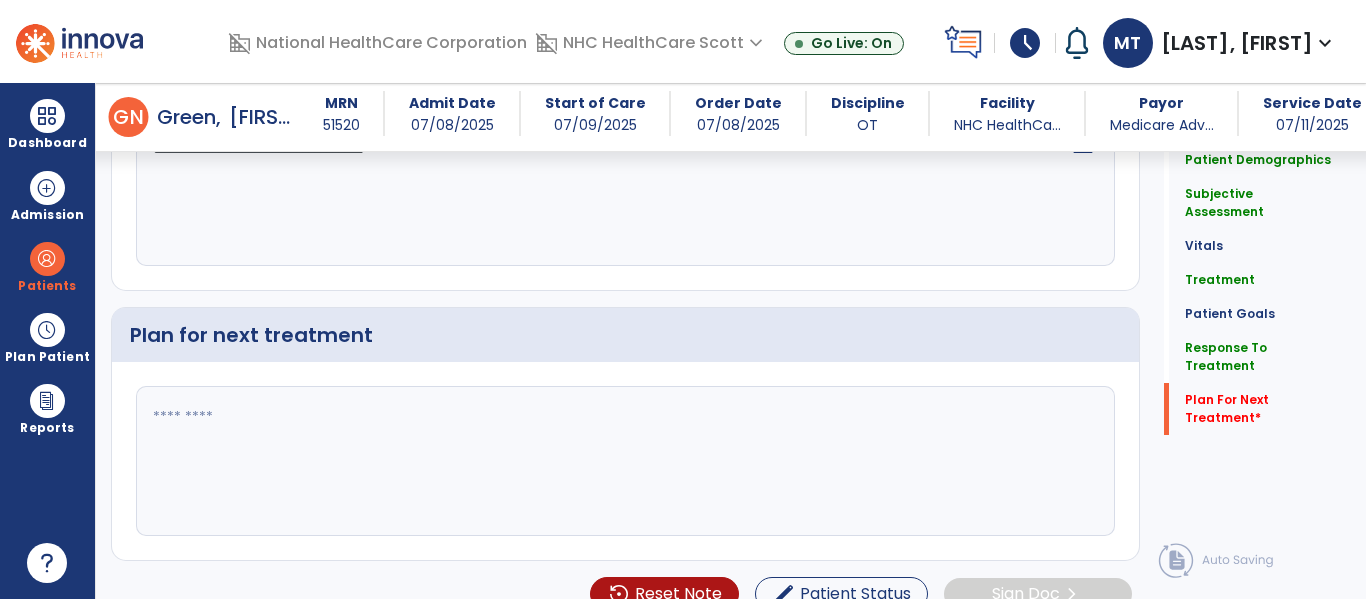 scroll, scrollTop: 3290, scrollLeft: 0, axis: vertical 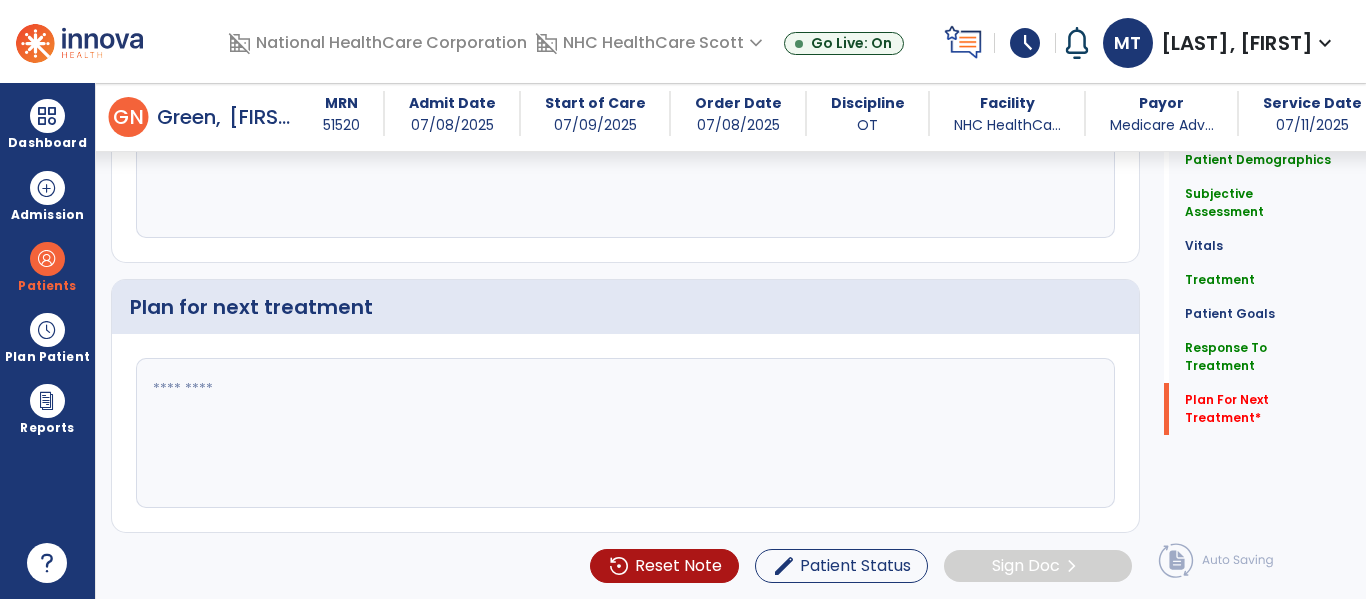 type on "**********" 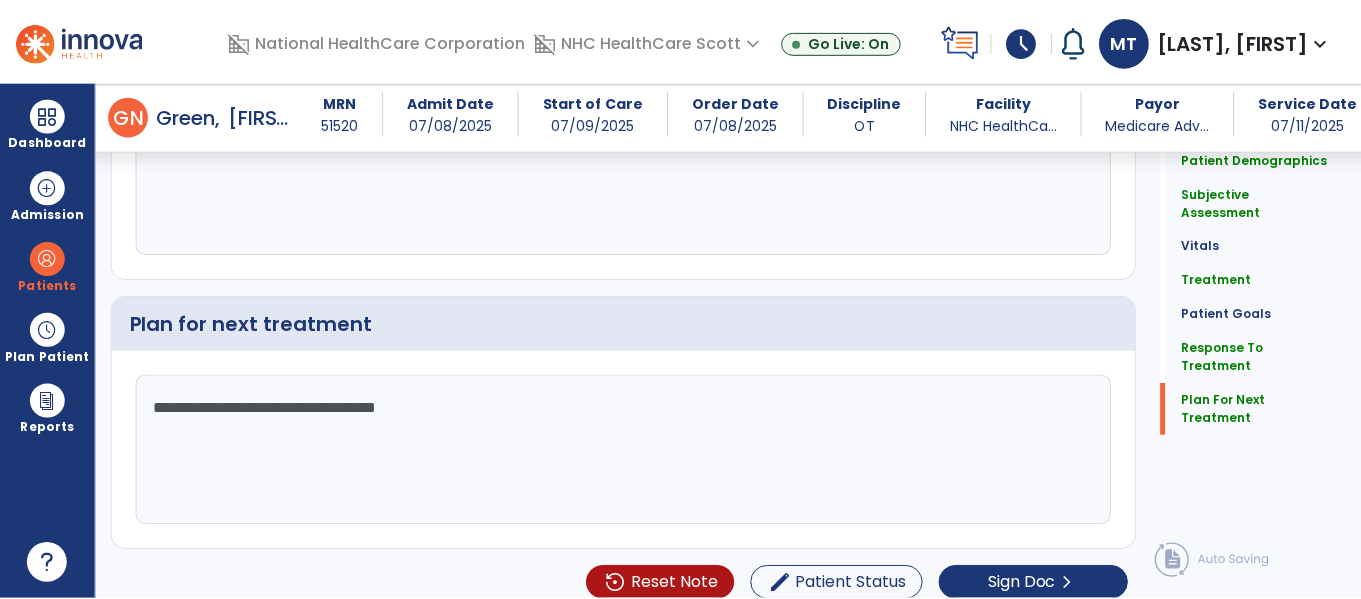 scroll, scrollTop: 3290, scrollLeft: 0, axis: vertical 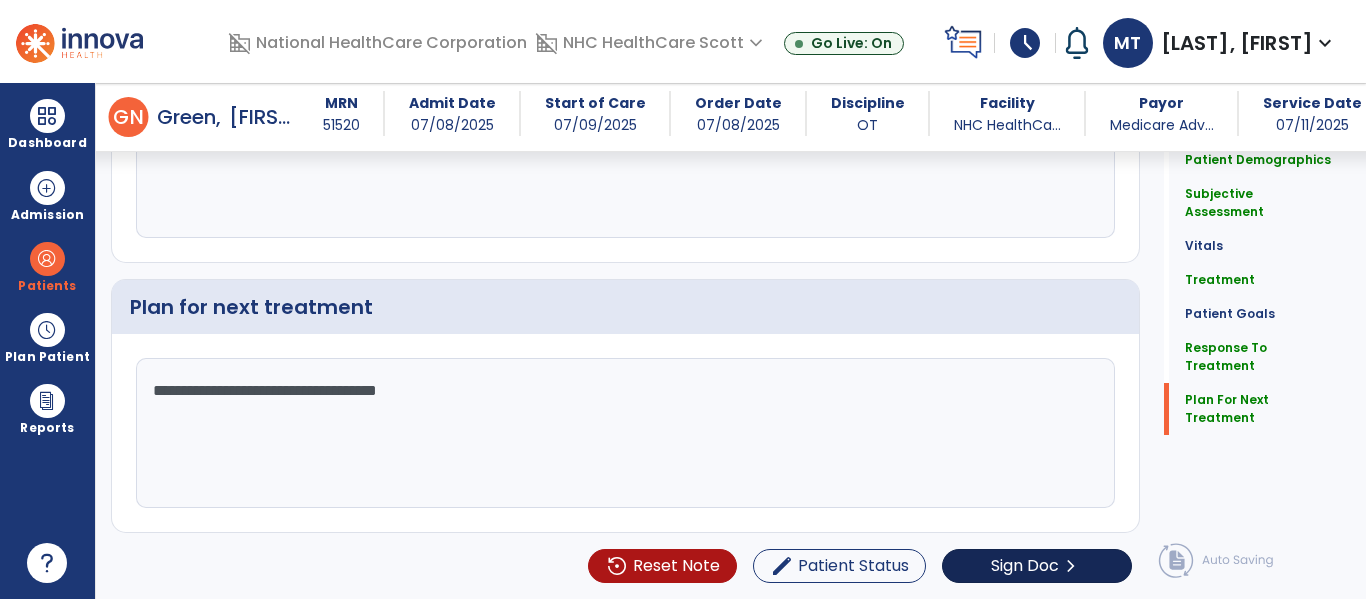 type on "**********" 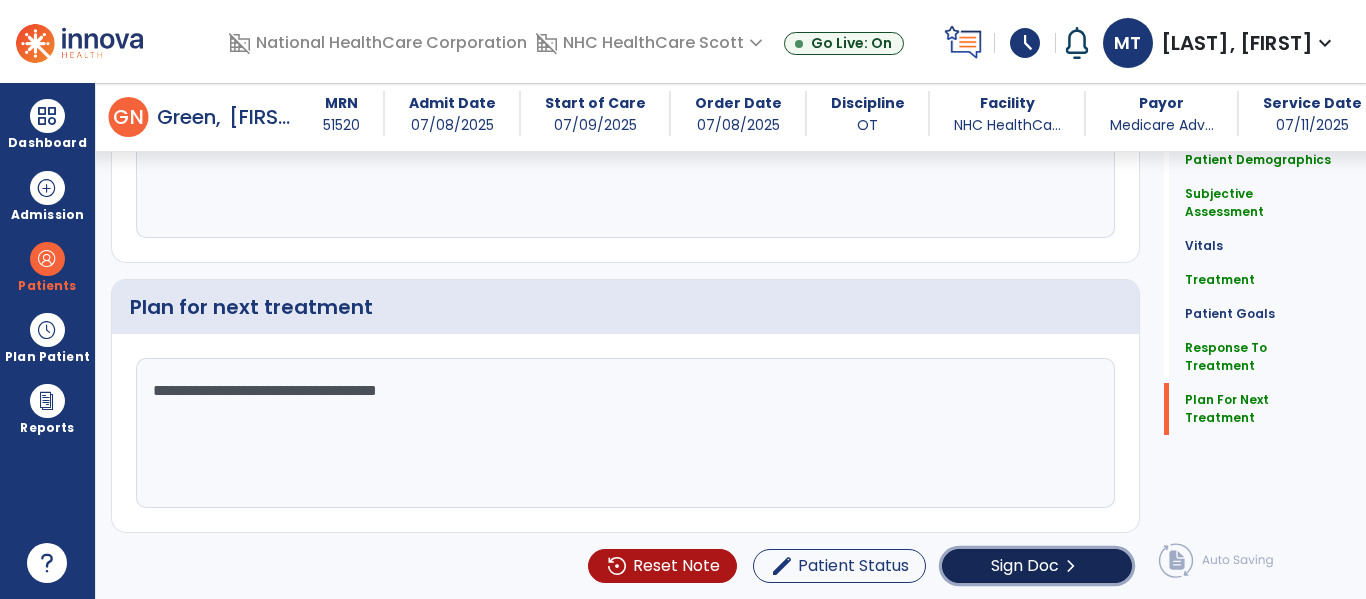 click on "Sign Doc" 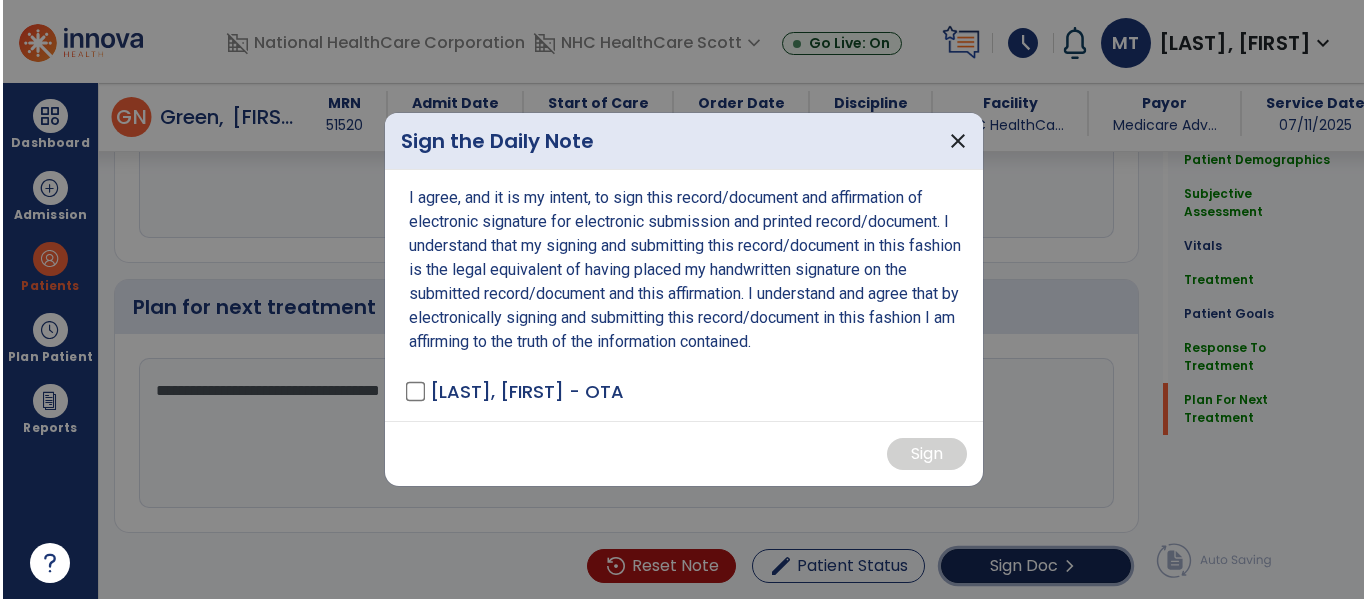 scroll, scrollTop: 3290, scrollLeft: 0, axis: vertical 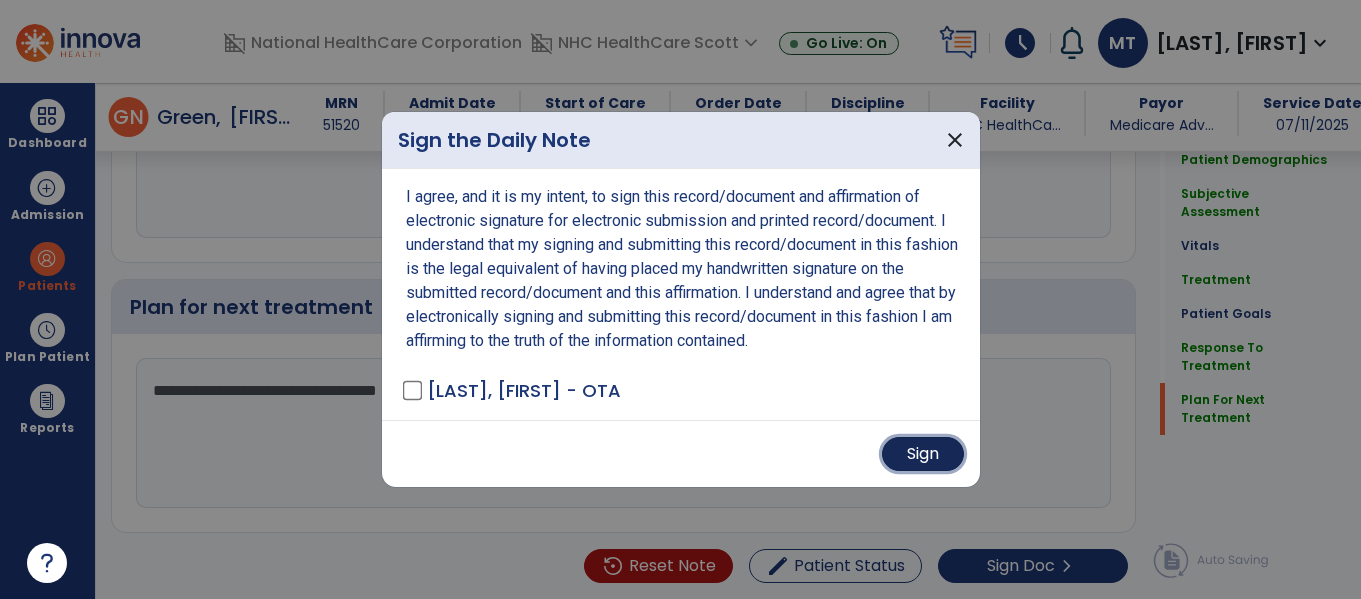 click on "Sign" at bounding box center (923, 454) 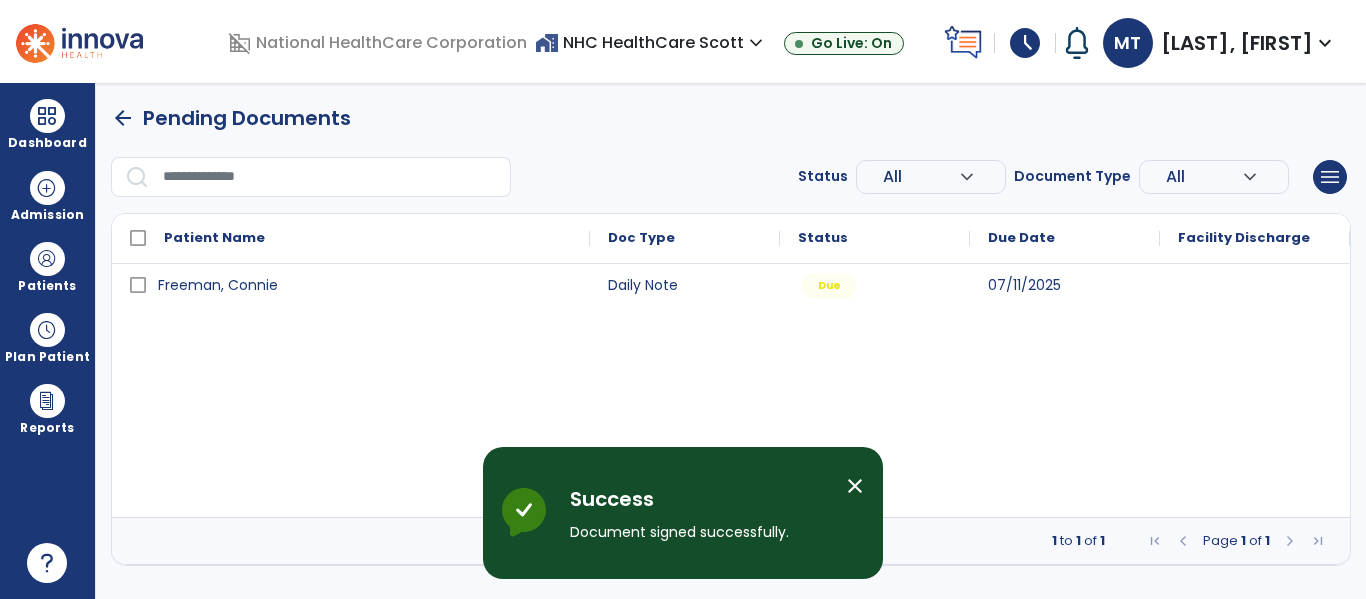 scroll, scrollTop: 0, scrollLeft: 0, axis: both 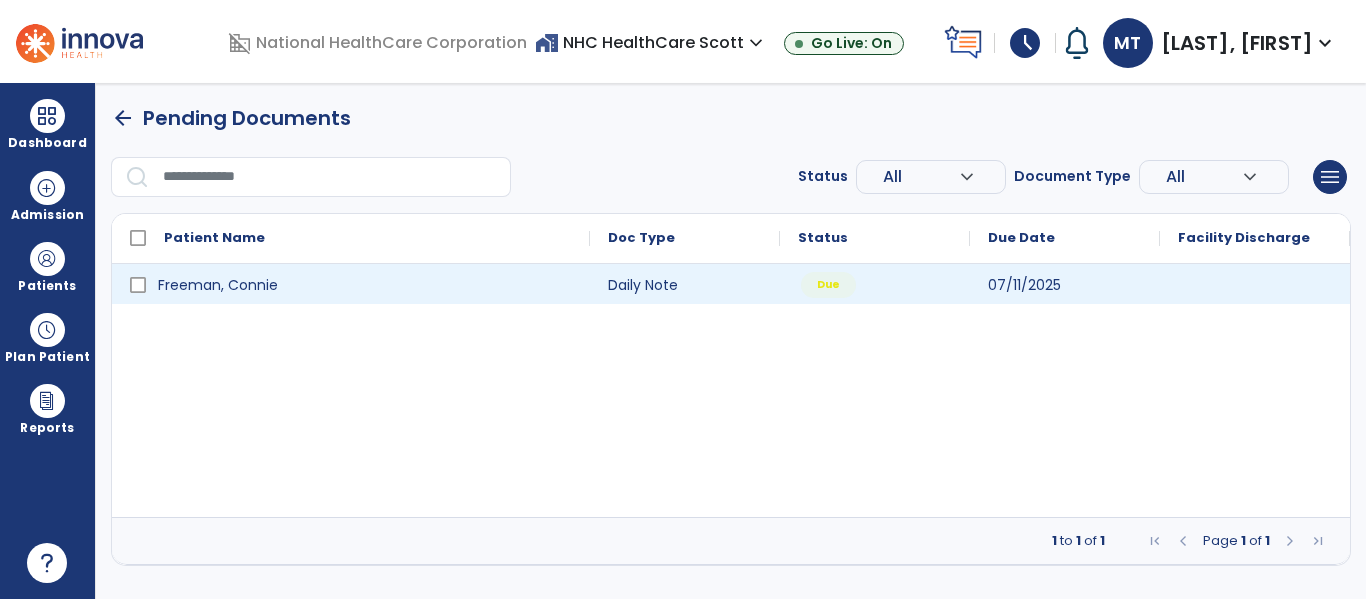 click on "Due" at bounding box center (875, 284) 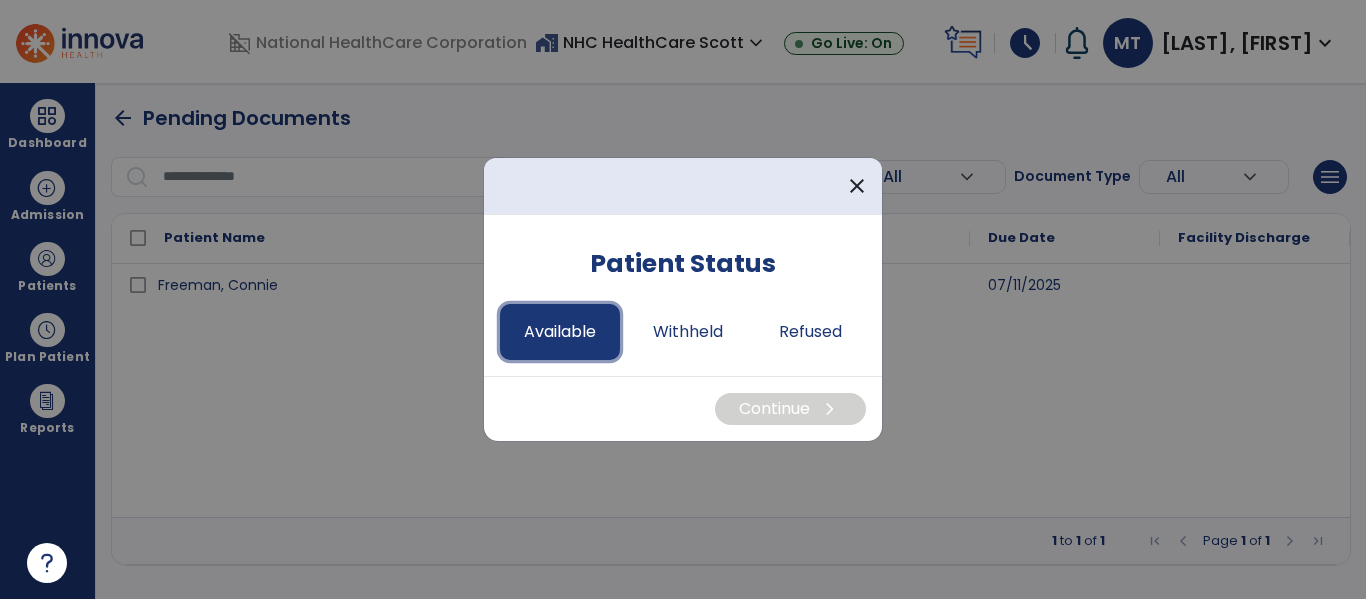 click on "Available" at bounding box center [560, 332] 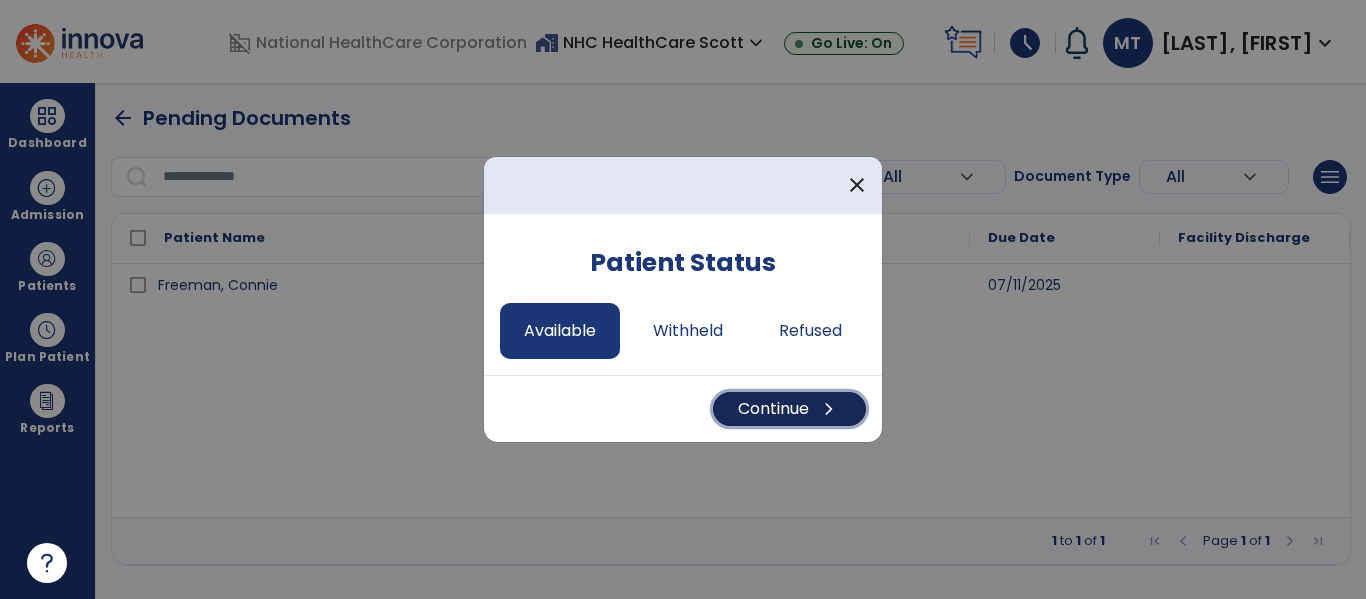 click on "Continue   chevron_right" at bounding box center [789, 409] 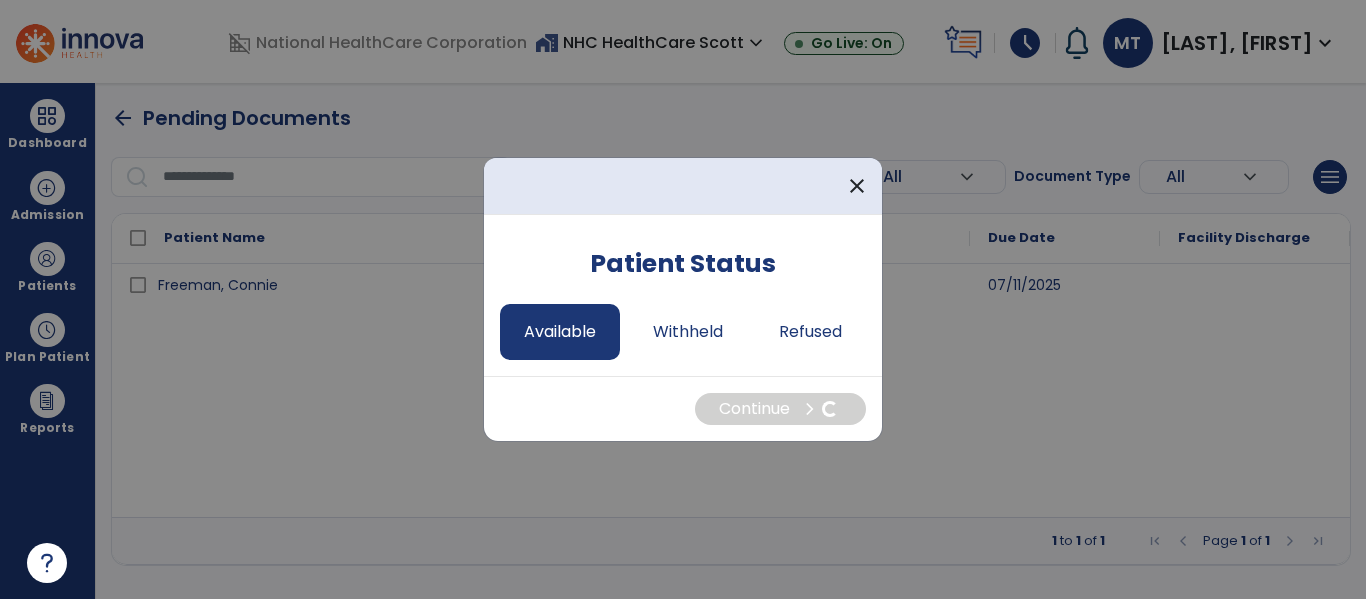 select on "*" 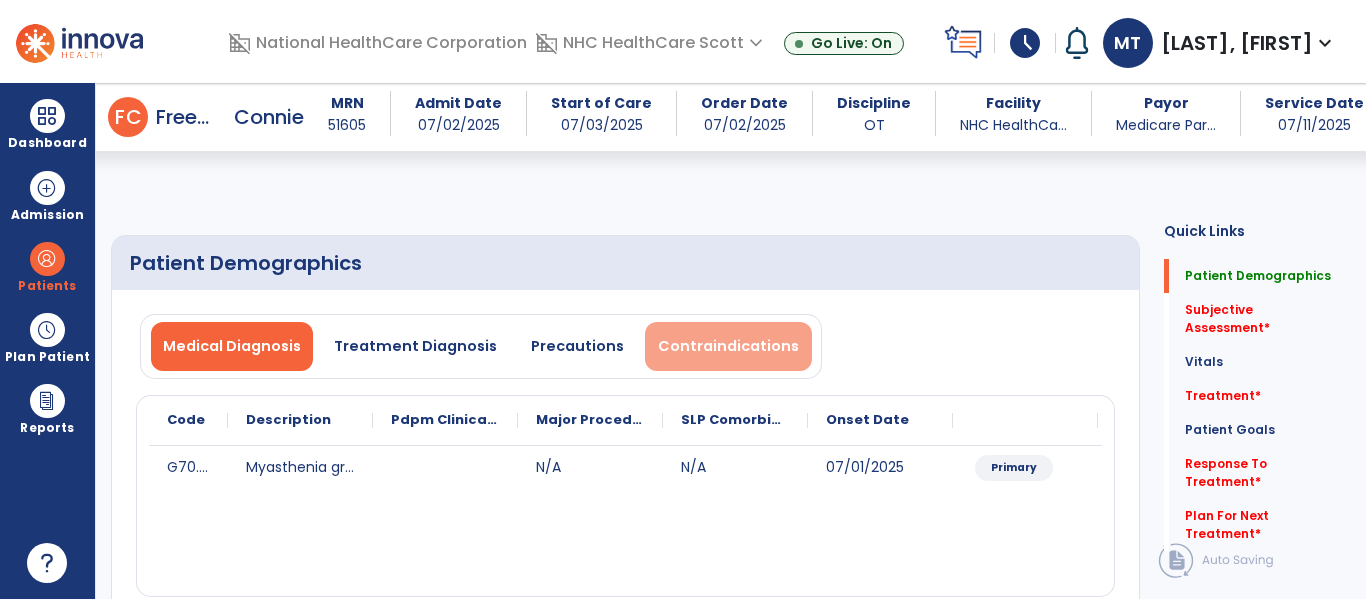 scroll, scrollTop: 379, scrollLeft: 0, axis: vertical 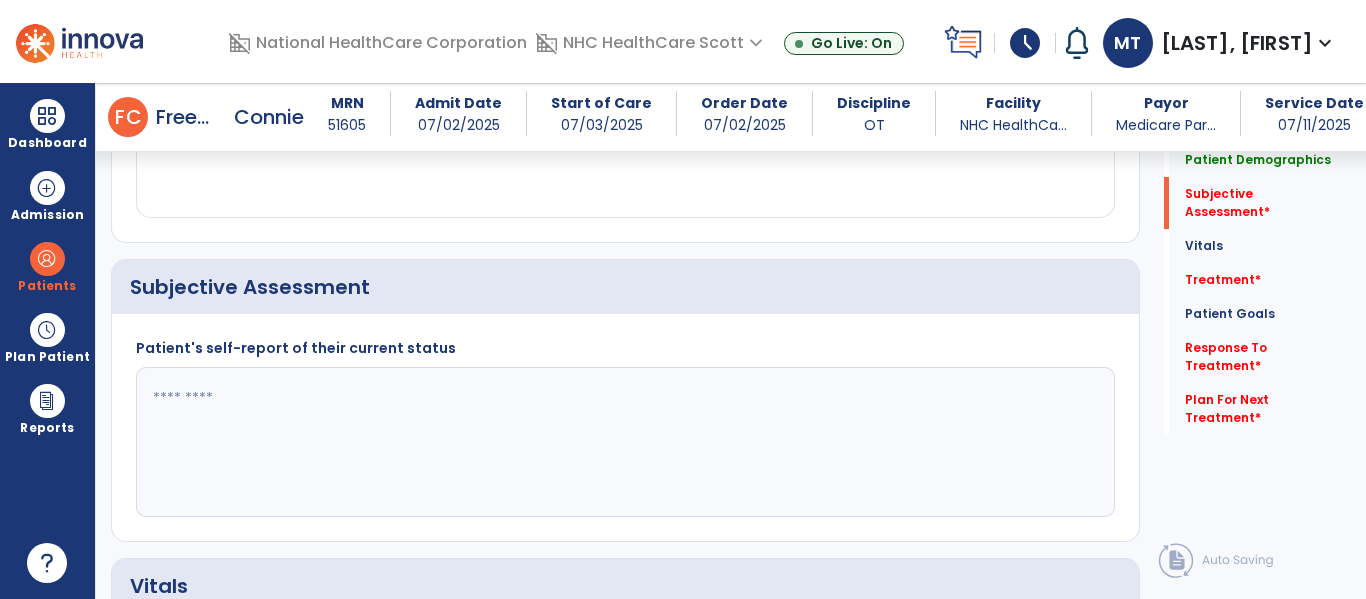 click on "Patient's self-report of their current status" 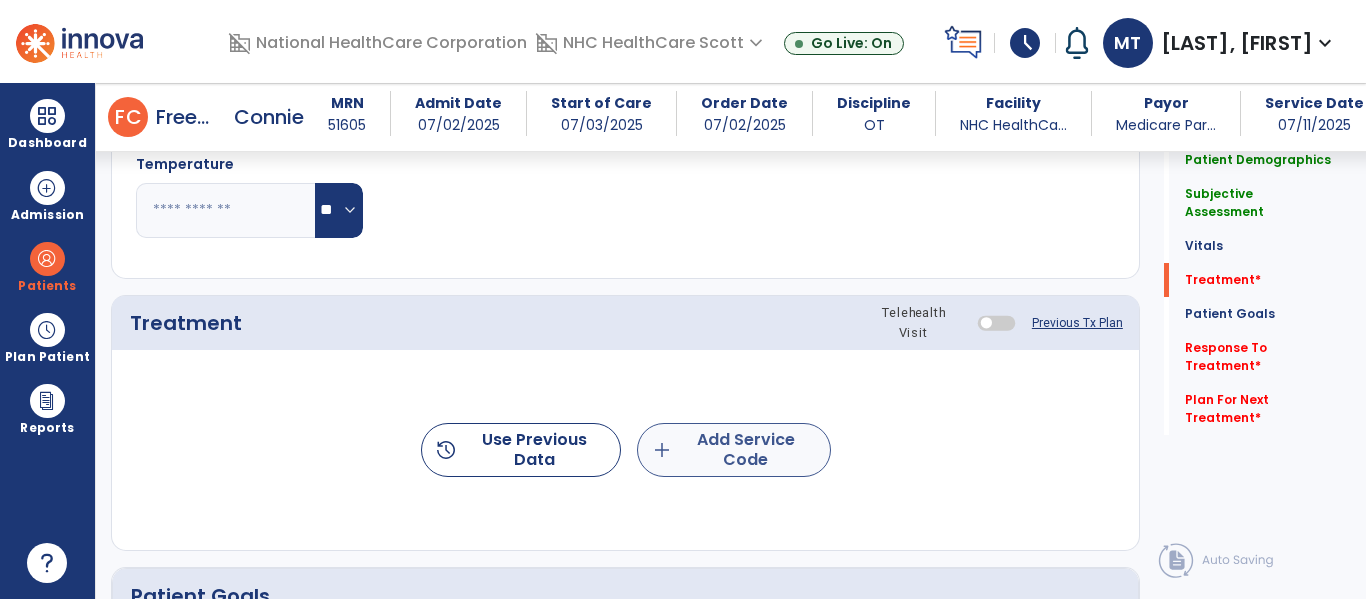 type on "**********" 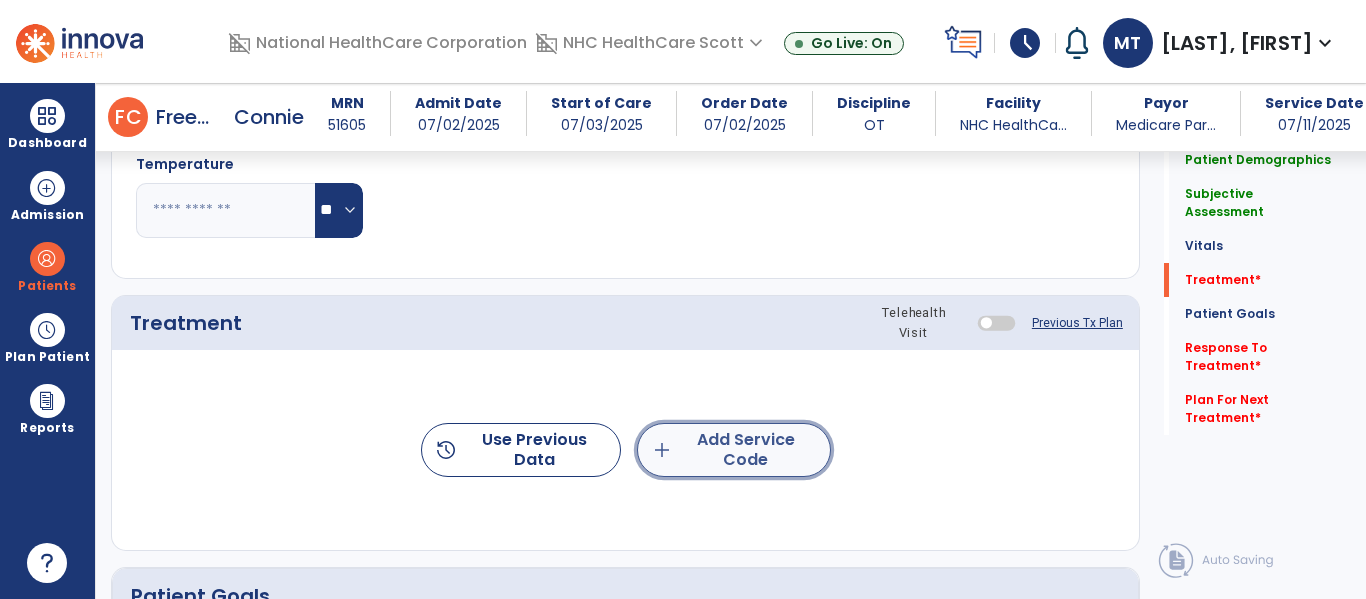 click on "add  Add Service Code" 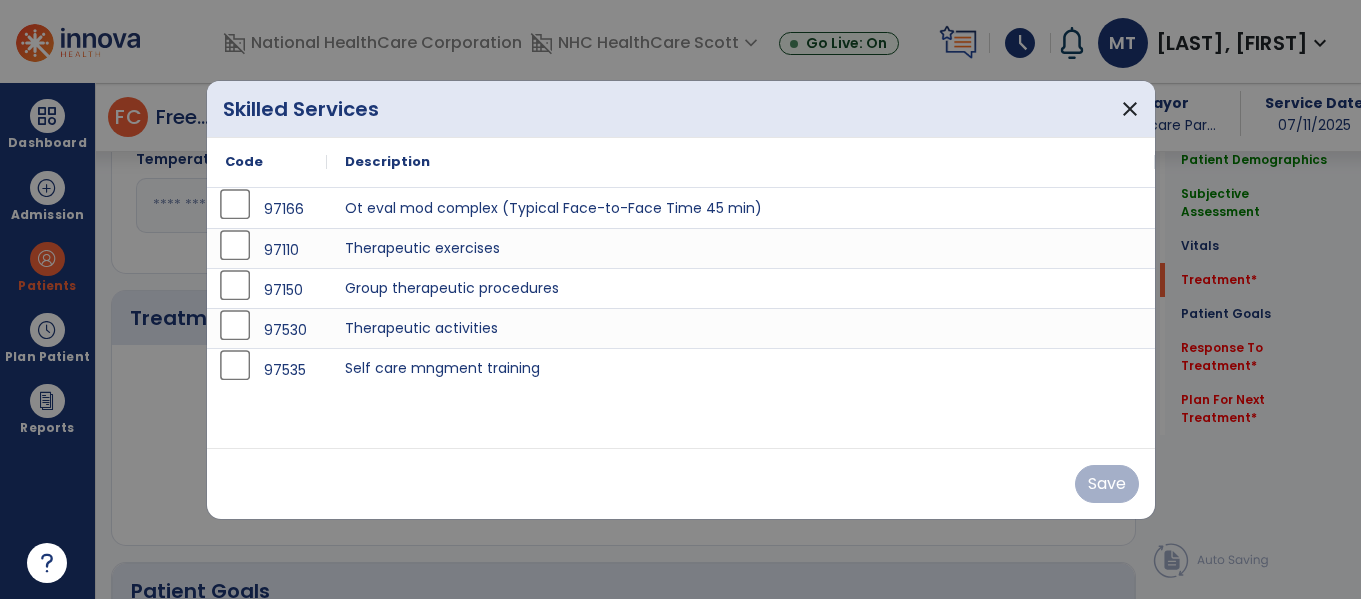 scroll, scrollTop: 1064, scrollLeft: 0, axis: vertical 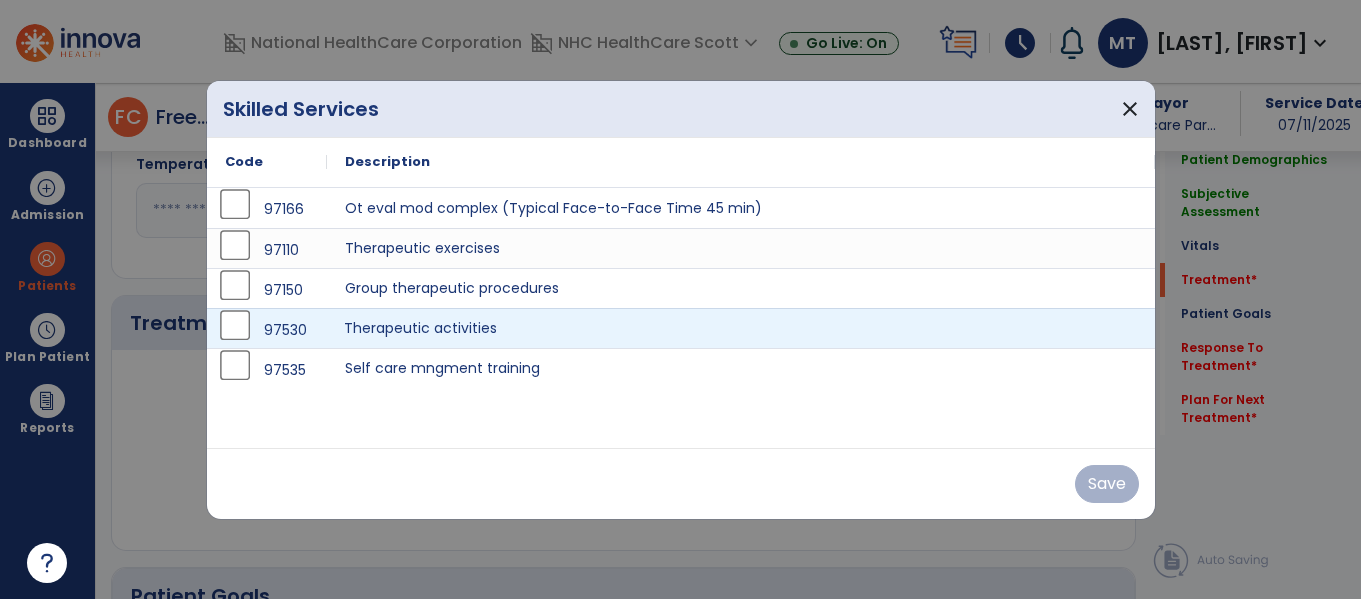 click on "Therapeutic activities" at bounding box center (741, 328) 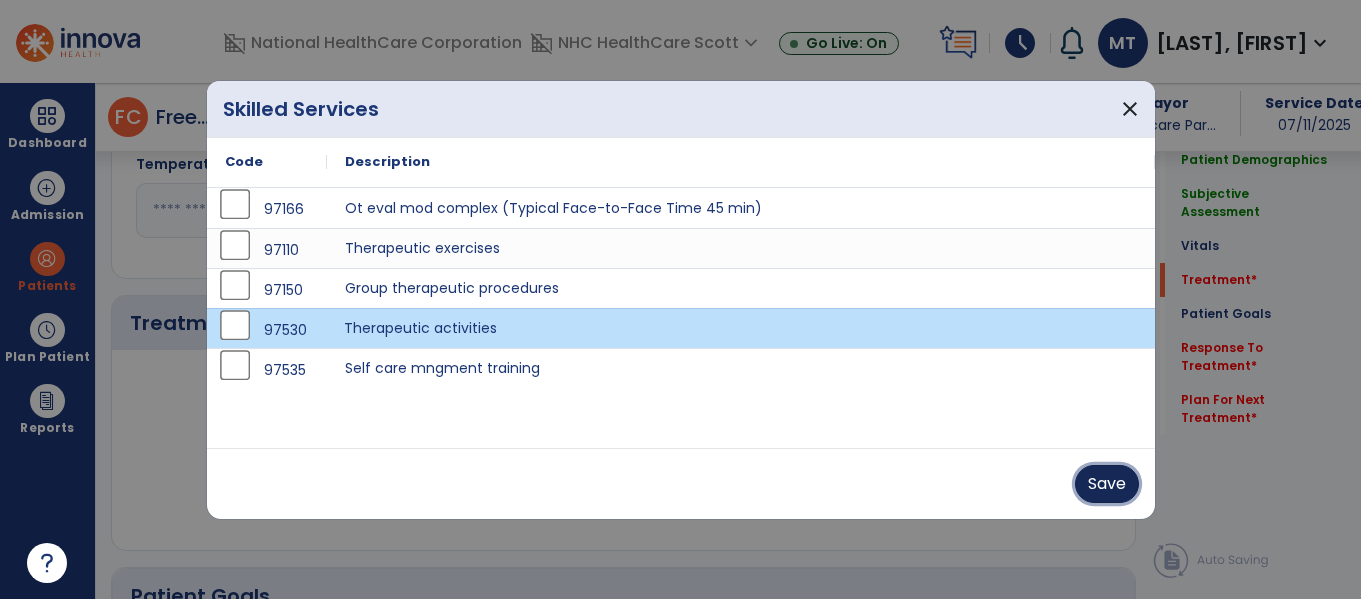 click on "Save" at bounding box center (1107, 484) 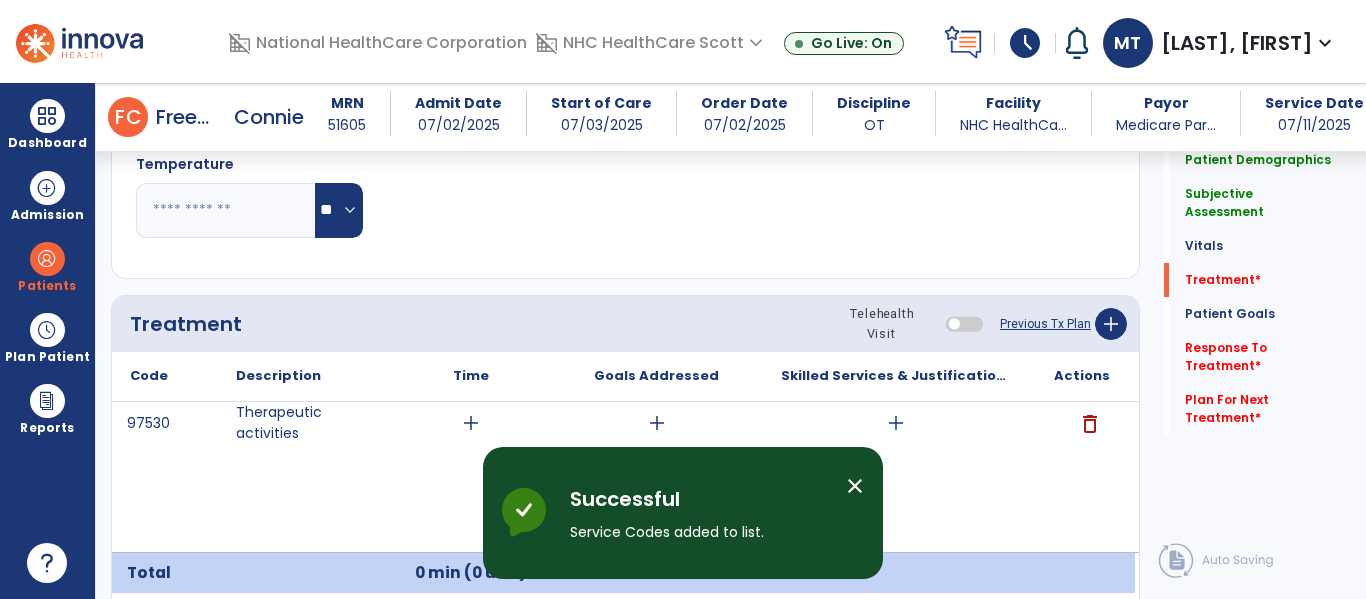 click on "close" at bounding box center [855, 486] 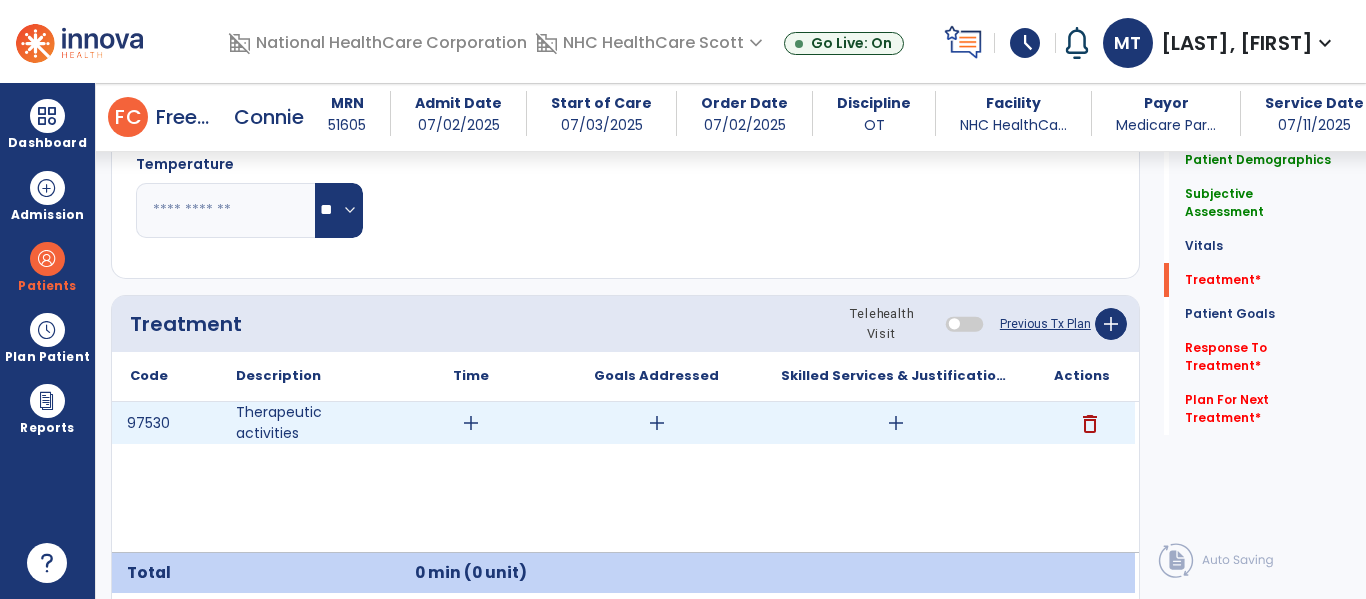 click on "add" at bounding box center (471, 423) 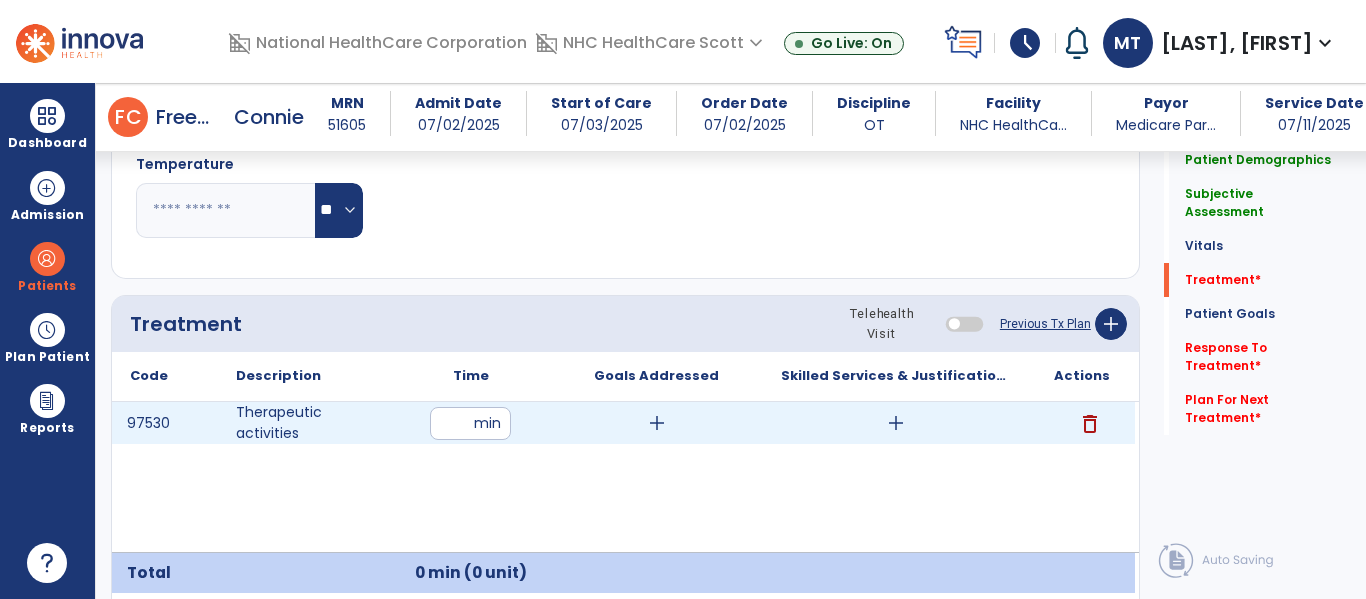 type on "**" 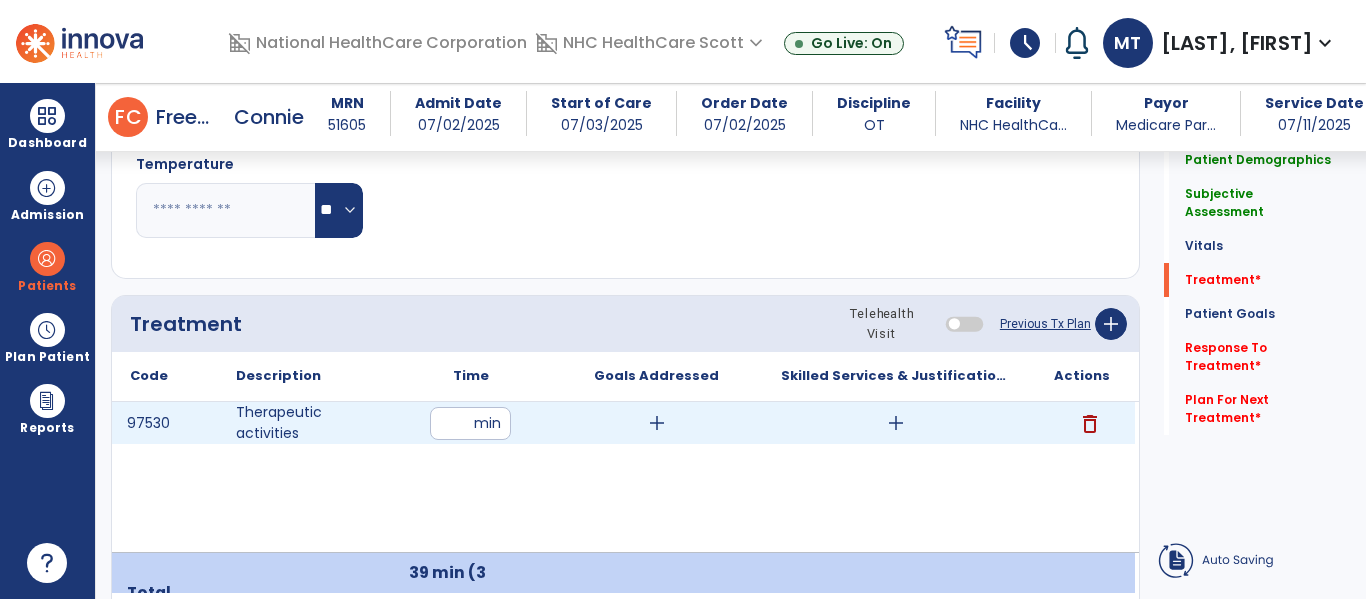 click on "add" at bounding box center [657, 423] 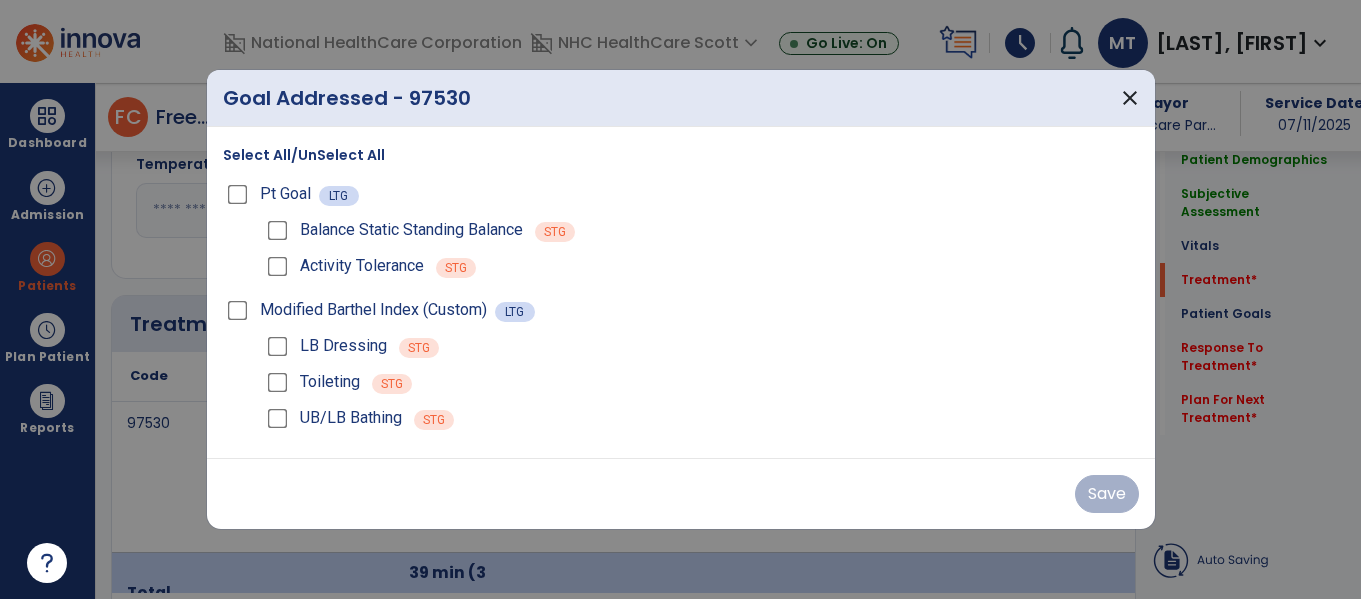 scroll, scrollTop: 1064, scrollLeft: 0, axis: vertical 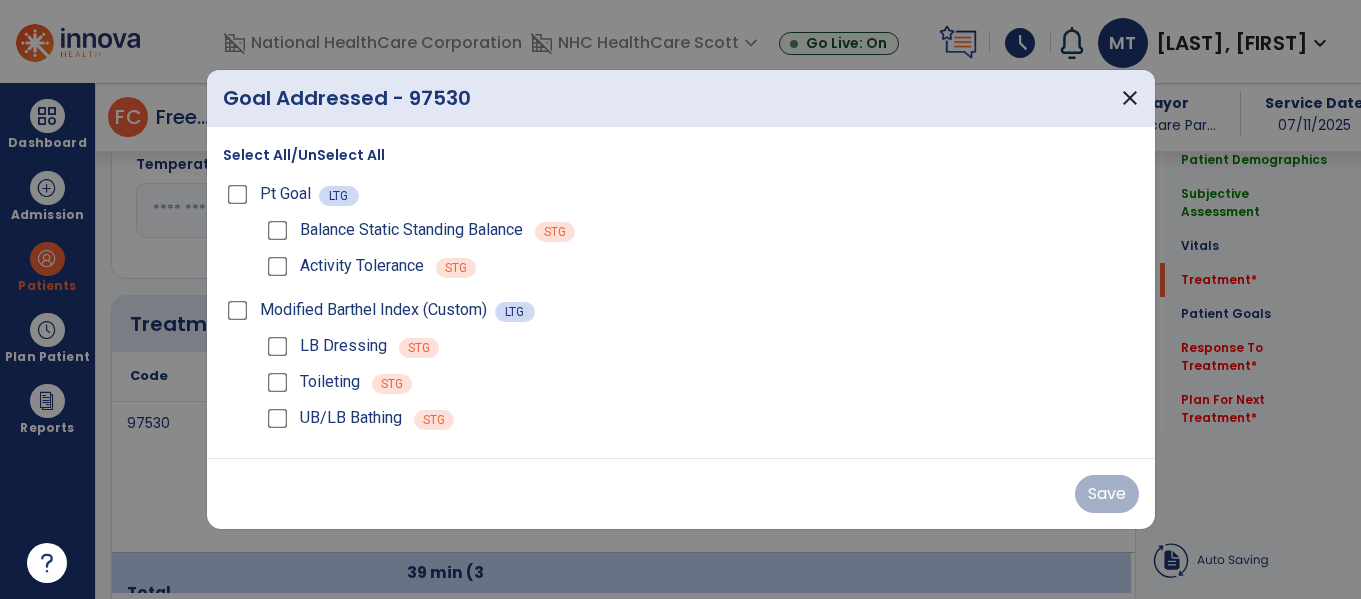 click on "Select All/UnSelect All" at bounding box center [304, 155] 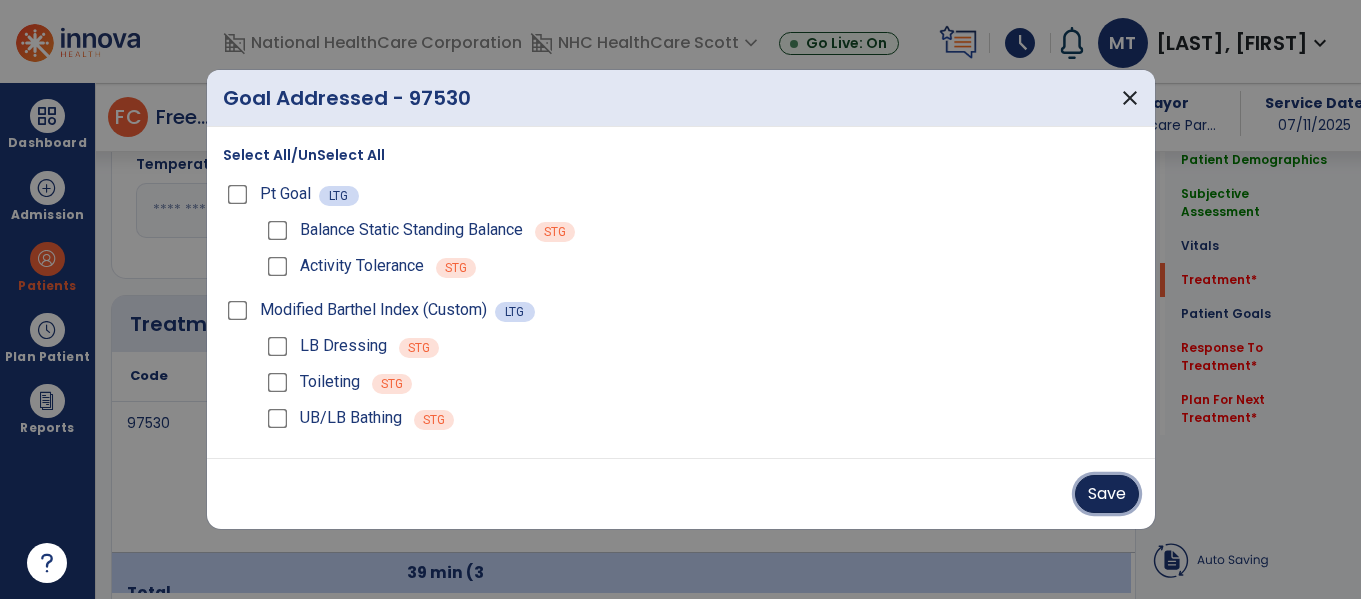 click on "Save" at bounding box center (1107, 494) 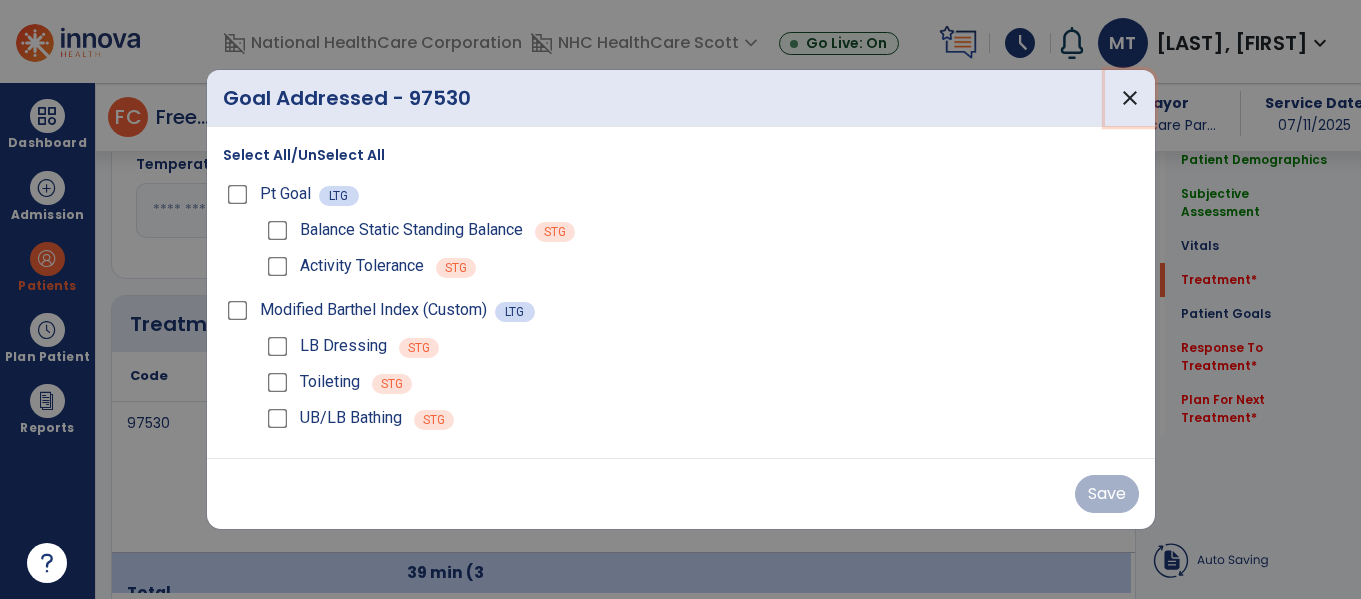 click on "close" at bounding box center (1130, 98) 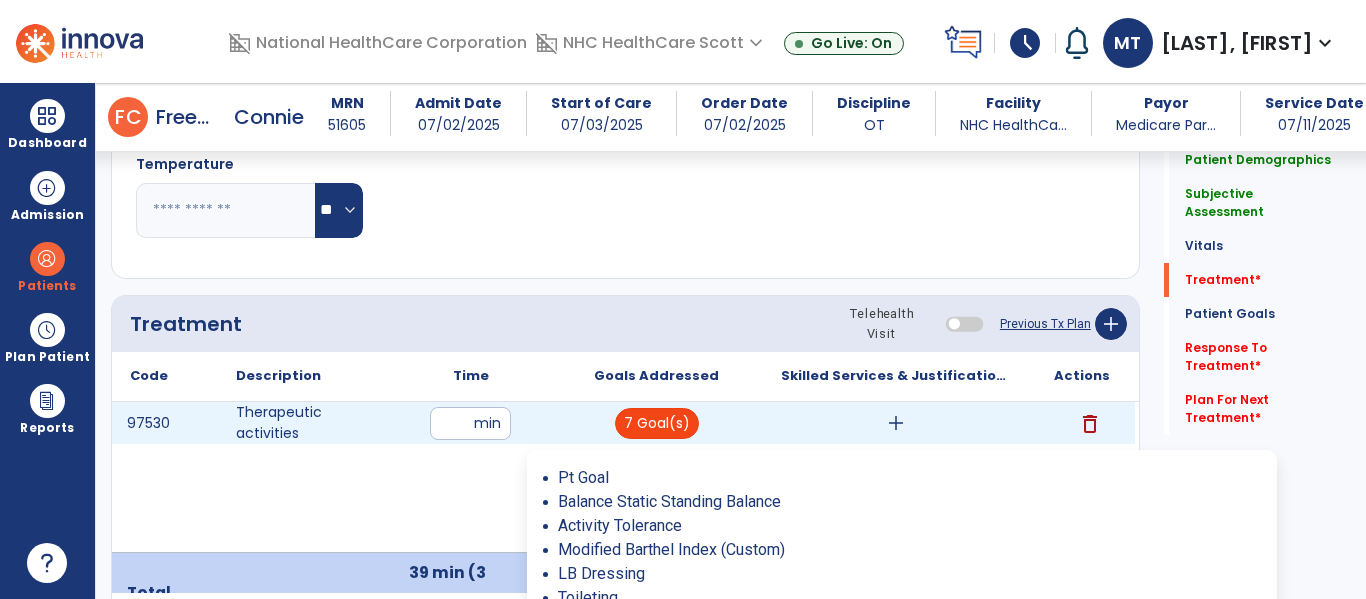 click on "7 Goal(s)" at bounding box center (657, 423) 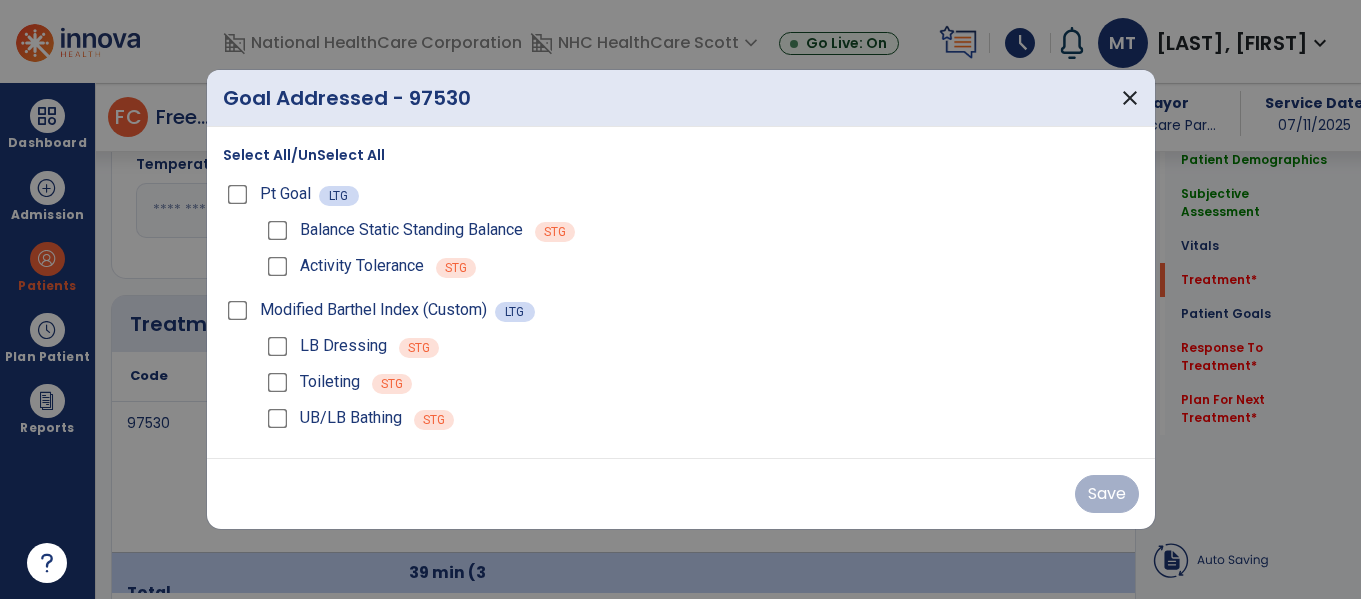 scroll, scrollTop: 1064, scrollLeft: 0, axis: vertical 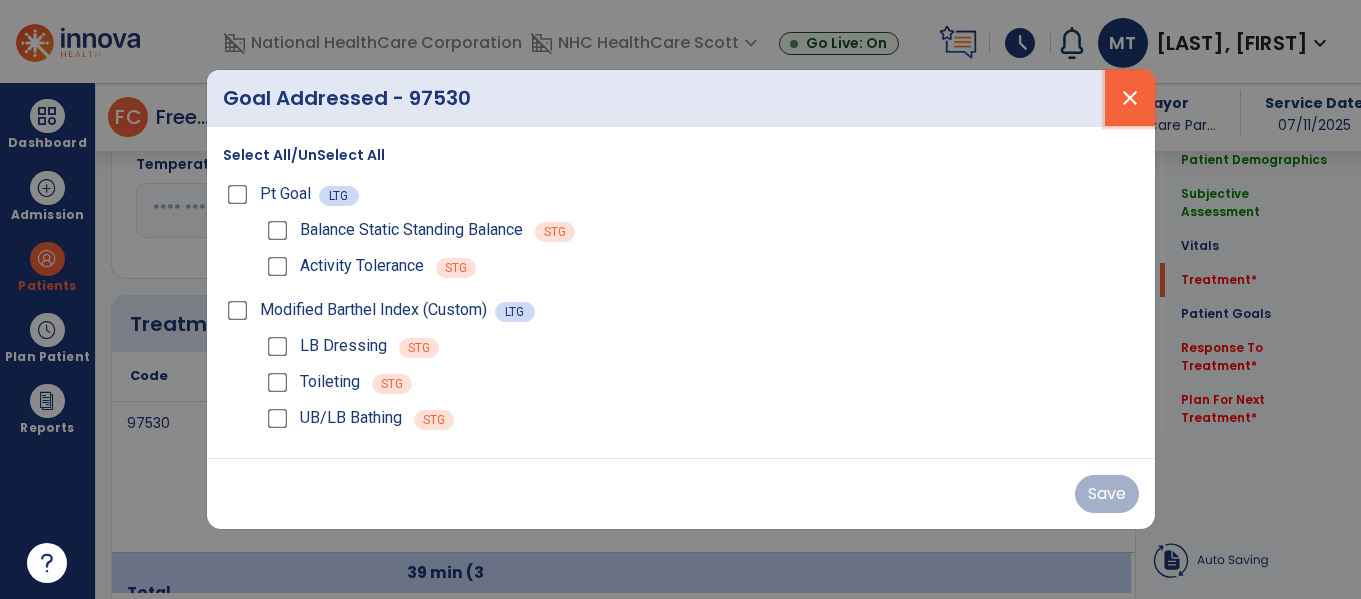 click on "close" at bounding box center (1130, 98) 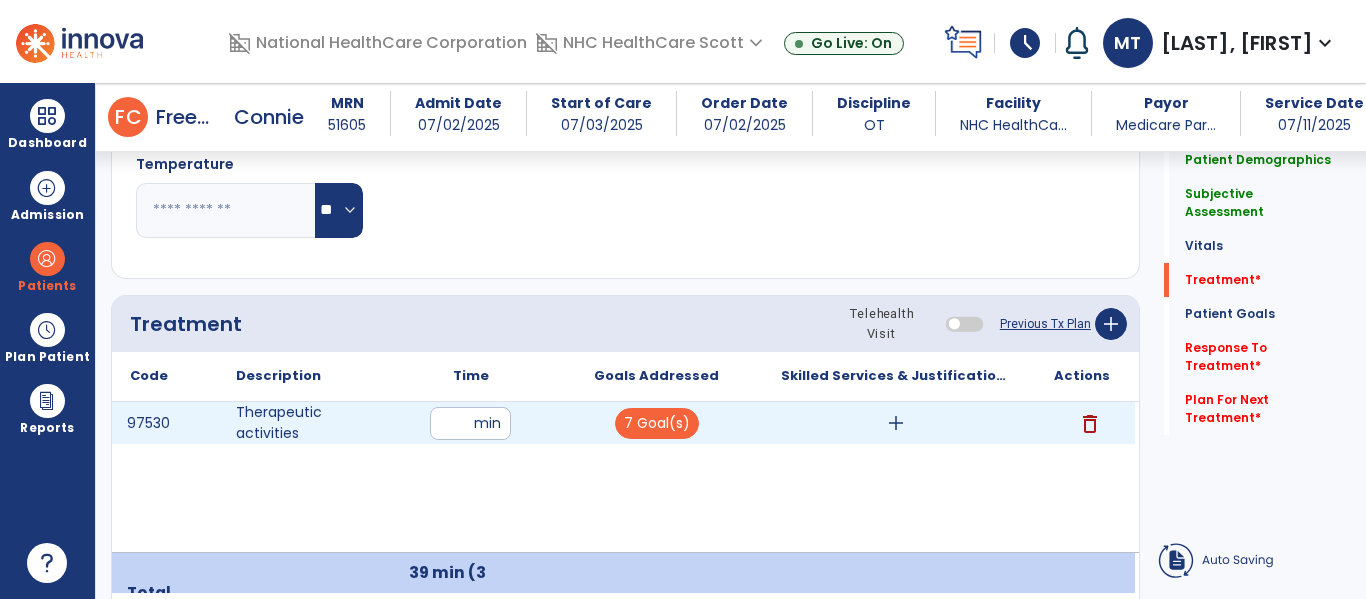 click on "add" at bounding box center (896, 423) 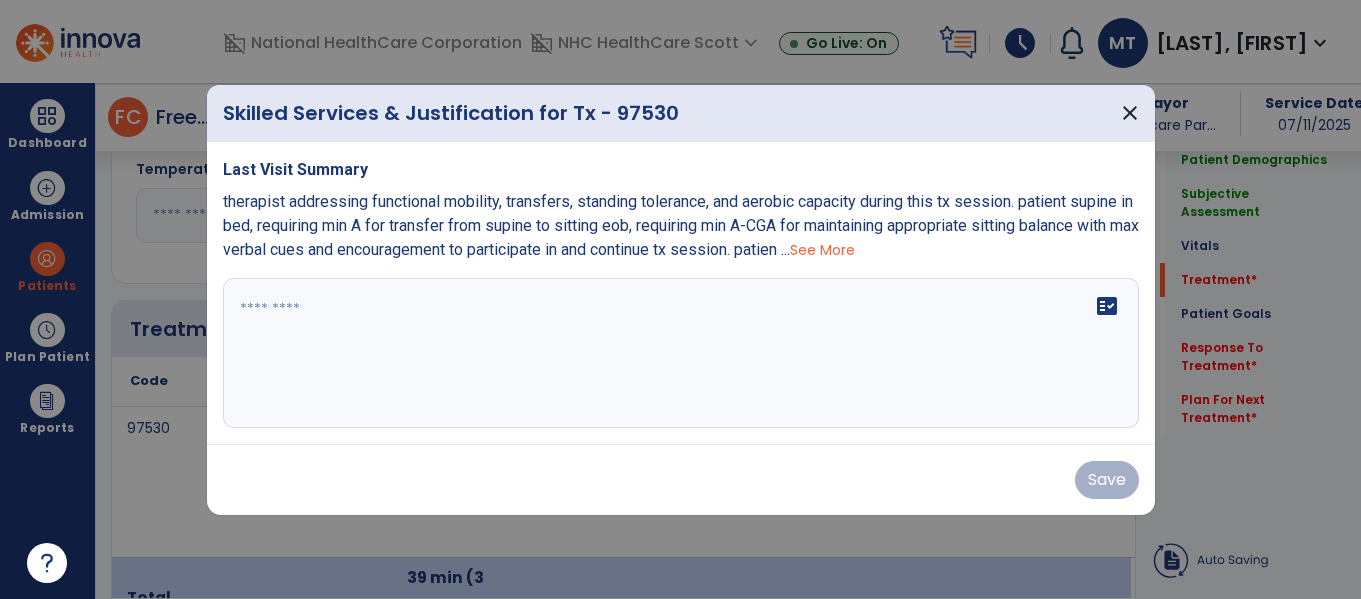 scroll, scrollTop: 1064, scrollLeft: 0, axis: vertical 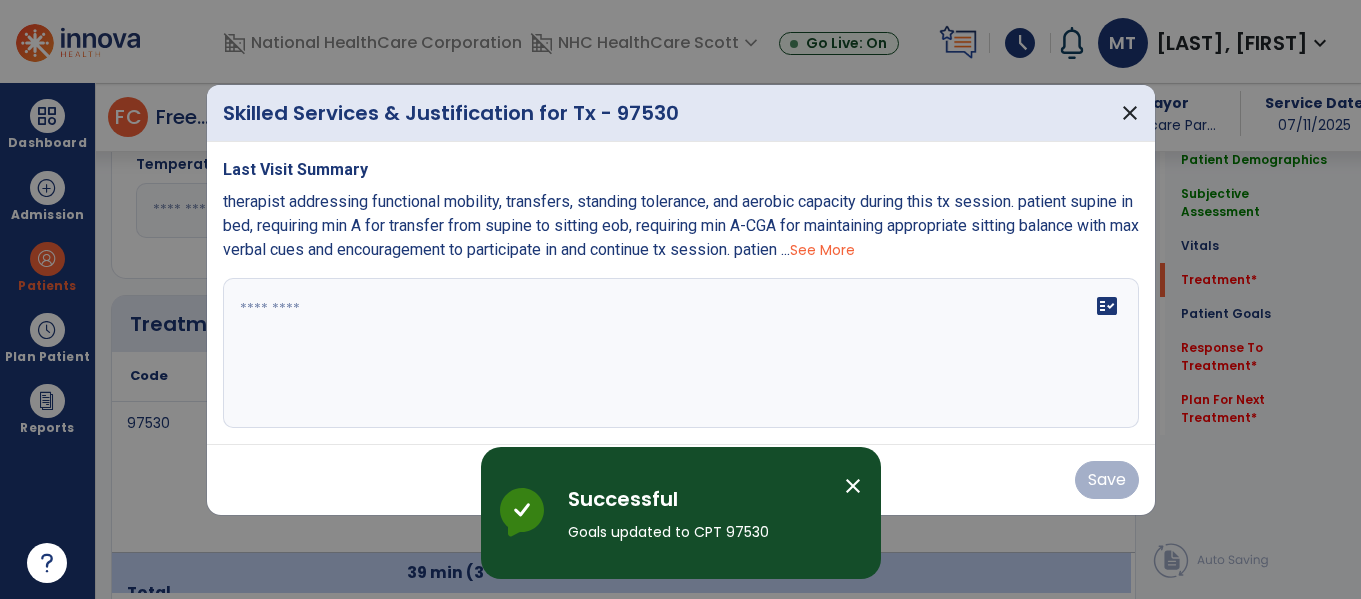 click on "See More" at bounding box center (822, 250) 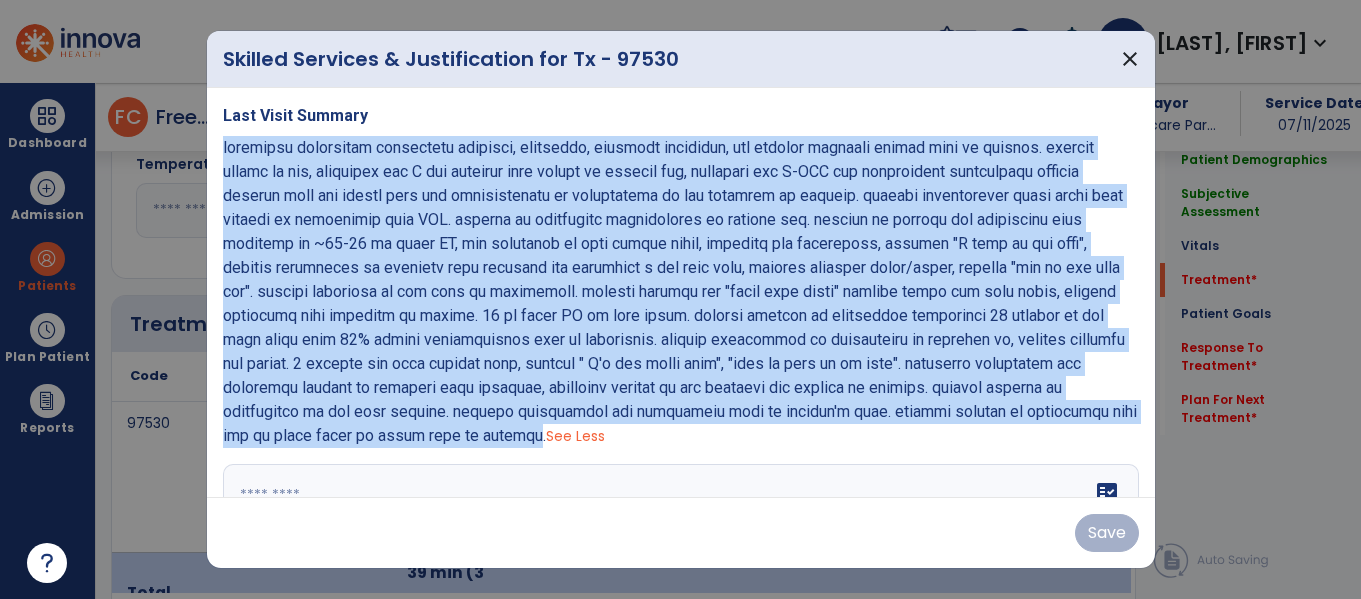 drag, startPoint x: 468, startPoint y: 441, endPoint x: 219, endPoint y: 146, distance: 386.03885 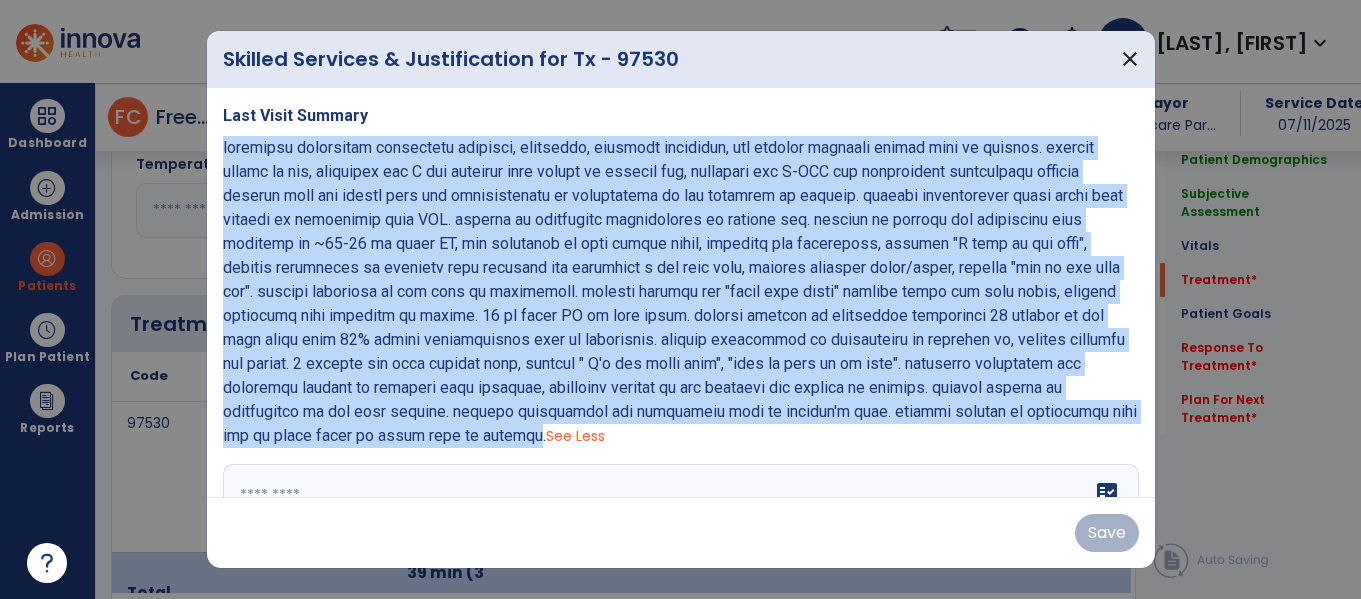 click on "Last Visit Summary  See Less   fact_check" at bounding box center [681, 292] 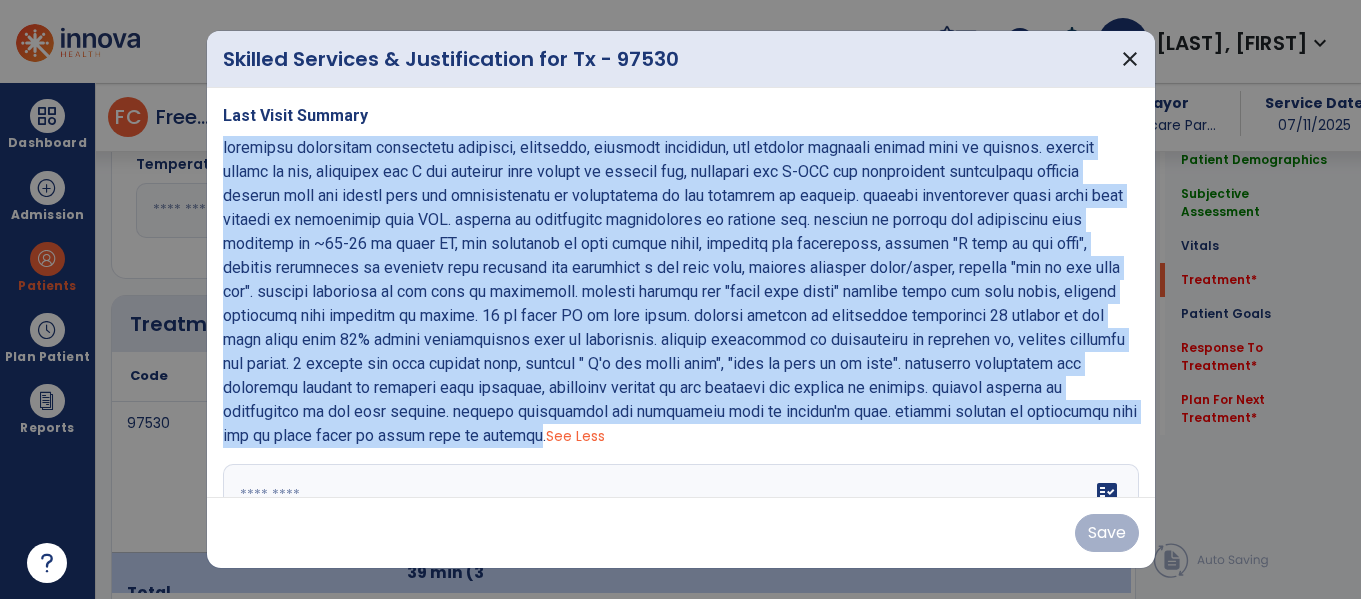 copy on "therapist addressing functional mobility, transfers, standing tolerance, and aerobic capacity during this tx session. patient supine in bed, requiring min A for transfer from supine to sitting eob. patient ambulating approx 8 ft using RW with CGA before refusing to ambulated anymore, stating she "needed to sit". during ambulation patient required cues for walker management and safety from bedside to wheelchair with CGA. patient in wheelchair transferring to therapy gym. patient in therapy gym performing fxnl mobility of ~10-15 ft using RW, the proceeded to push walker aside, reaching for wheelchair, stating "I have to sit down", patient encouraged to continue fxnl mobility and ambulated a few more feet, patient becoming upset/angry, yelling "let me sit down now". patient proceeded to sit down in wheelchair. patient stating she "liked that thing" talking about the omni cycle, patient performed fxnl mobility of approx. 10 ft using RW to omni cycle. patient sitting in wheelchair performing 15 minutes on the omni cycle ..." 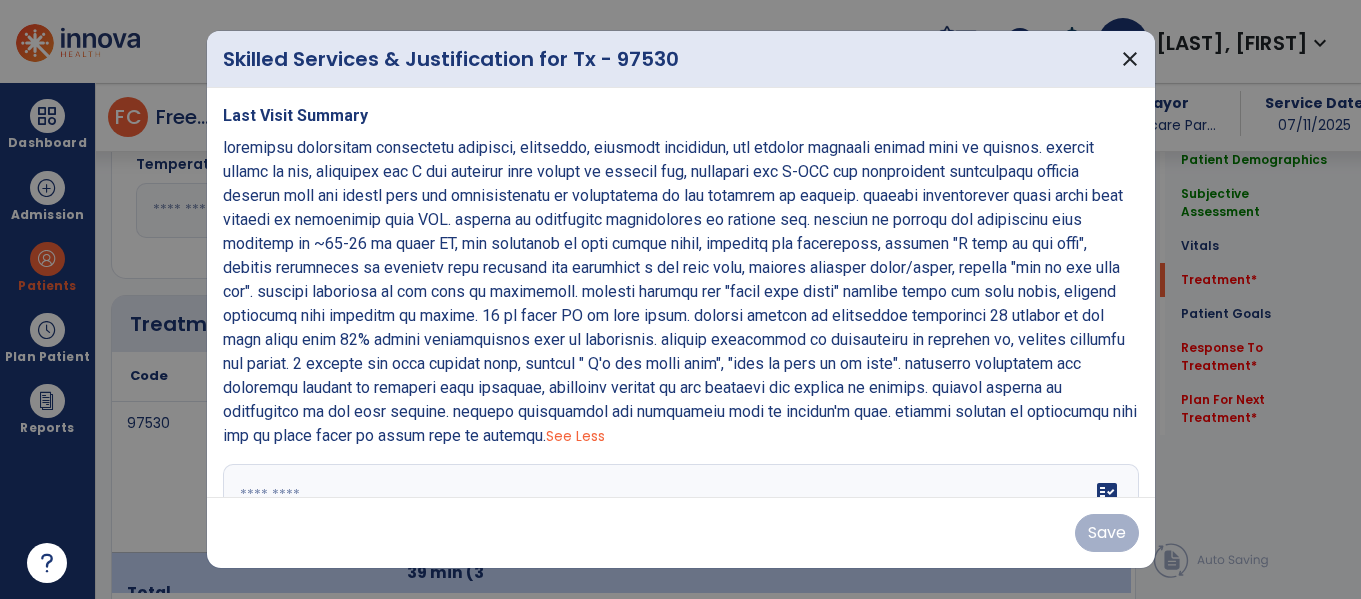 click on "Skilled Services & Justification for Tx - 97530   close   Last Visit Summary  See Less   fact_check   Save" at bounding box center (681, 299) 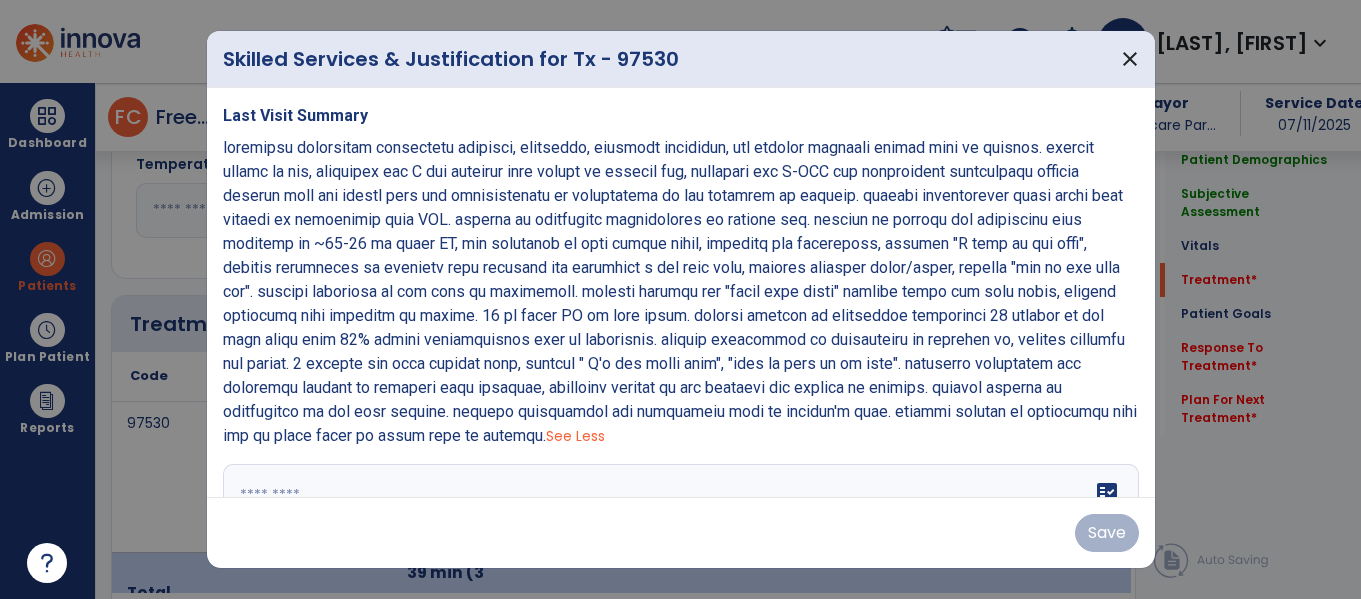 scroll, scrollTop: 21, scrollLeft: 0, axis: vertical 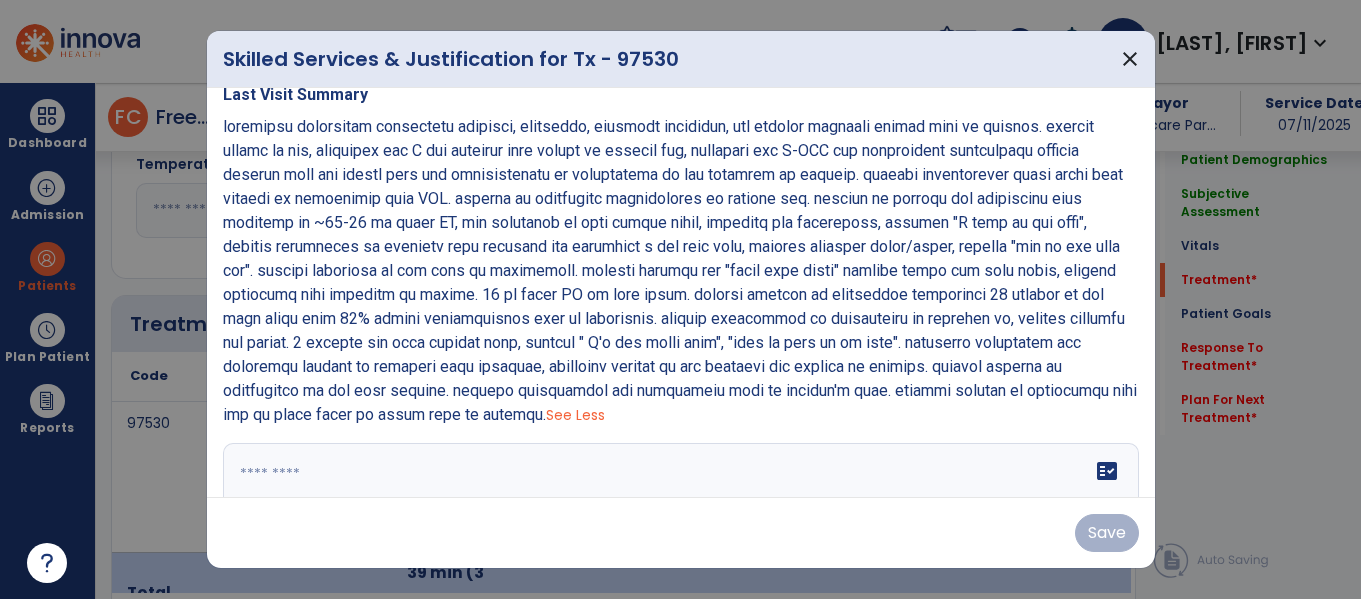 click at bounding box center [678, 518] 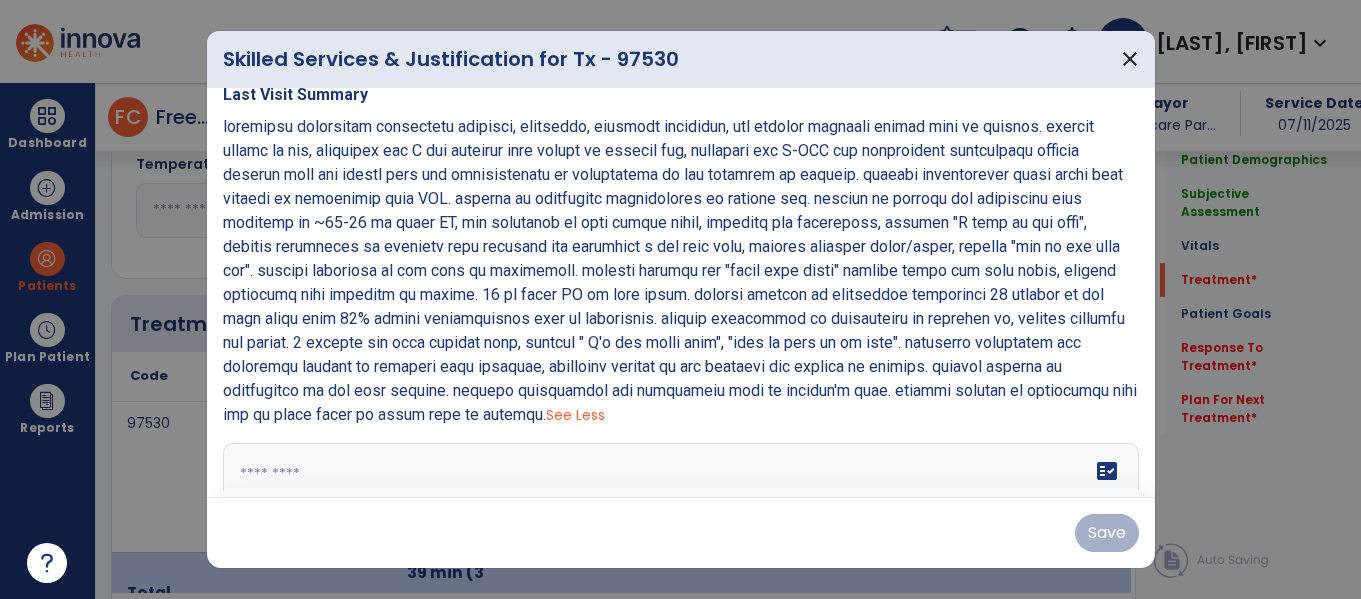 paste on "**********" 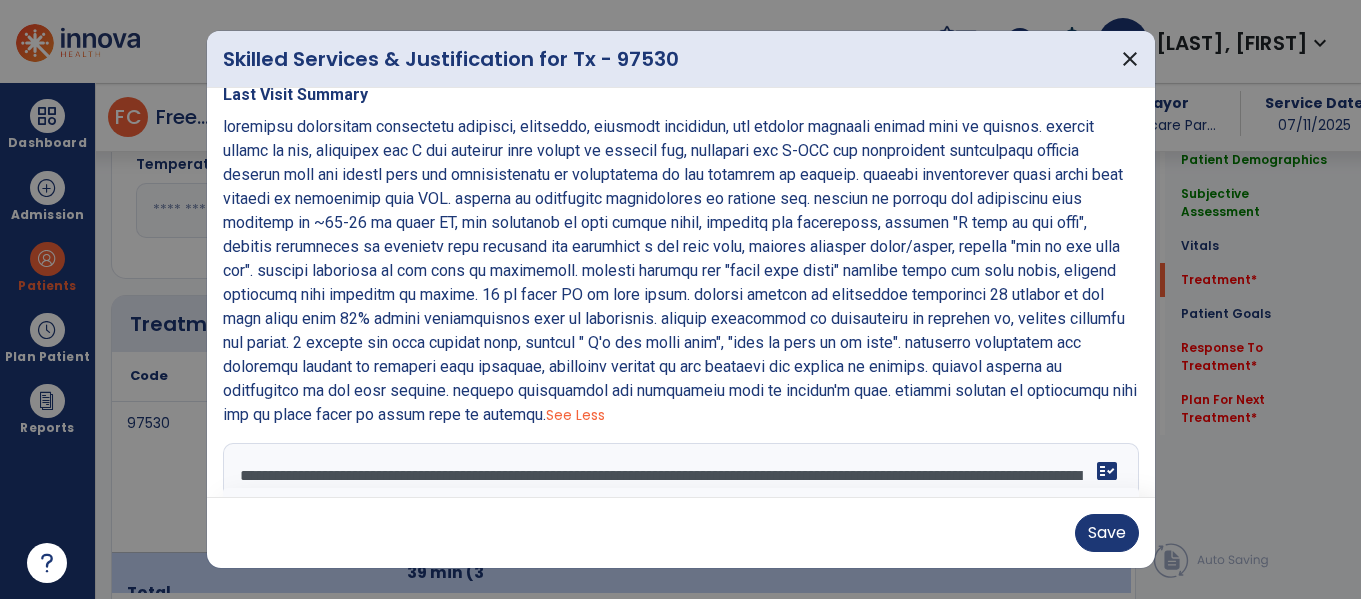 scroll, scrollTop: 255, scrollLeft: 0, axis: vertical 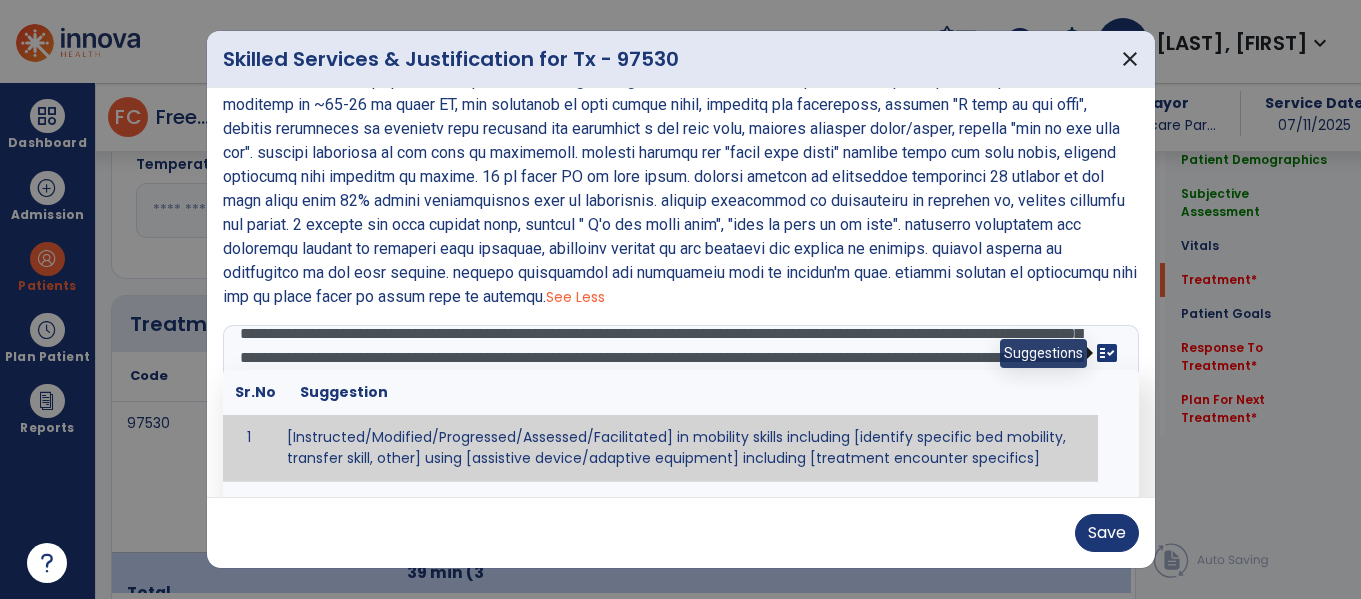 click on "fact_check" at bounding box center [1107, 353] 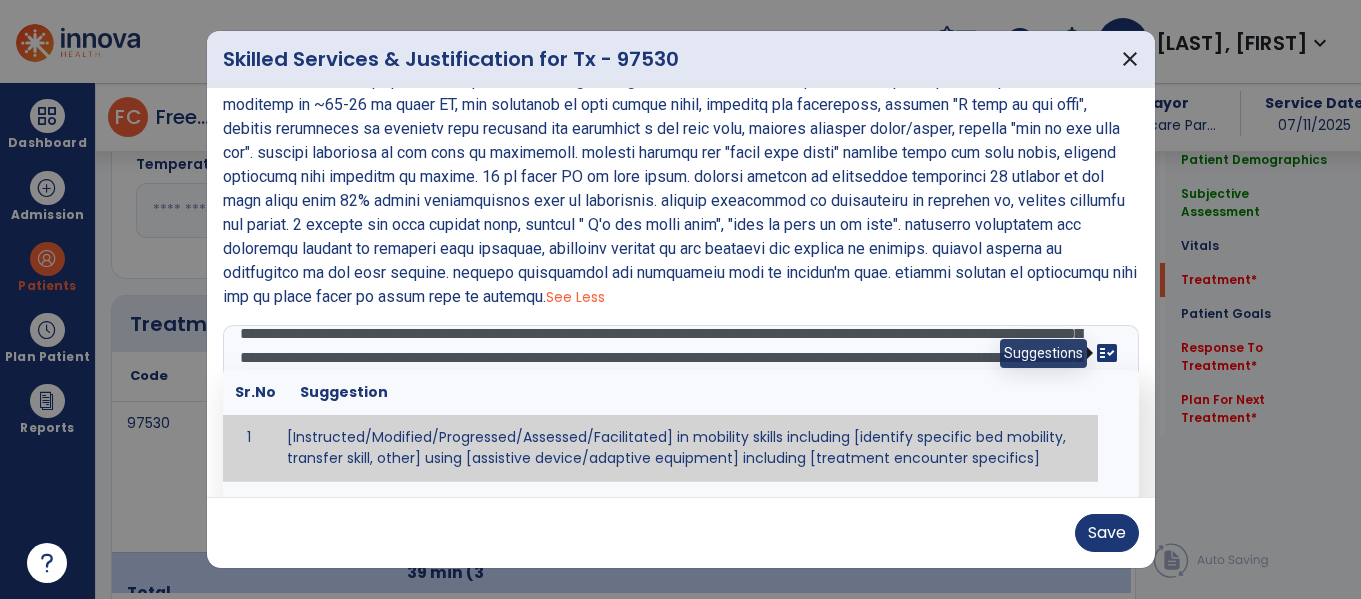 scroll, scrollTop: 133, scrollLeft: 0, axis: vertical 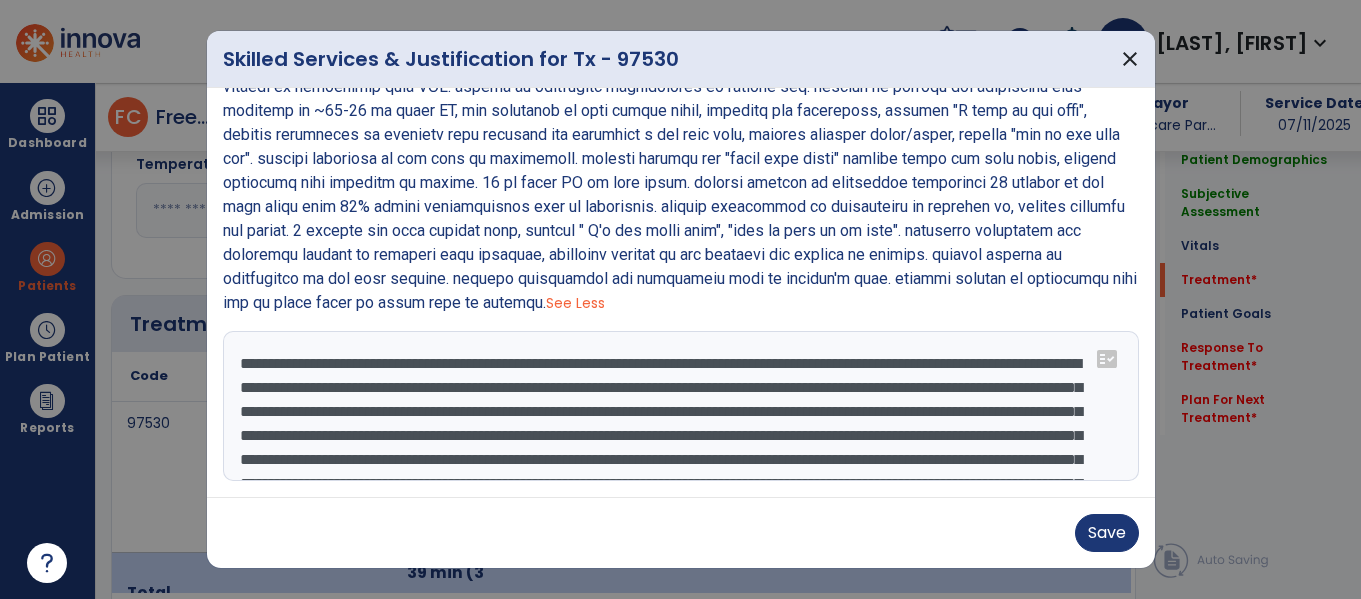 drag, startPoint x: 546, startPoint y: 392, endPoint x: 943, endPoint y: 392, distance: 397 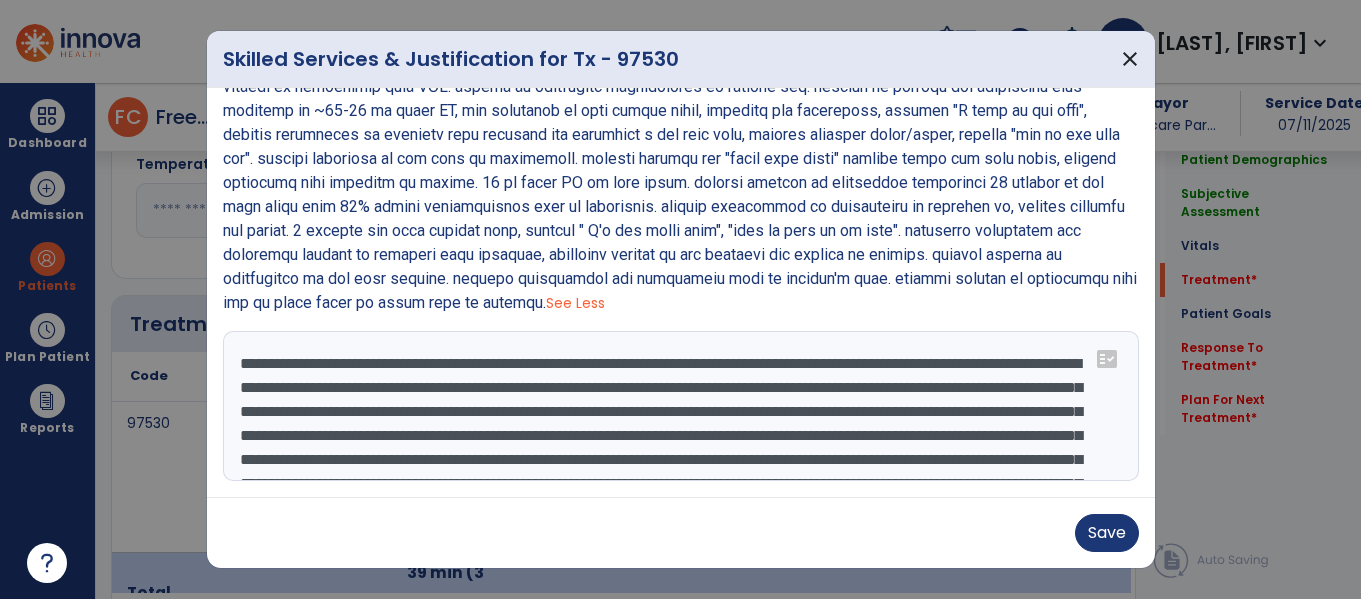 click at bounding box center (678, 406) 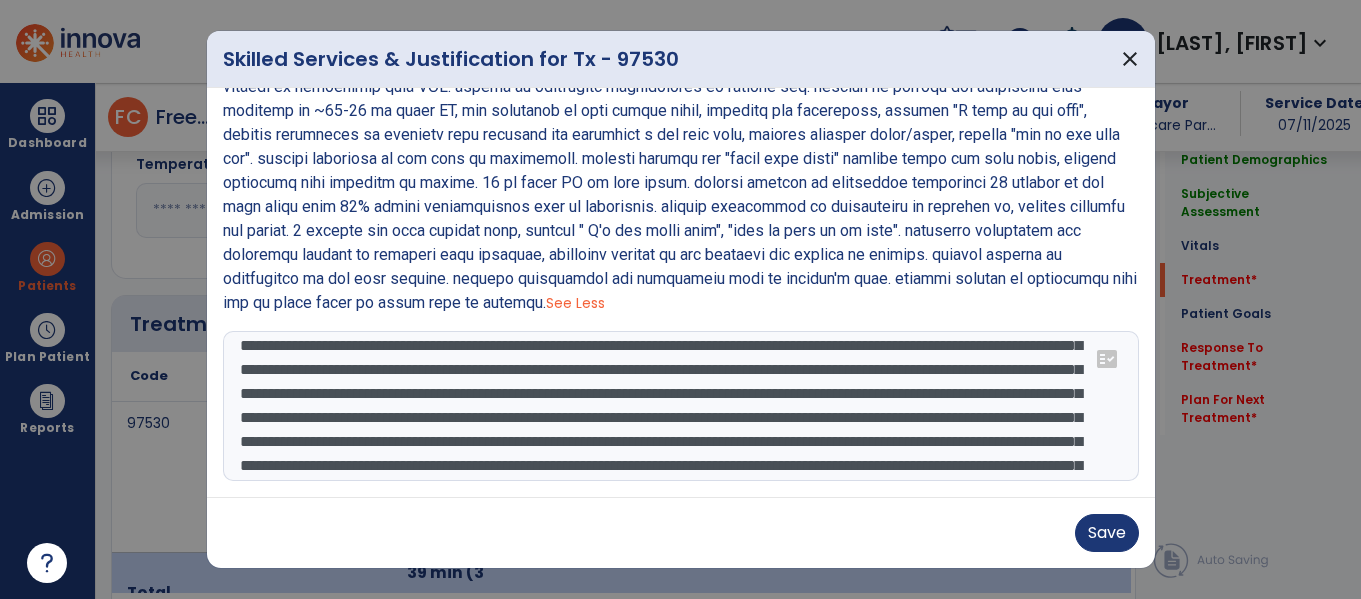 drag, startPoint x: 429, startPoint y: 369, endPoint x: 250, endPoint y: 373, distance: 179.0447 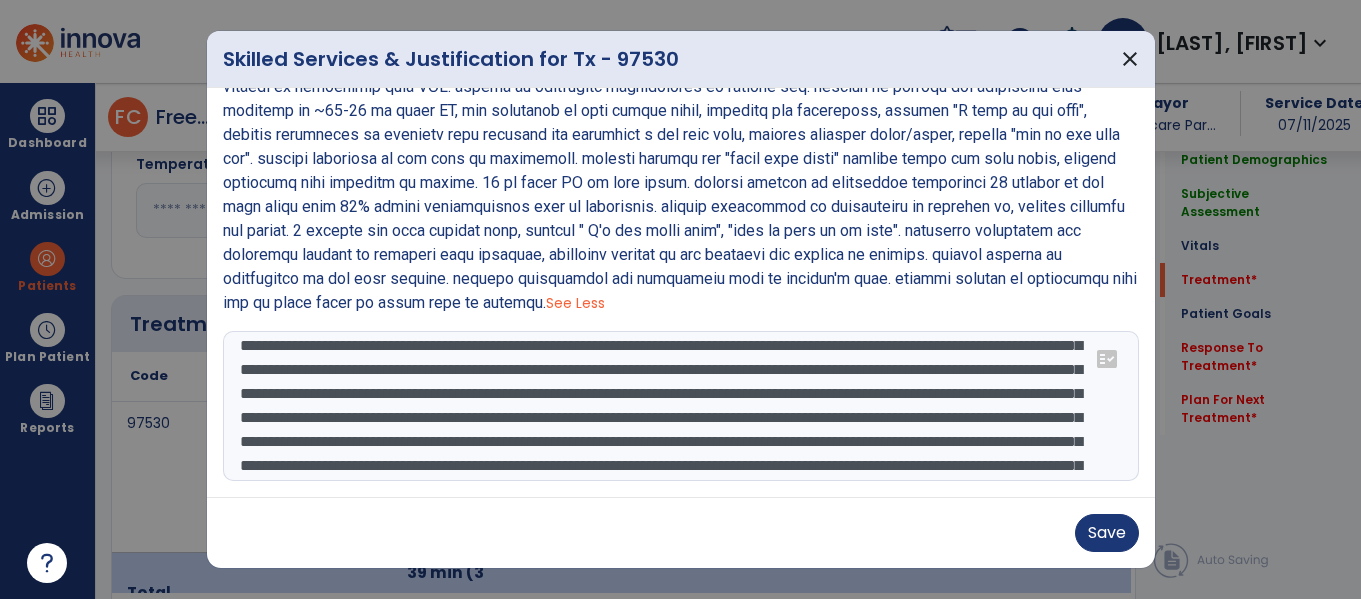 click at bounding box center [678, 406] 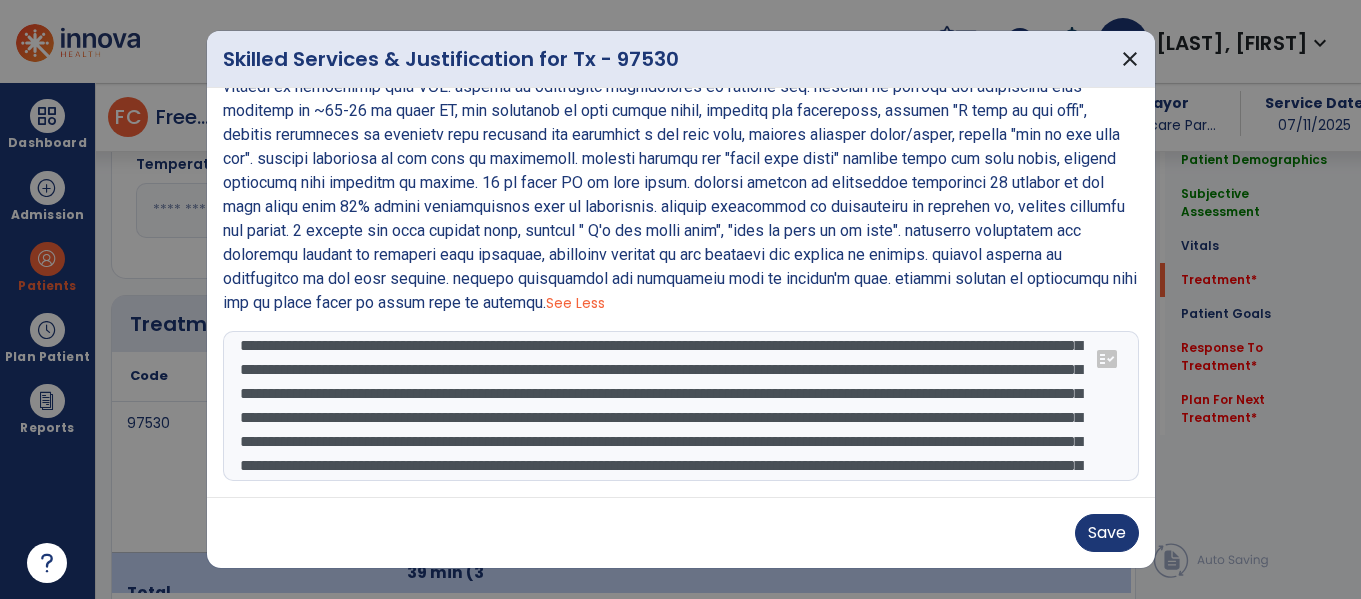 scroll, scrollTop: 89, scrollLeft: 0, axis: vertical 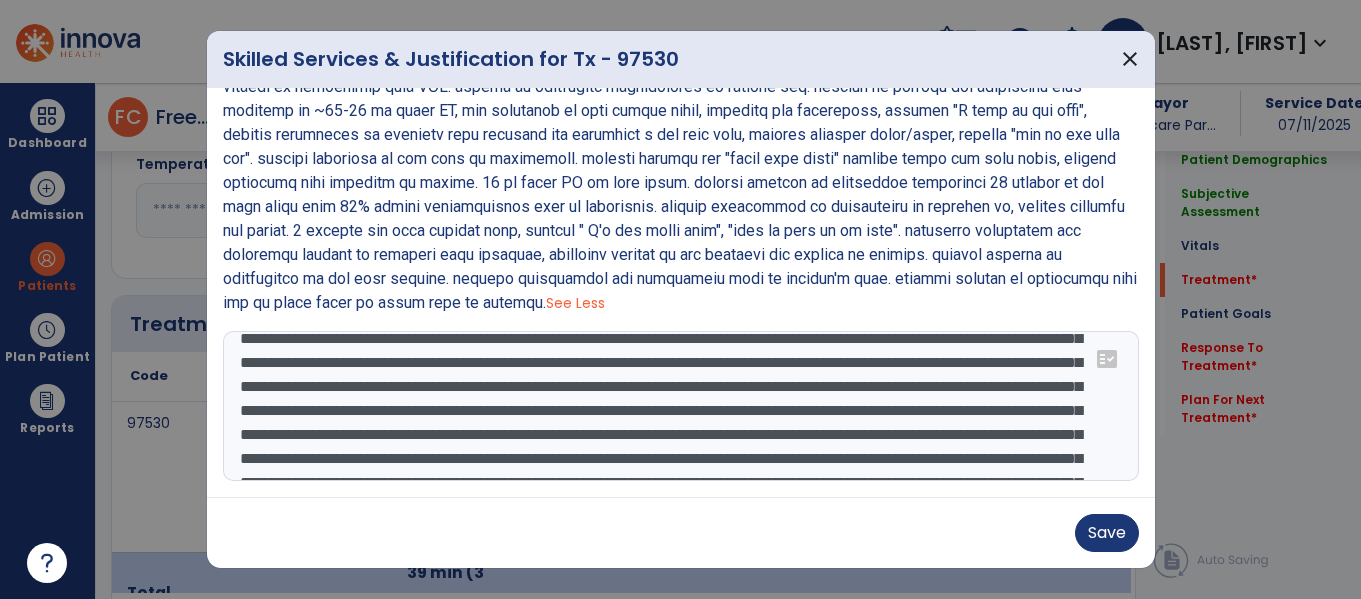 click at bounding box center [678, 406] 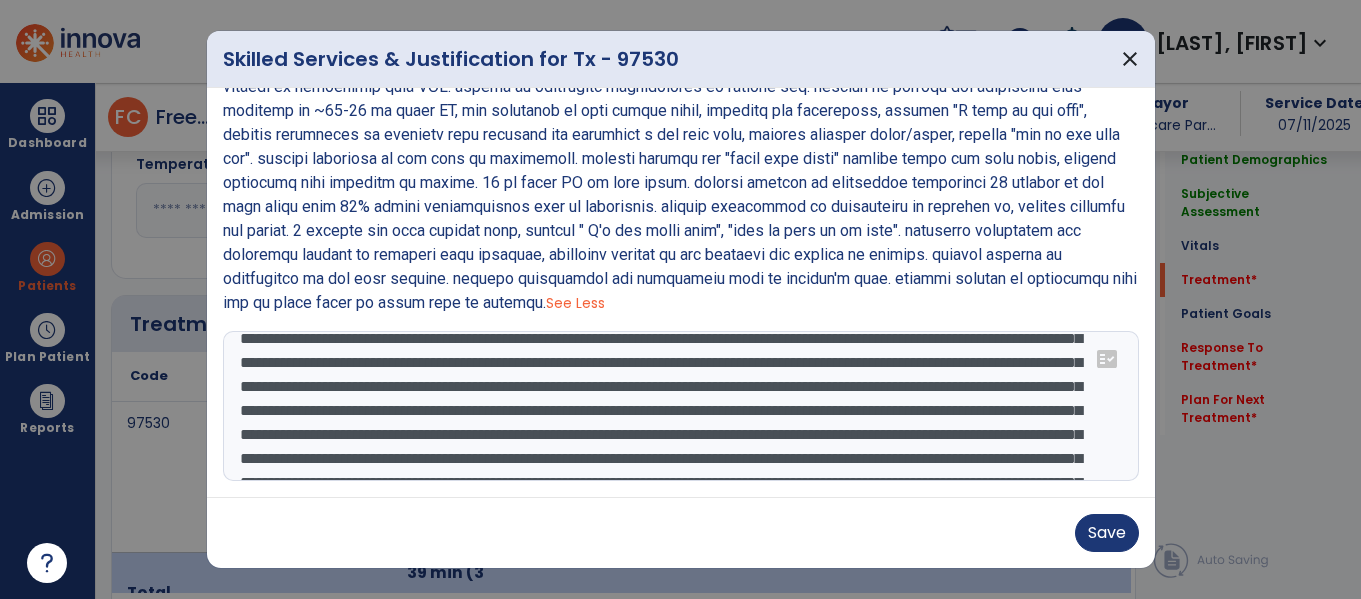 scroll, scrollTop: 192, scrollLeft: 0, axis: vertical 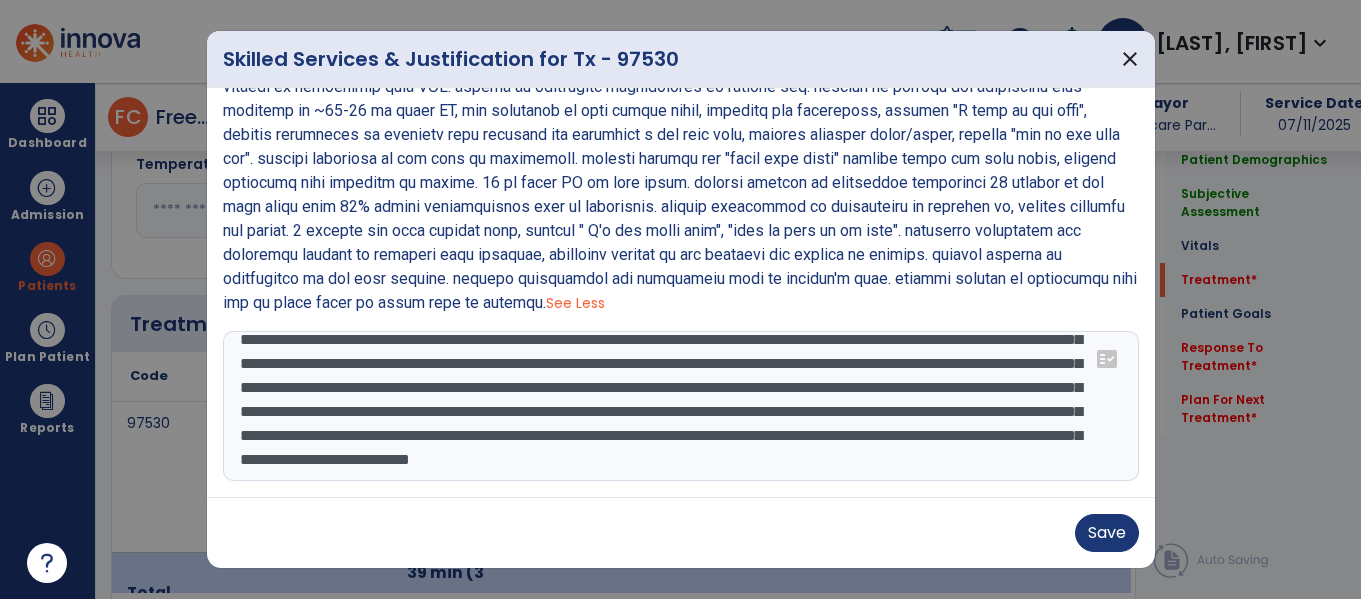 drag, startPoint x: 812, startPoint y: 364, endPoint x: 822, endPoint y: 403, distance: 40.261642 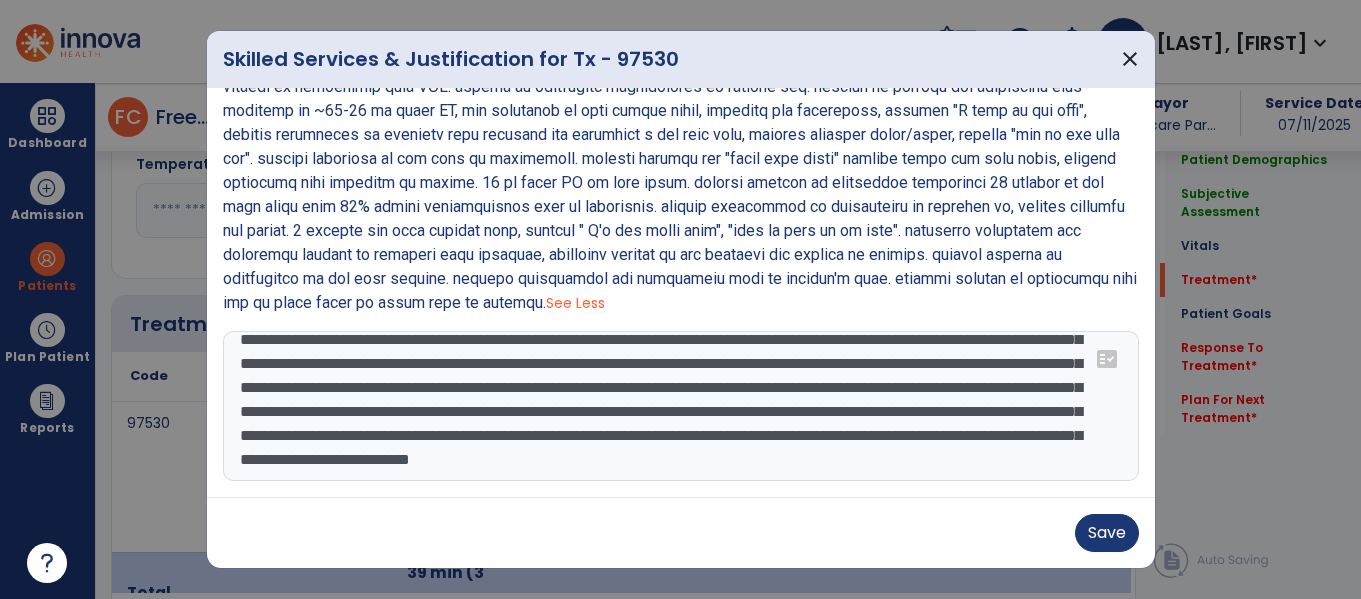 click at bounding box center [678, 406] 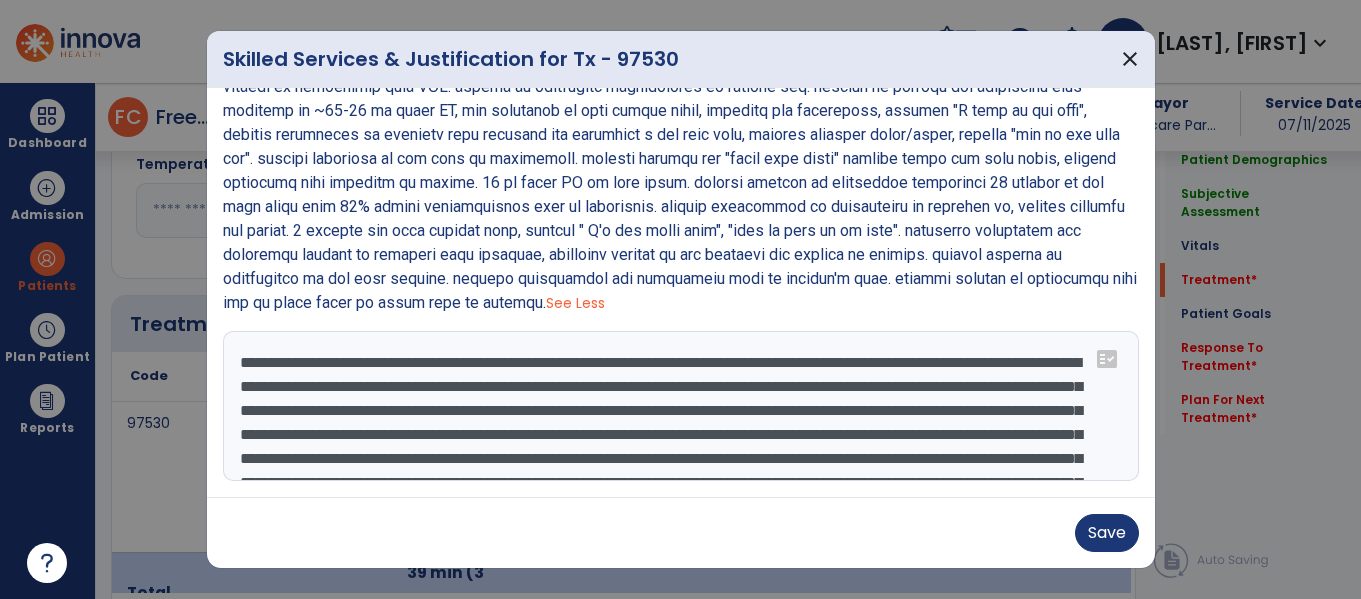 scroll, scrollTop: 0, scrollLeft: 0, axis: both 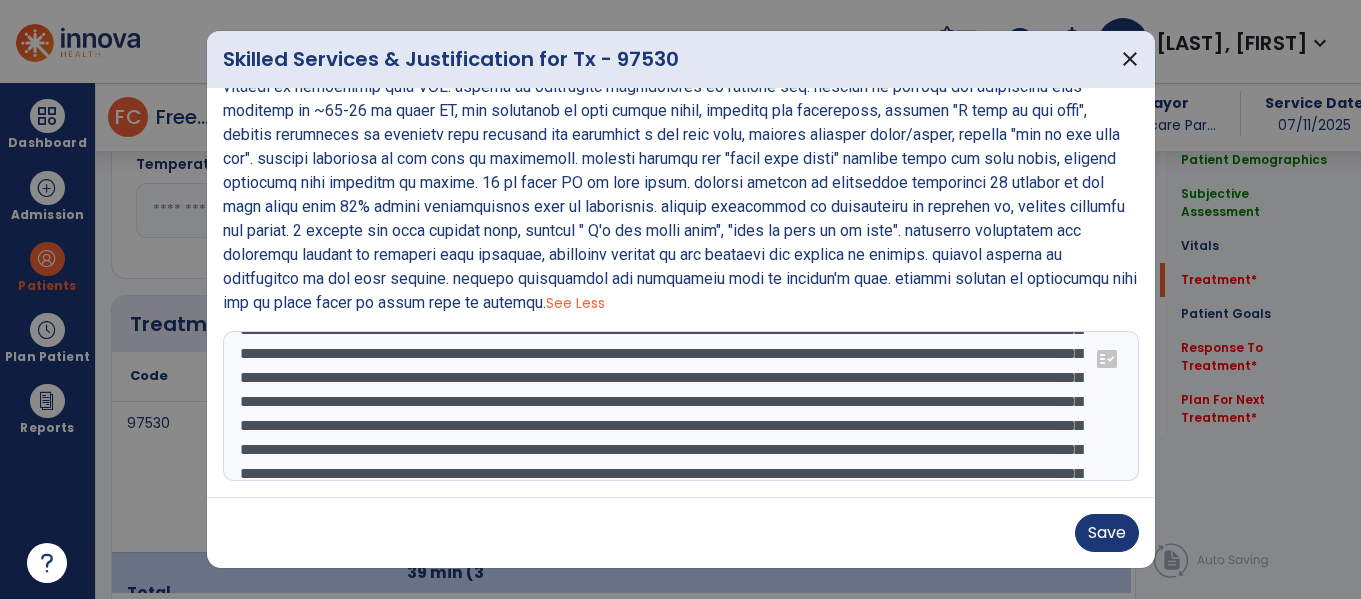drag, startPoint x: 651, startPoint y: 358, endPoint x: 815, endPoint y: 359, distance: 164.00305 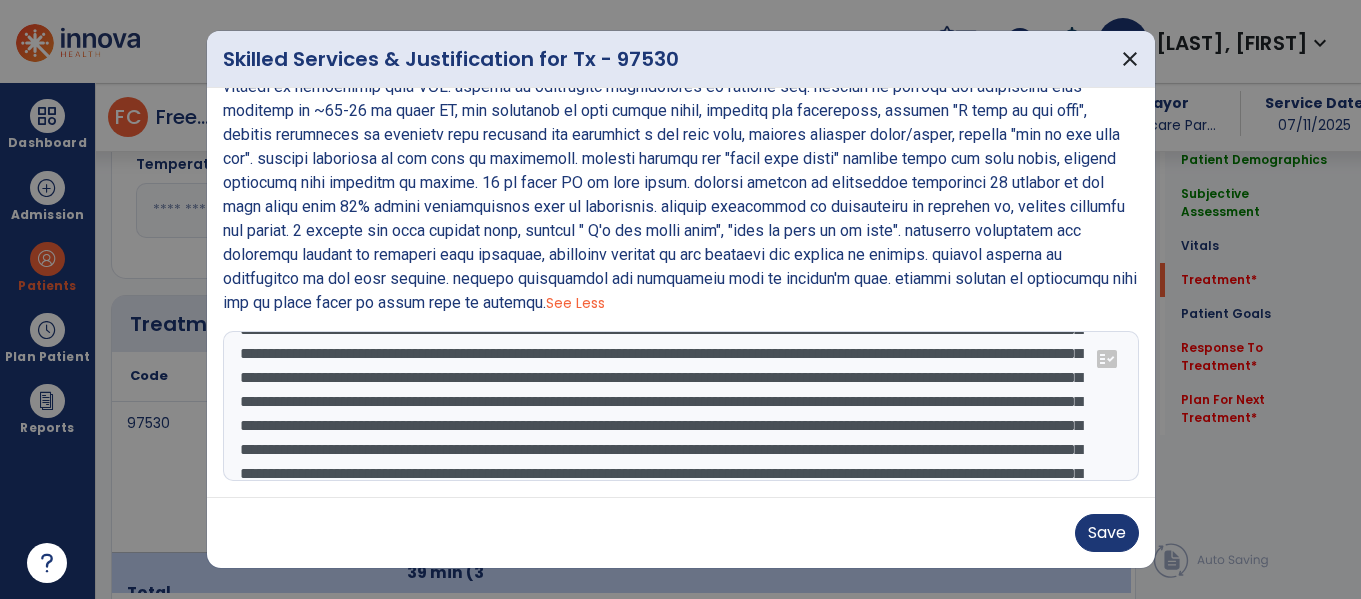 click at bounding box center (678, 406) 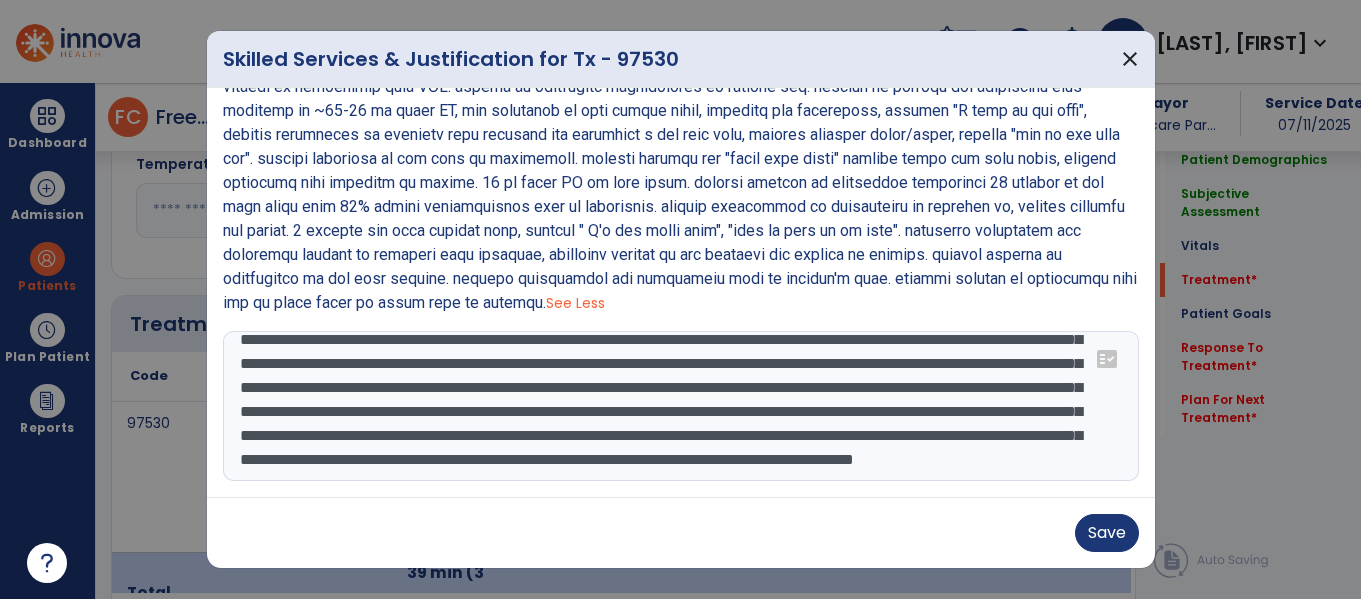 drag, startPoint x: 794, startPoint y: 401, endPoint x: 587, endPoint y: 401, distance: 207 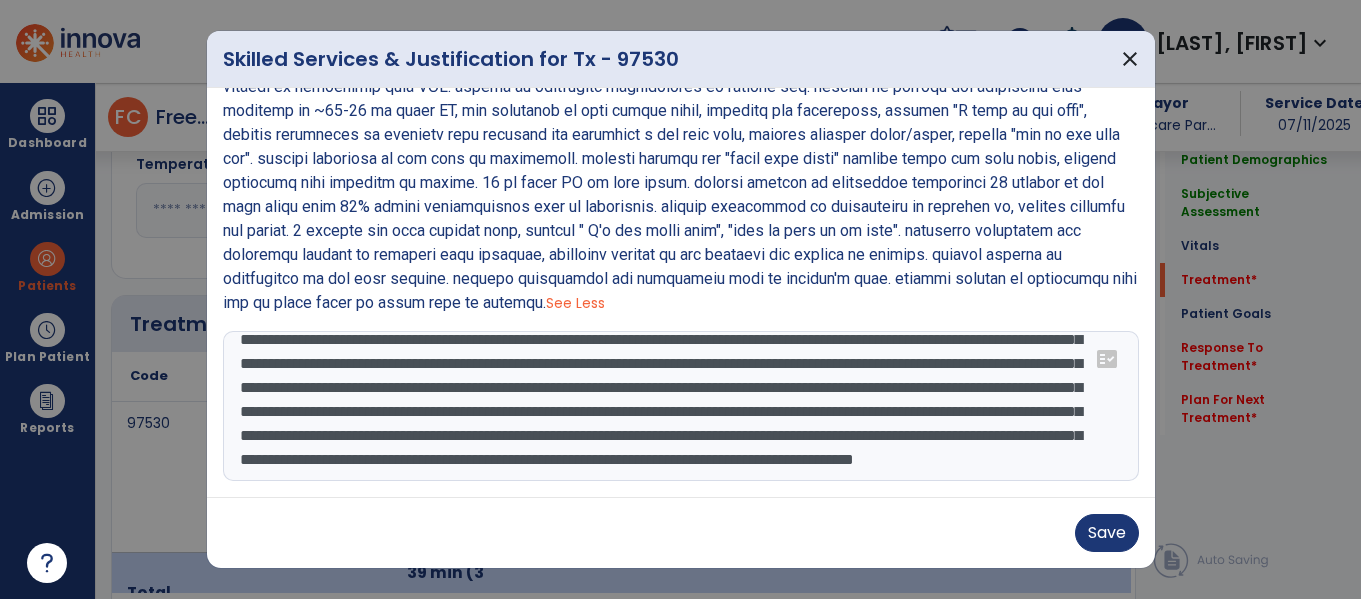 click at bounding box center [678, 406] 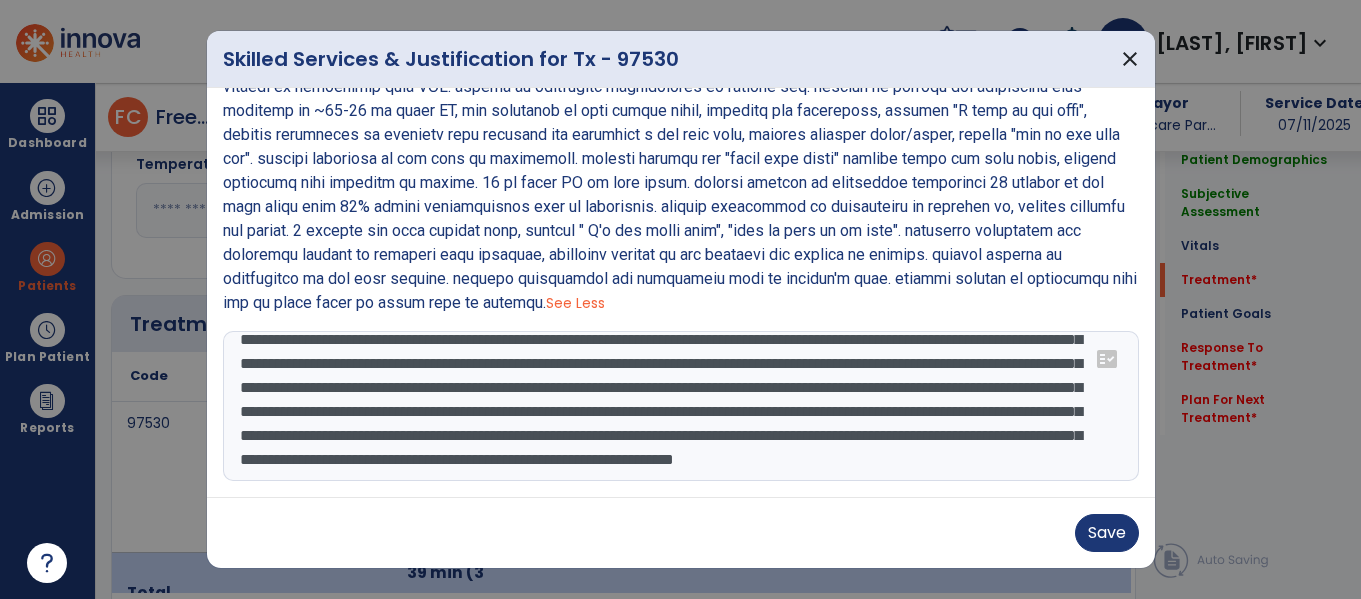 click at bounding box center [678, 406] 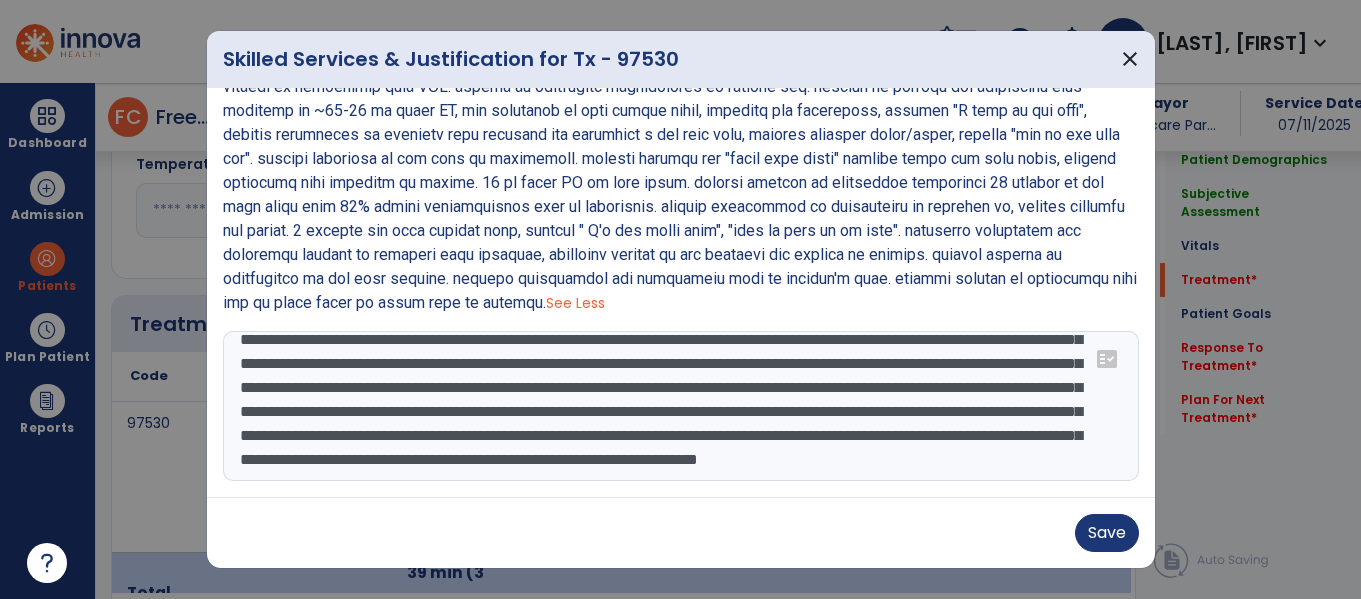 drag, startPoint x: 330, startPoint y: 405, endPoint x: 265, endPoint y: 403, distance: 65.03076 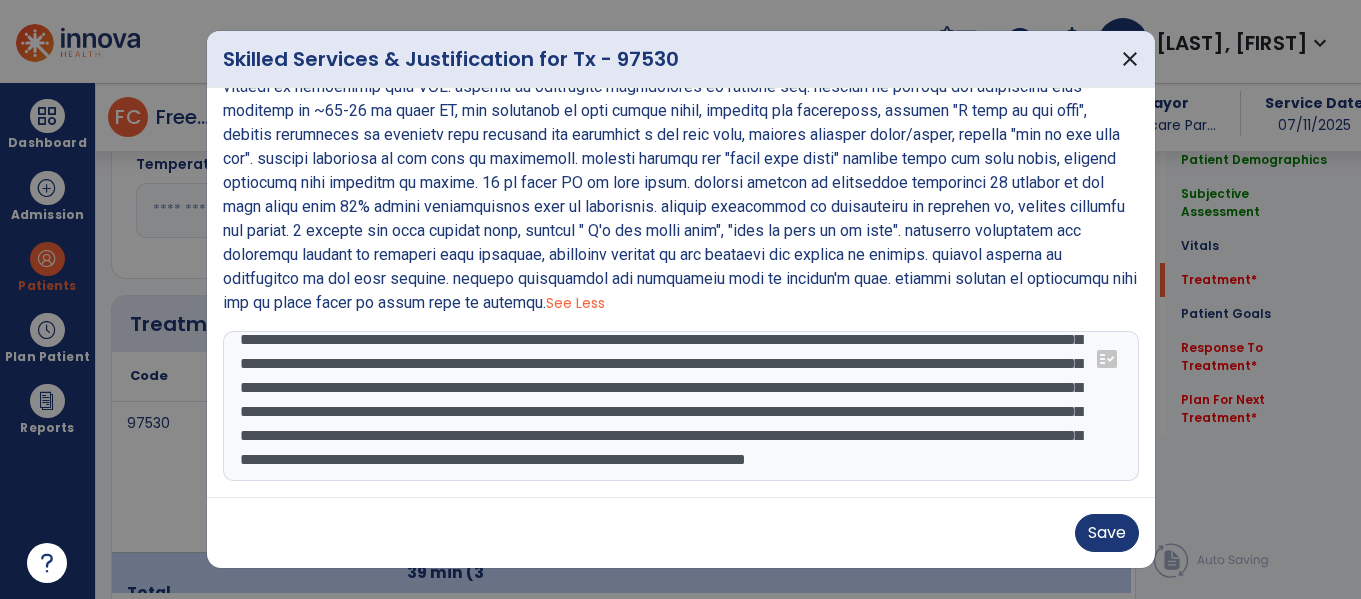 drag, startPoint x: 497, startPoint y: 426, endPoint x: 464, endPoint y: 405, distance: 39.115215 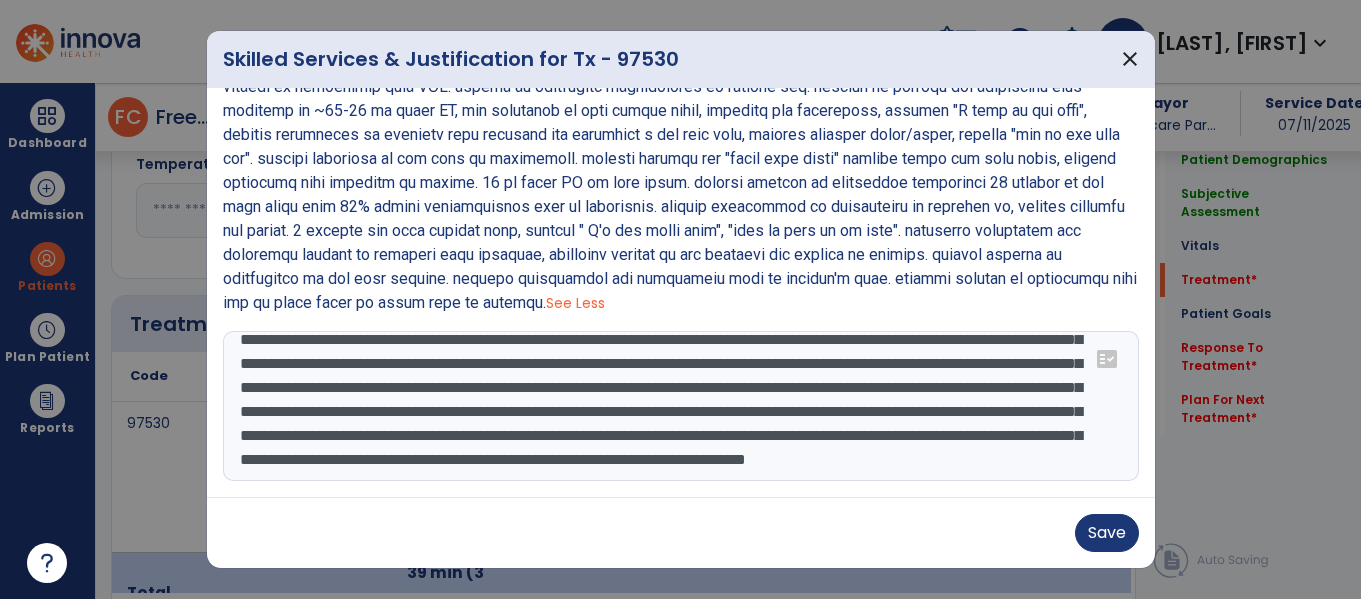 click at bounding box center [678, 406] 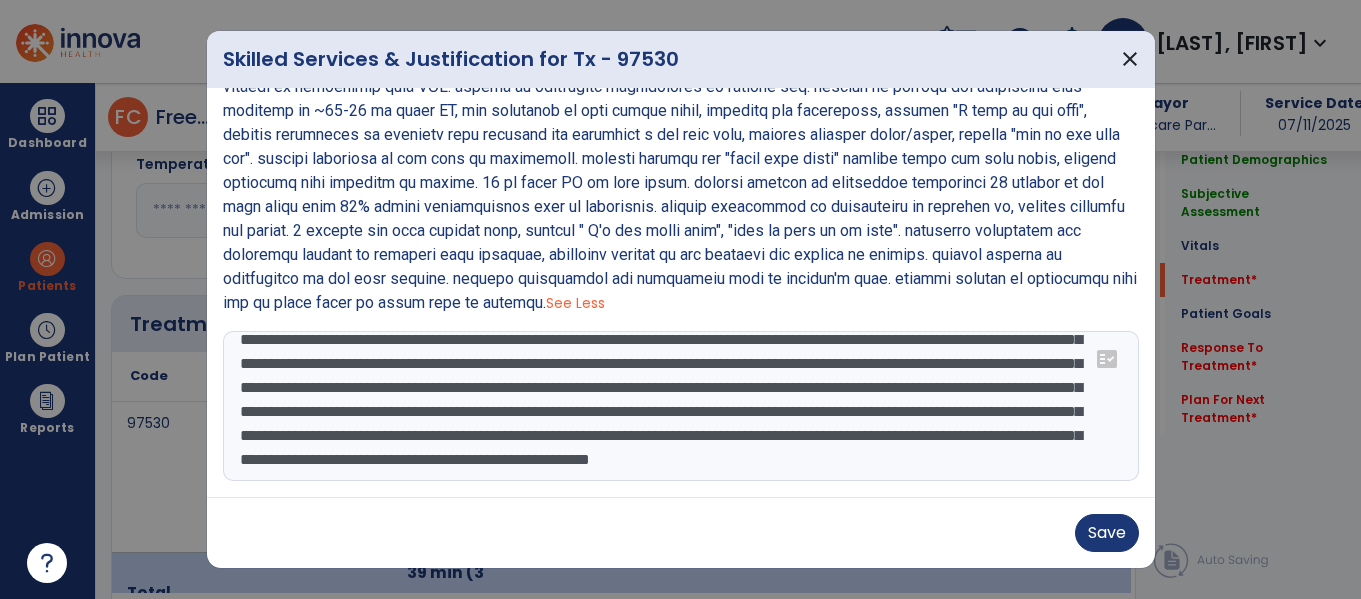 scroll, scrollTop: 137, scrollLeft: 0, axis: vertical 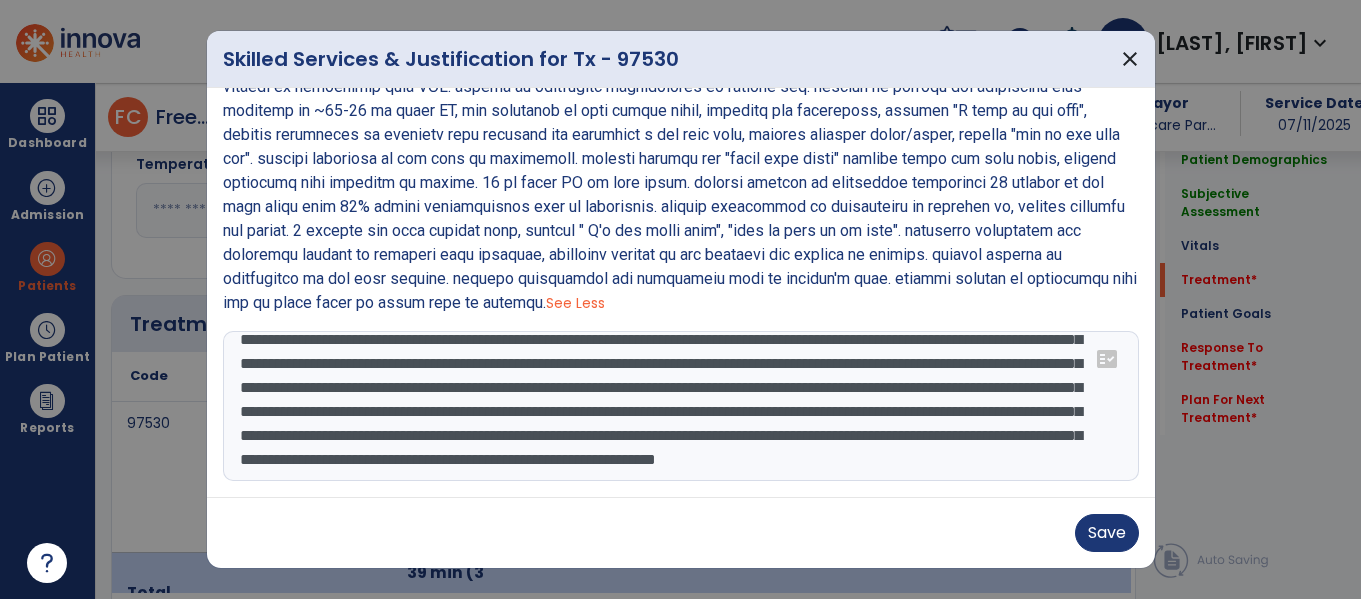 click at bounding box center (678, 406) 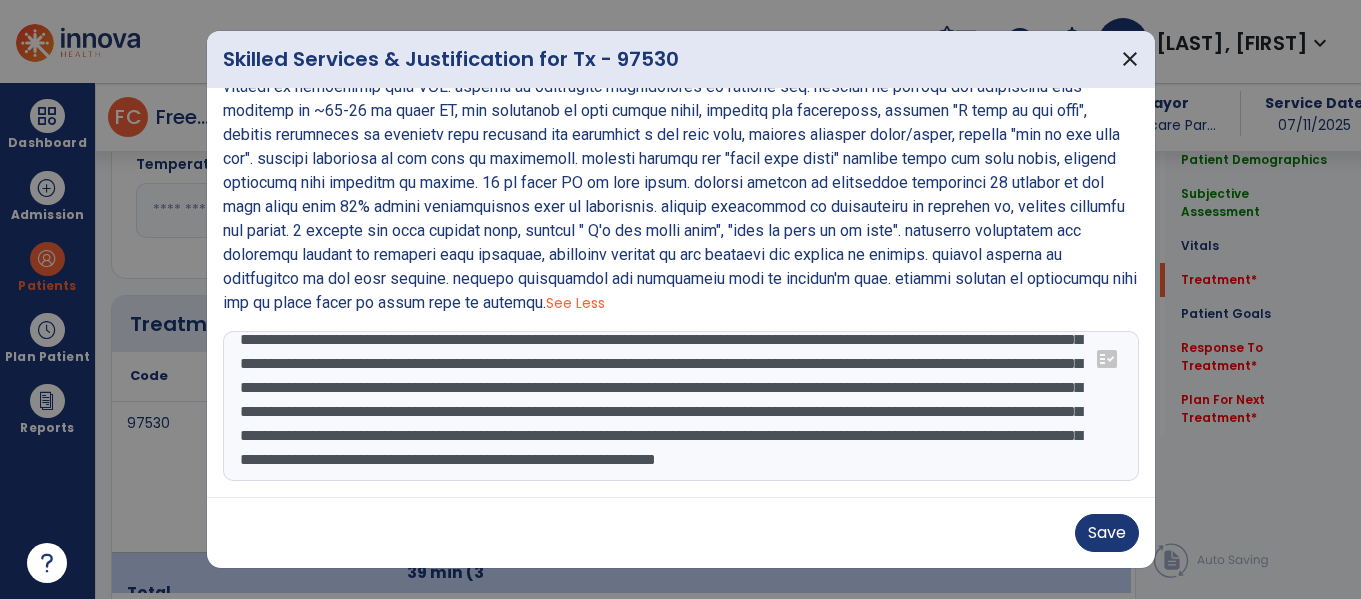 scroll, scrollTop: 0, scrollLeft: 0, axis: both 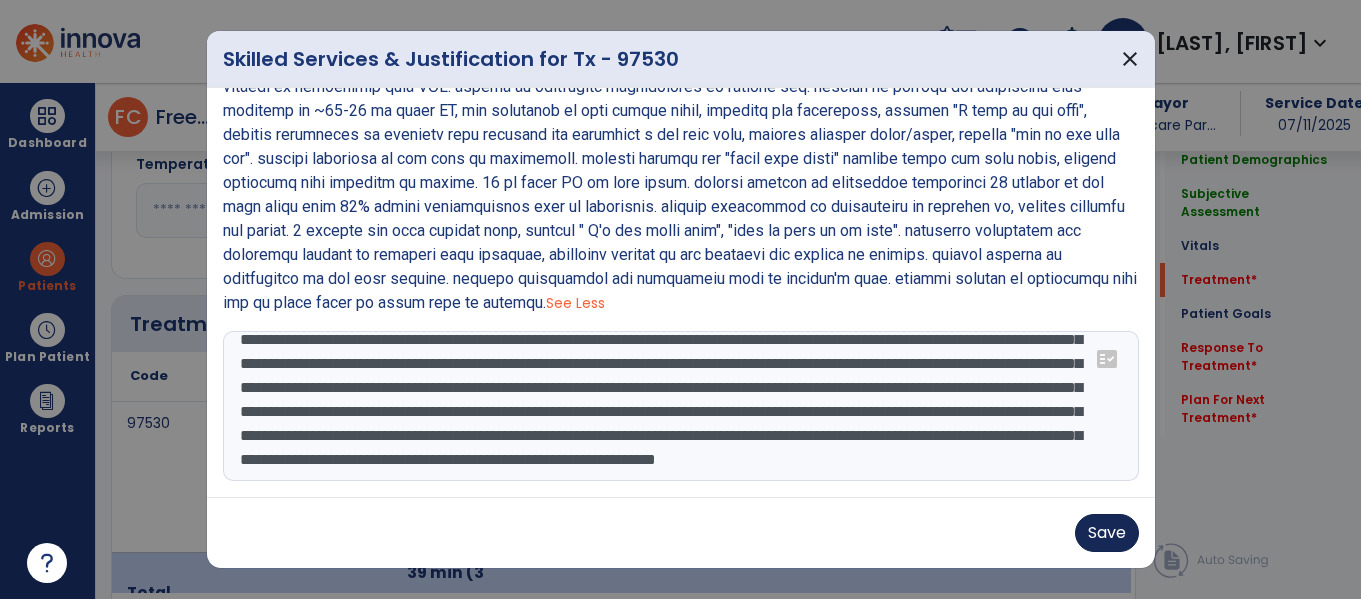 type on "**********" 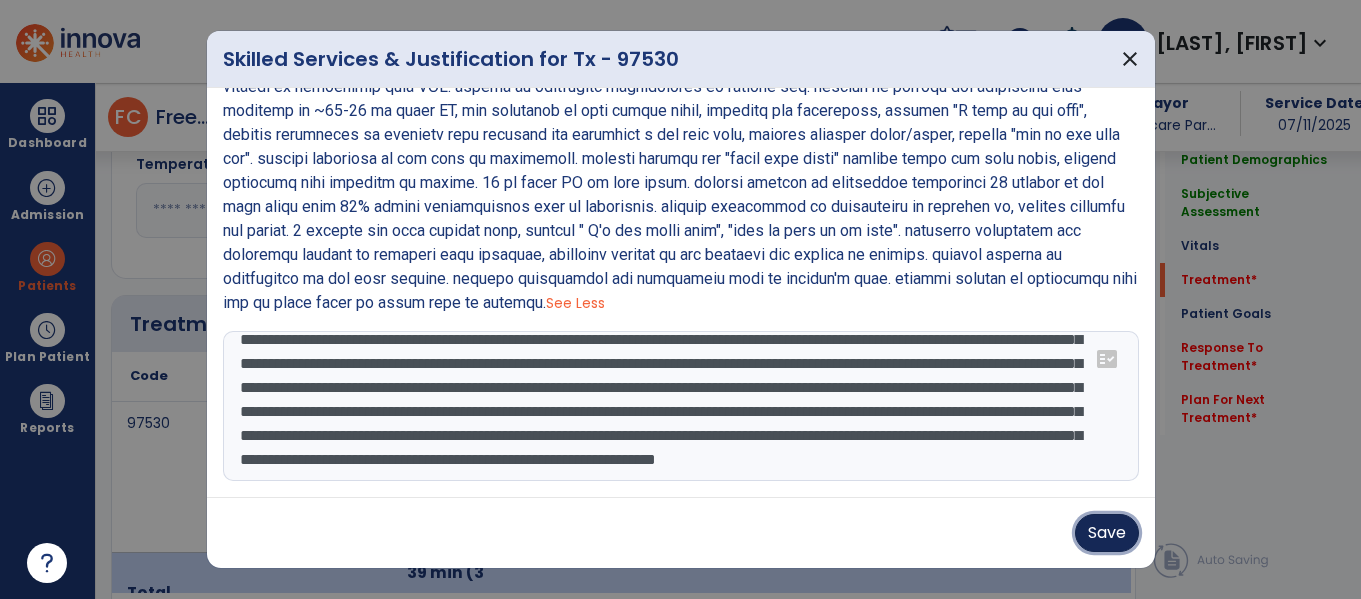 click on "Save" at bounding box center (1107, 533) 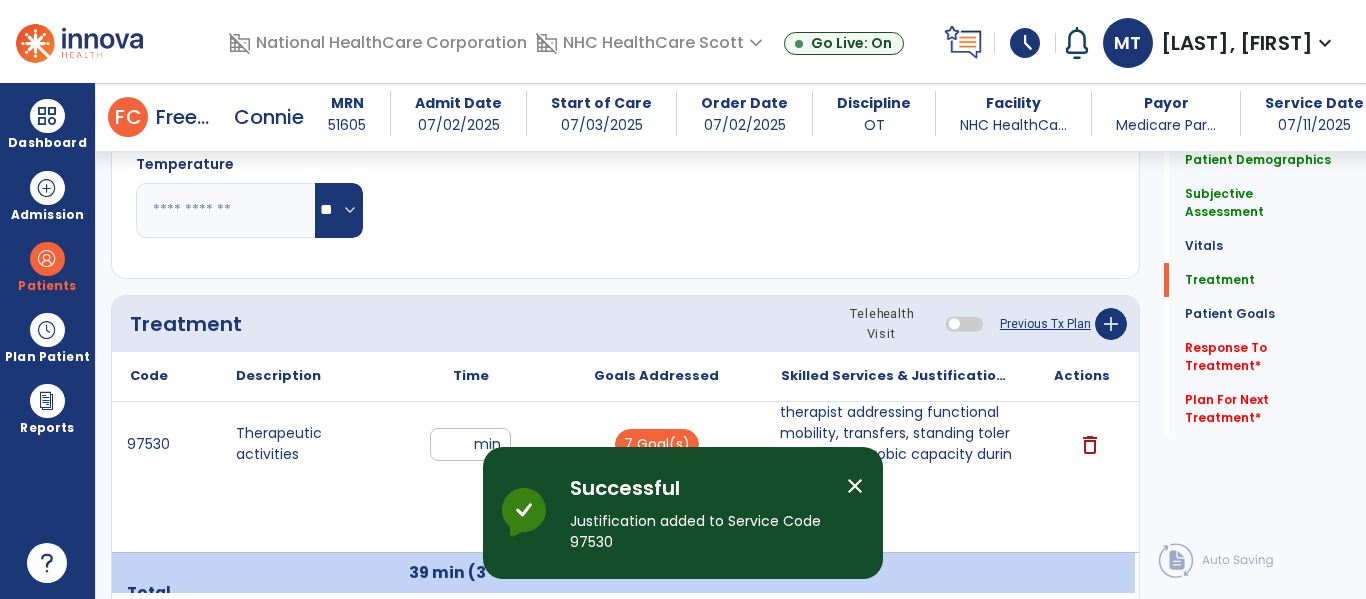 click on "close" at bounding box center (855, 486) 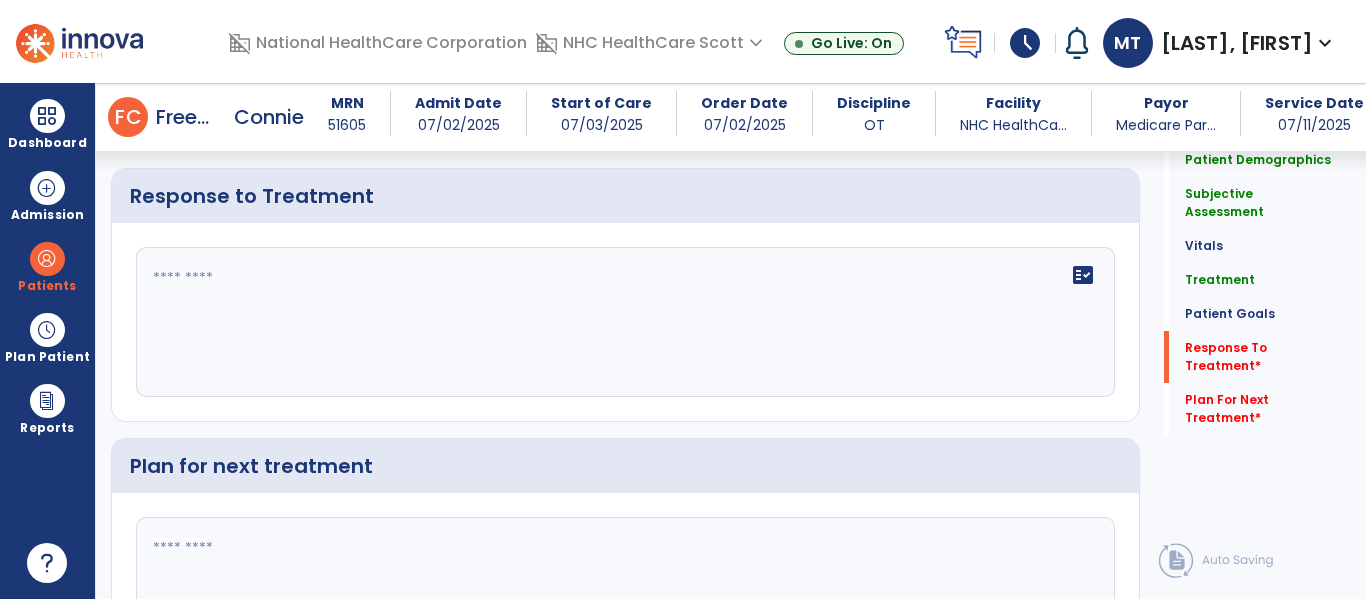 scroll, scrollTop: 2860, scrollLeft: 0, axis: vertical 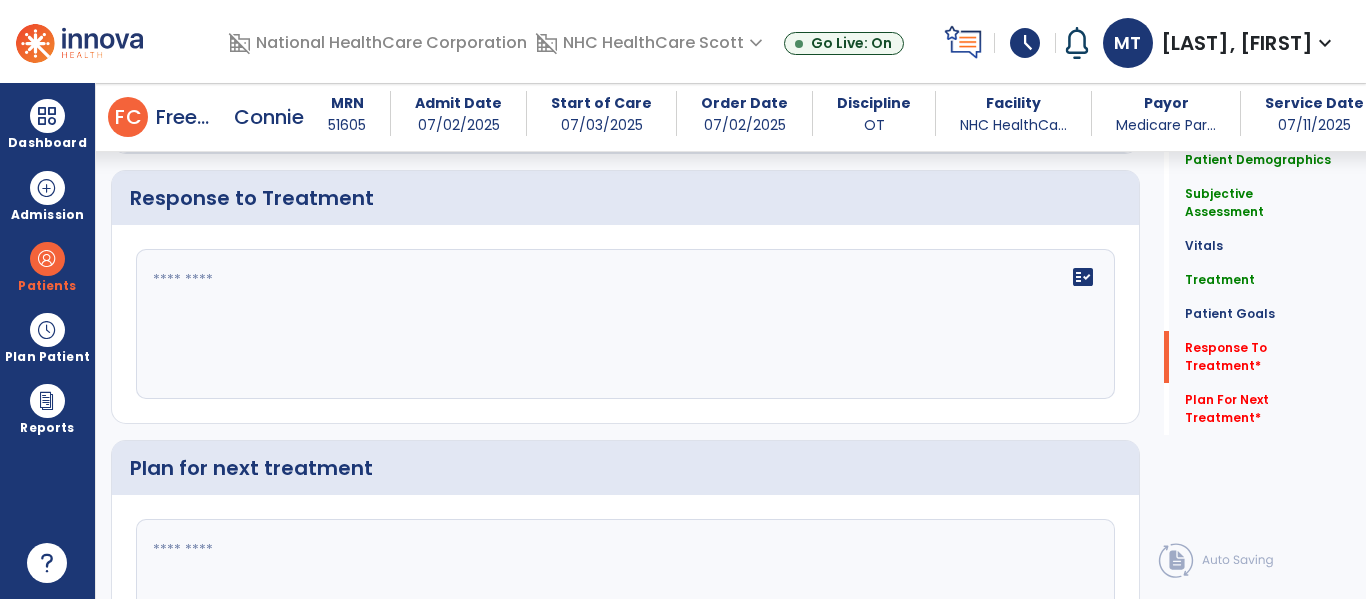 click on "fact_check" 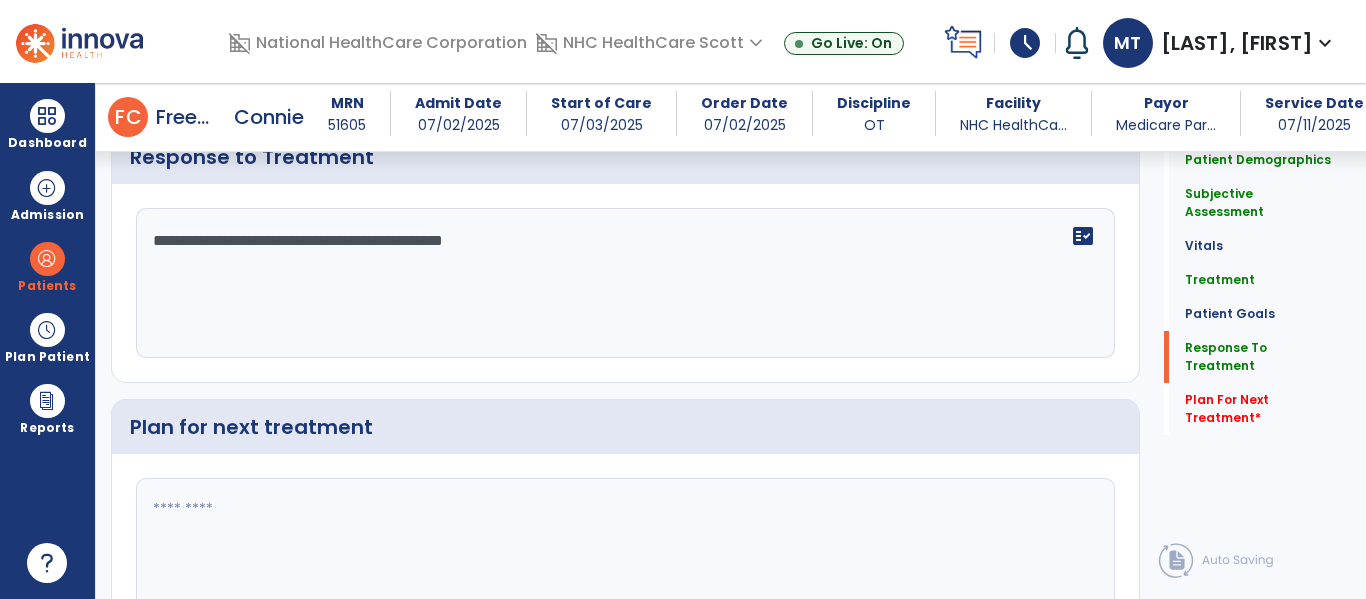 scroll, scrollTop: 2902, scrollLeft: 0, axis: vertical 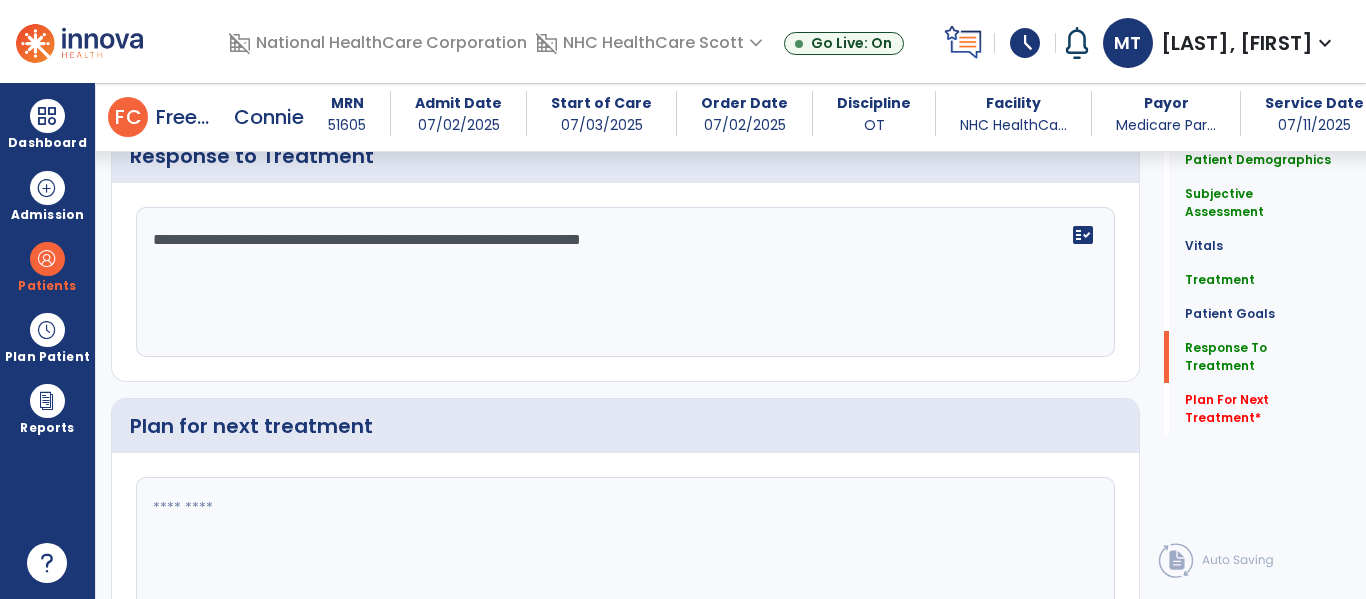 type on "**********" 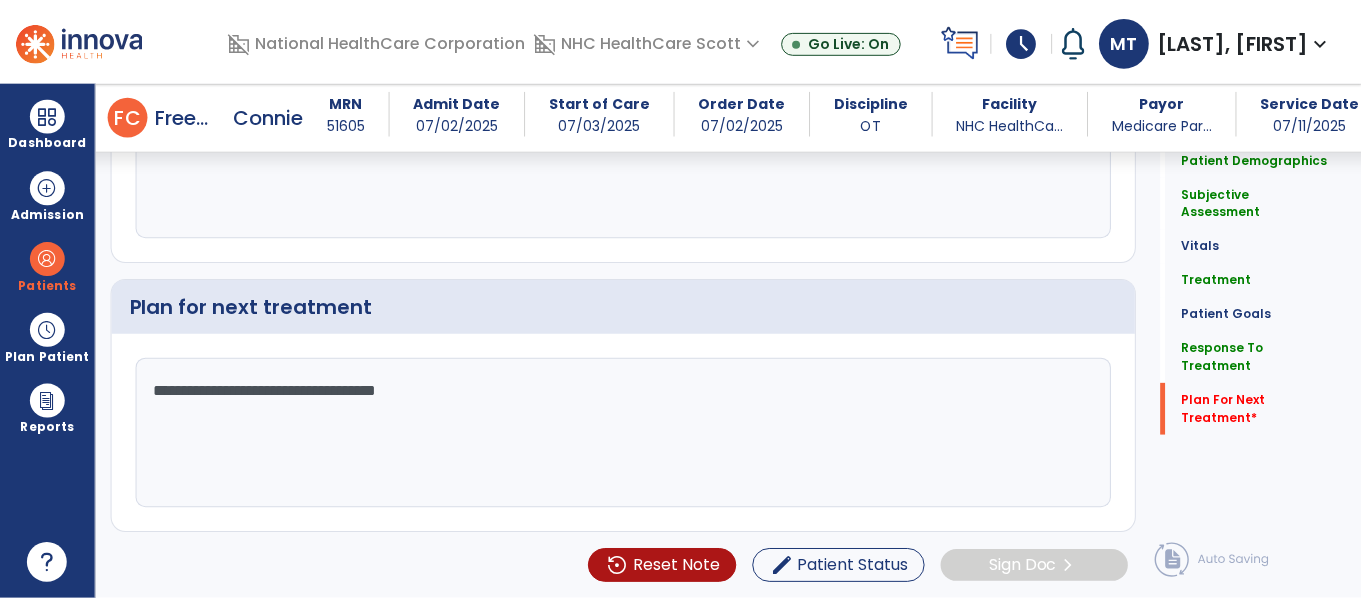 scroll, scrollTop: 3022, scrollLeft: 0, axis: vertical 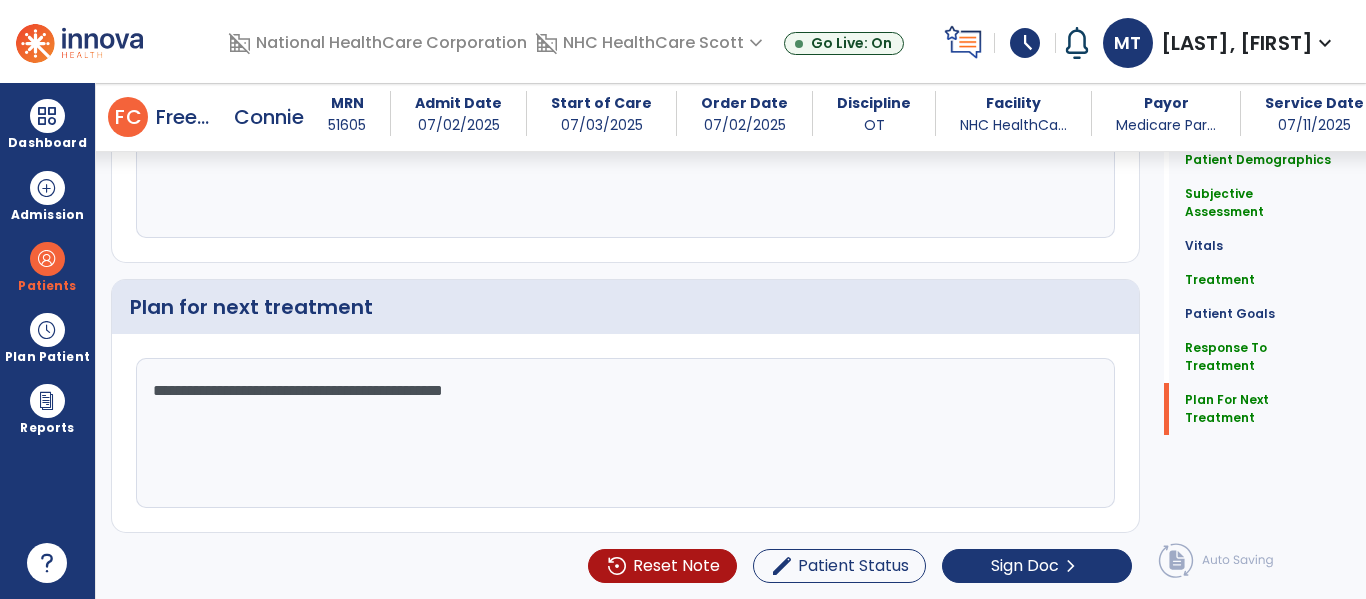 click on "**********" 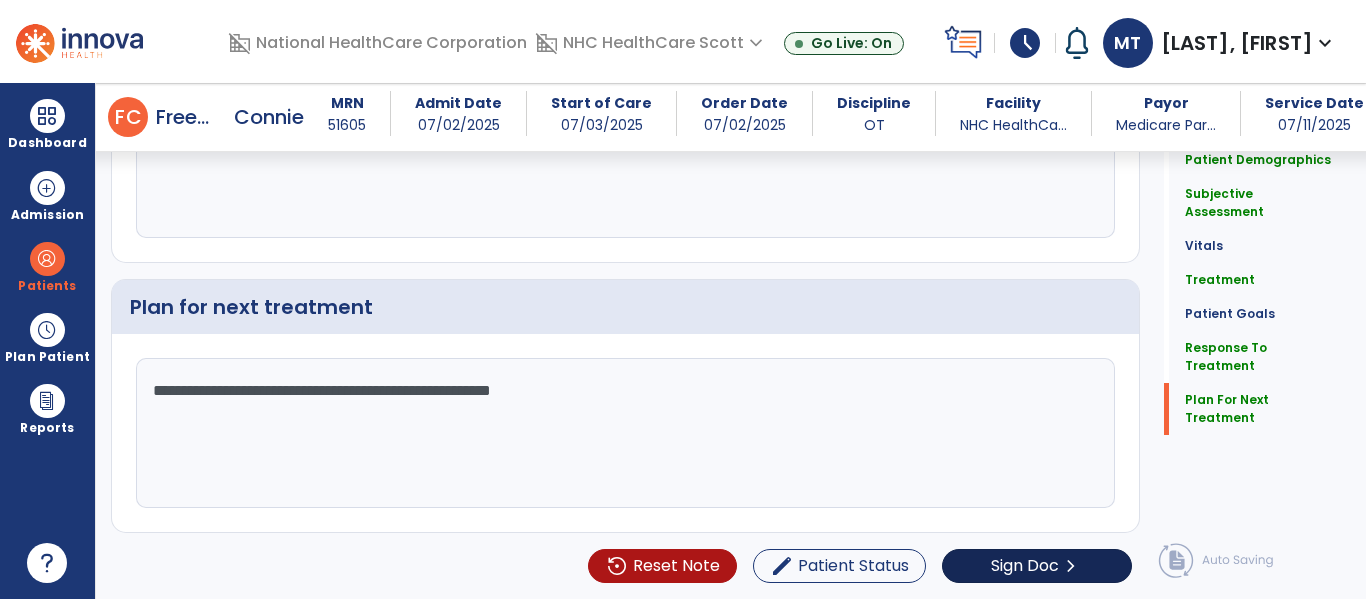 type on "**********" 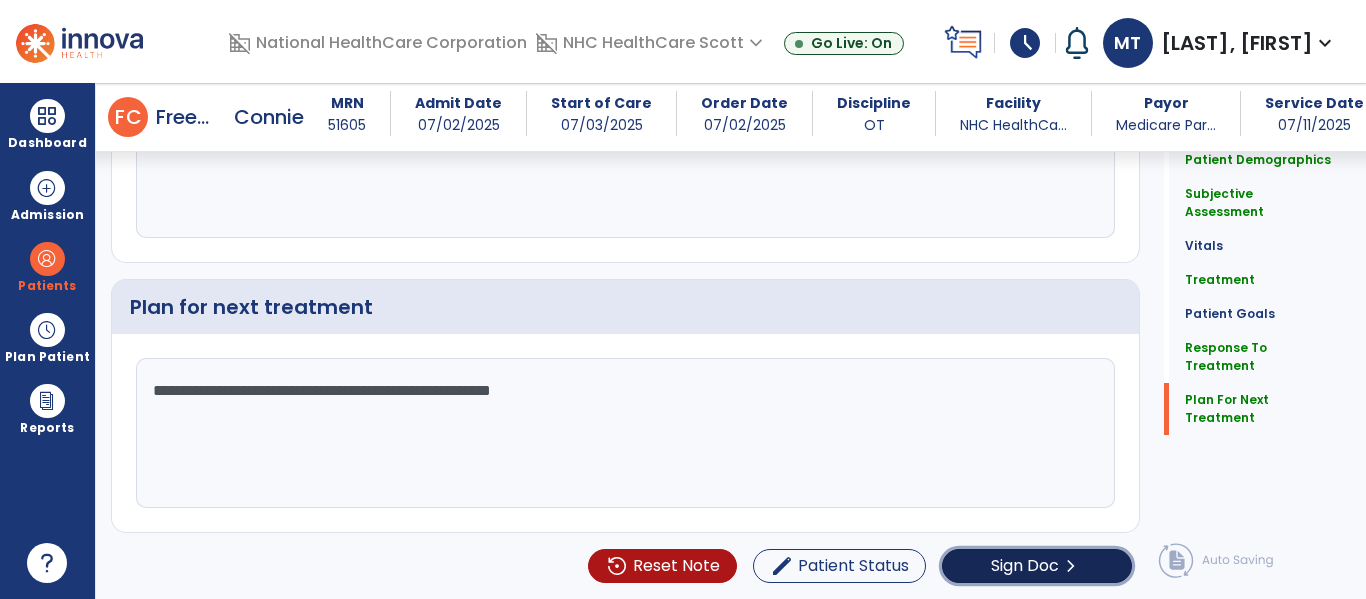 click on "Sign Doc  chevron_right" 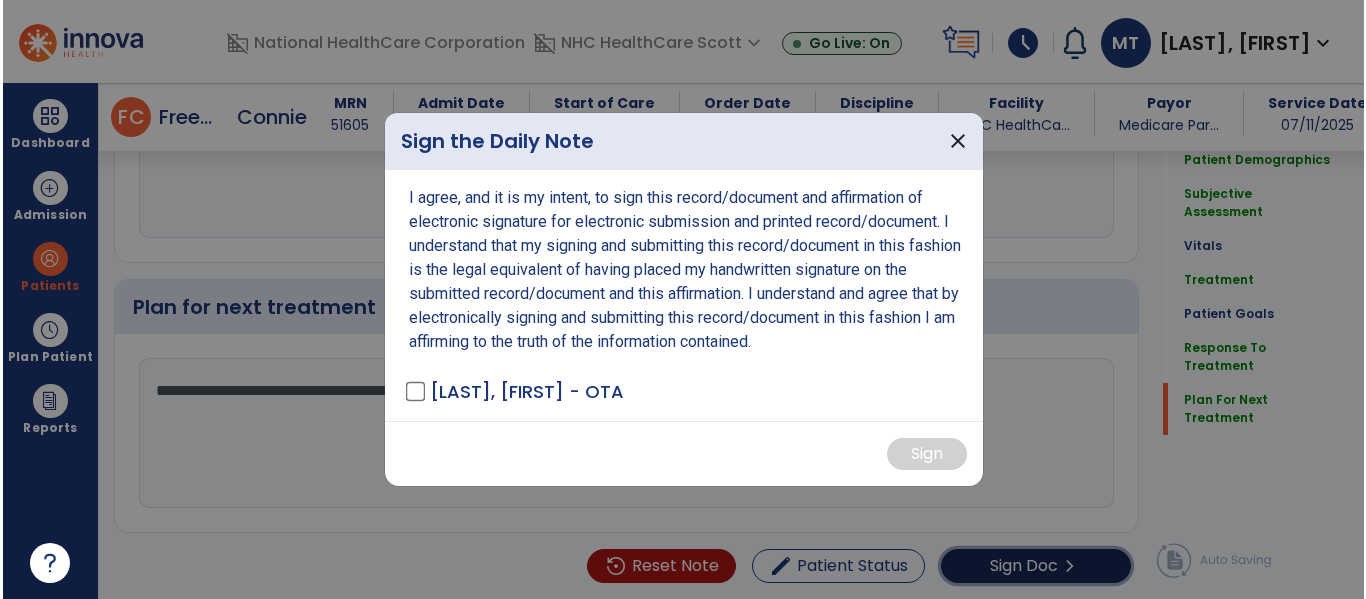 scroll, scrollTop: 3022, scrollLeft: 0, axis: vertical 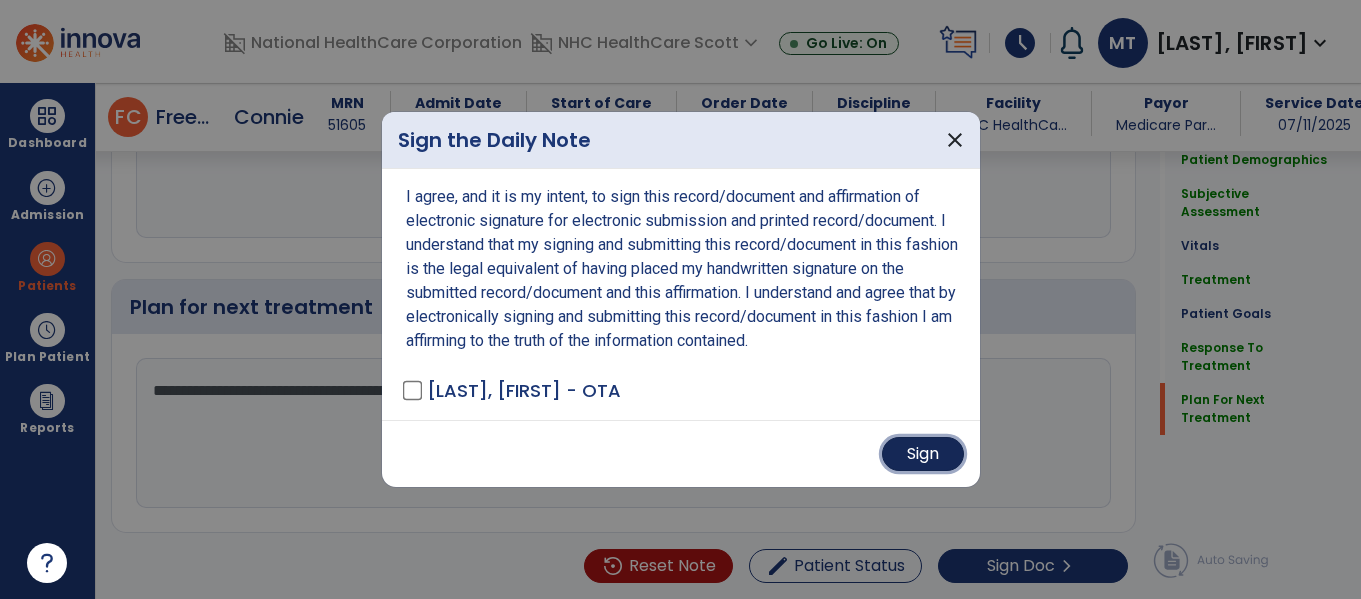 click on "Sign" at bounding box center [923, 454] 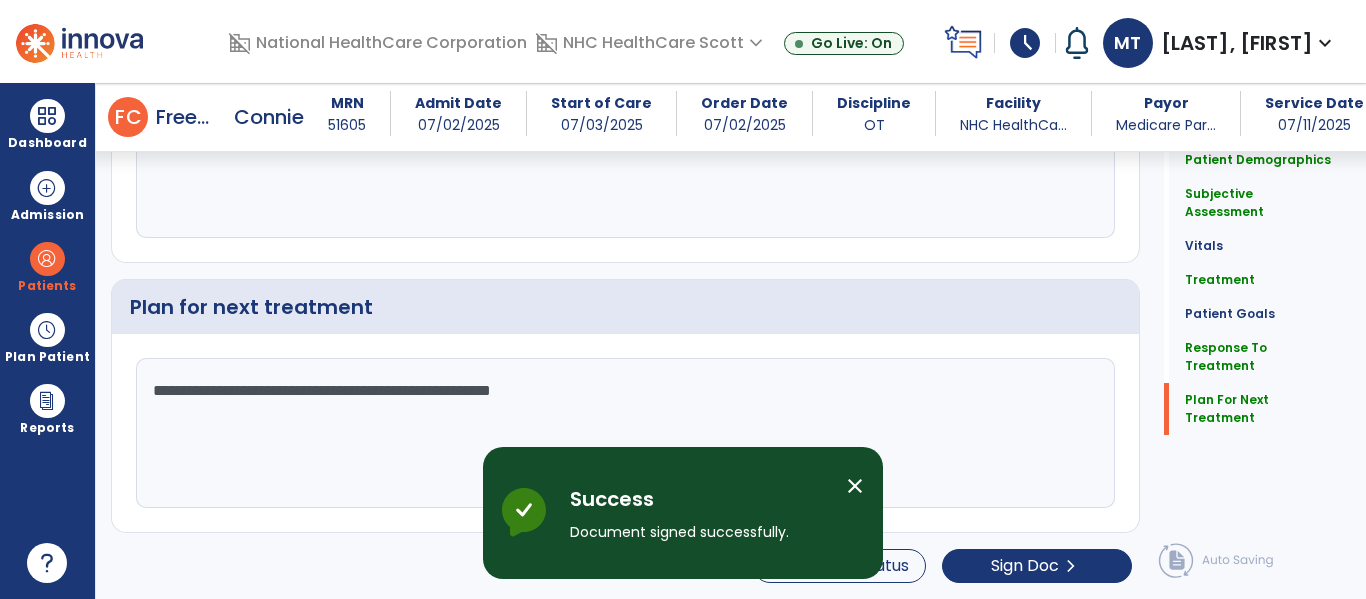 scroll, scrollTop: 102, scrollLeft: 0, axis: vertical 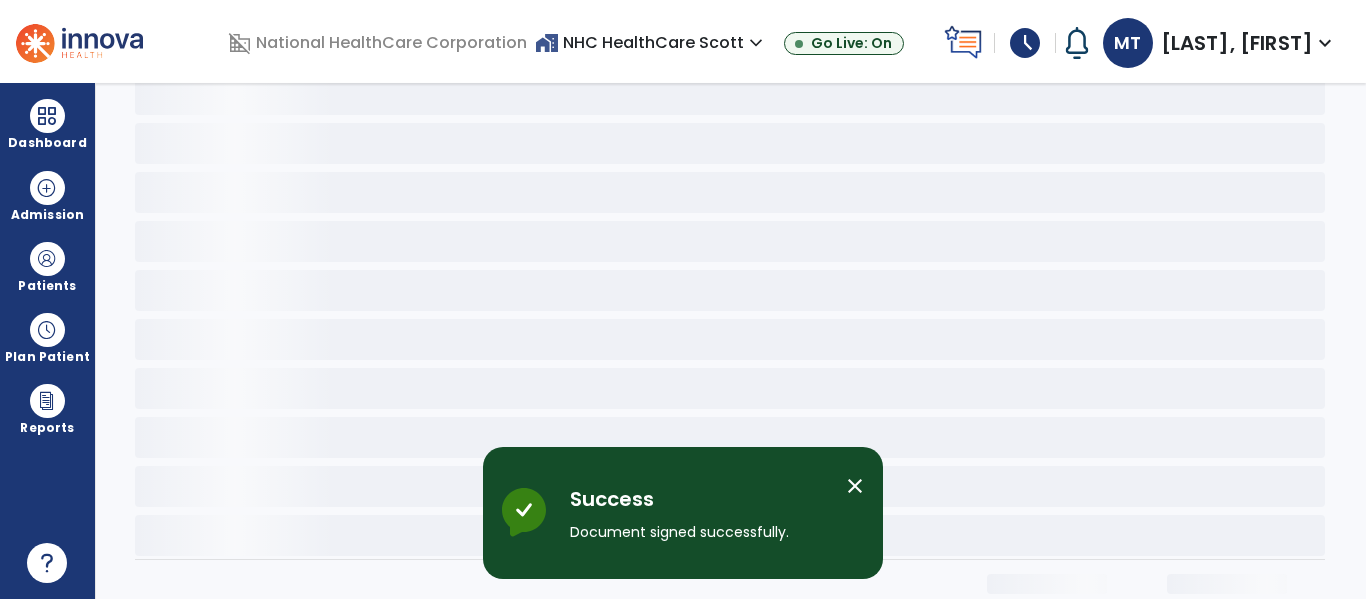 type on "*****" 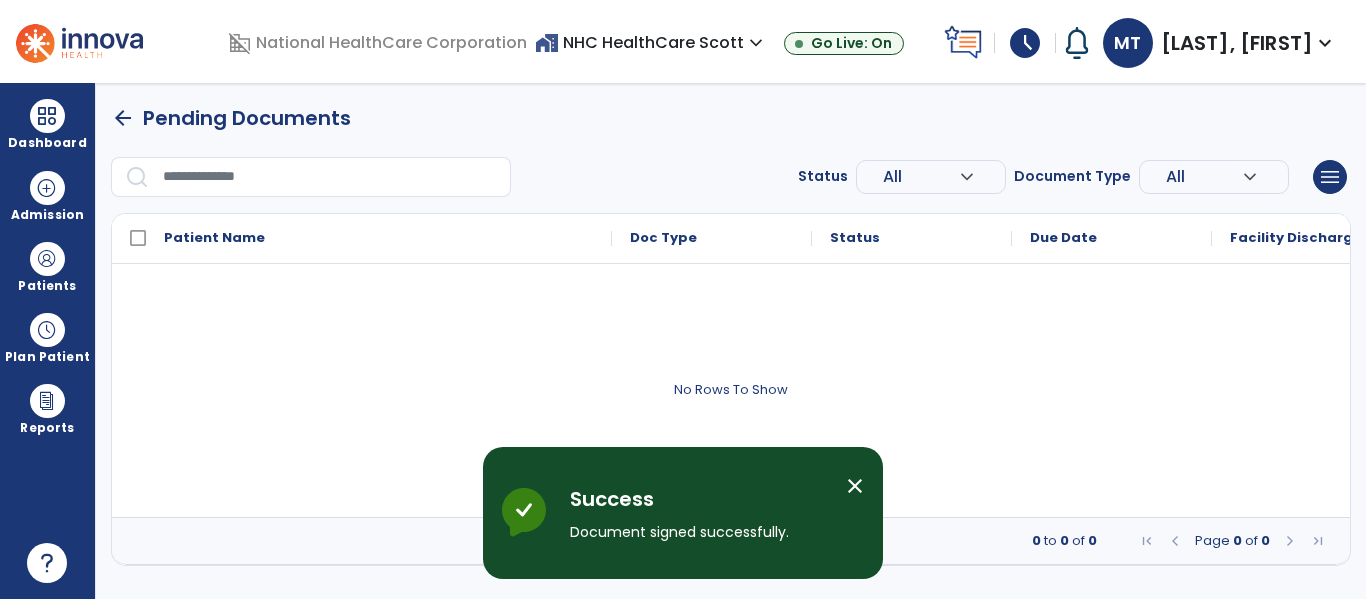 scroll, scrollTop: 0, scrollLeft: 0, axis: both 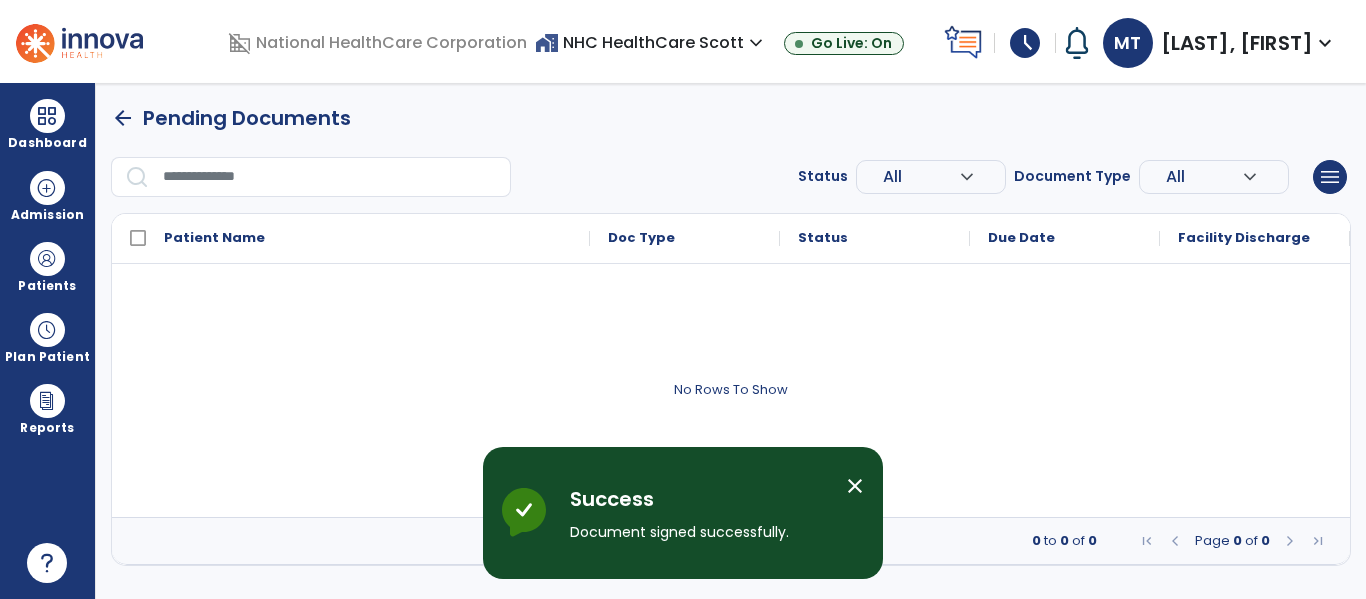 click on "schedule" at bounding box center [1025, 43] 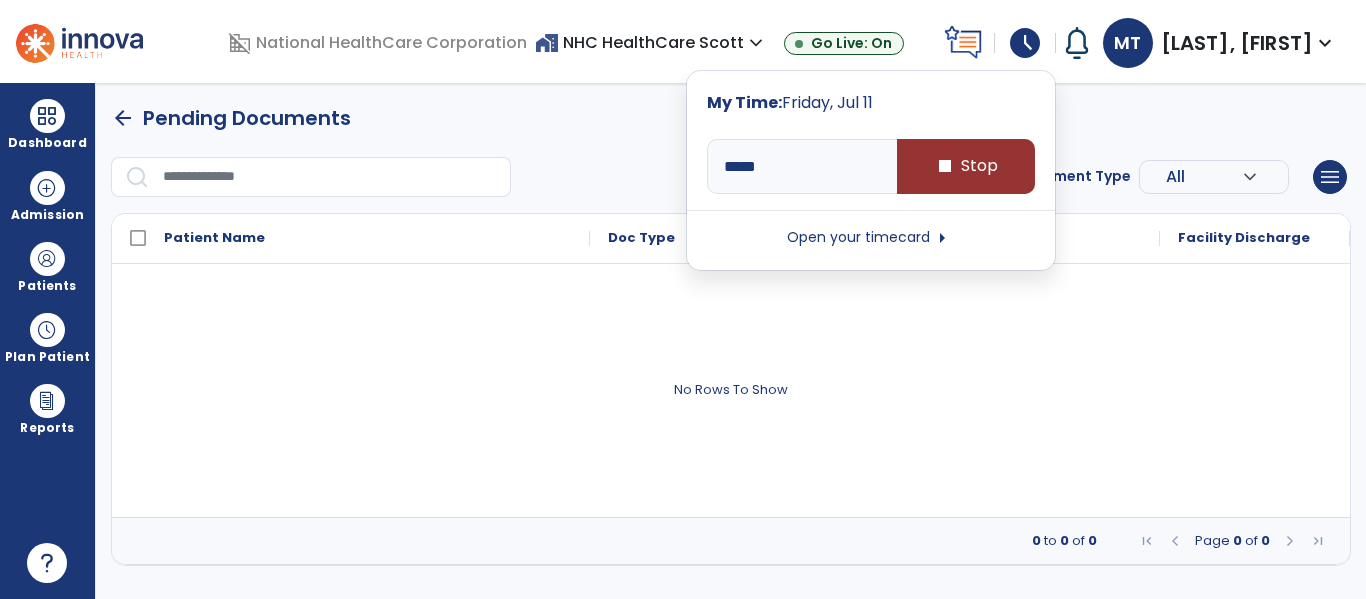 click on "stop  Stop" at bounding box center (966, 166) 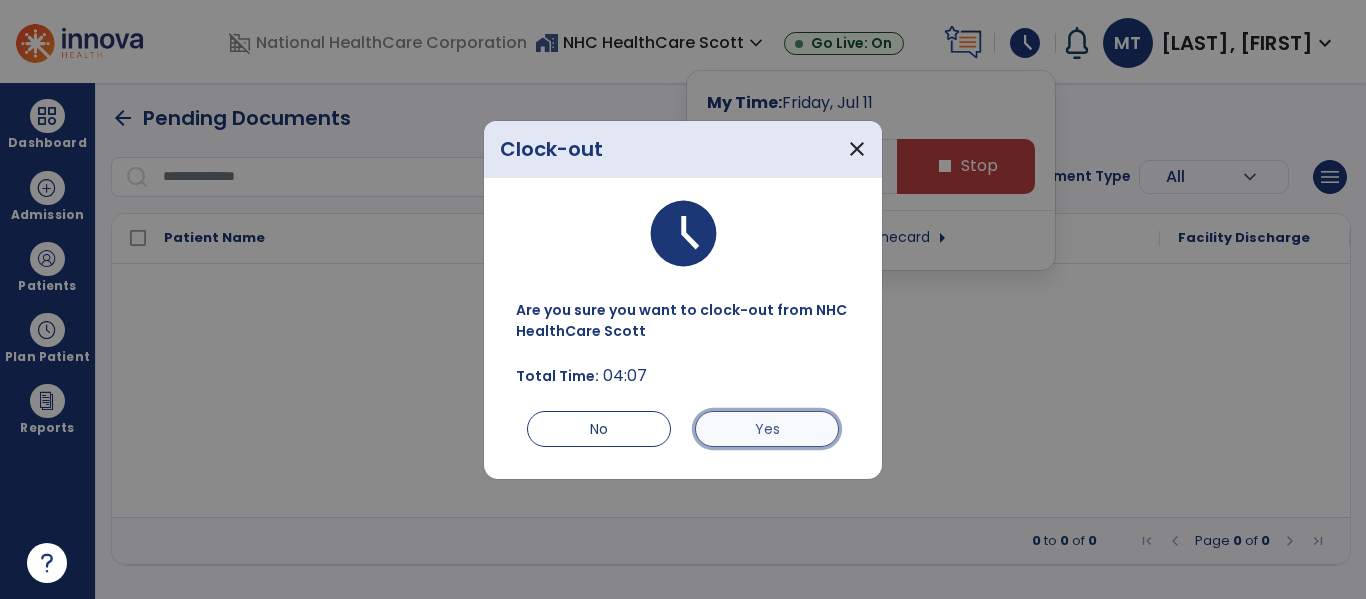 click on "Yes" at bounding box center [767, 429] 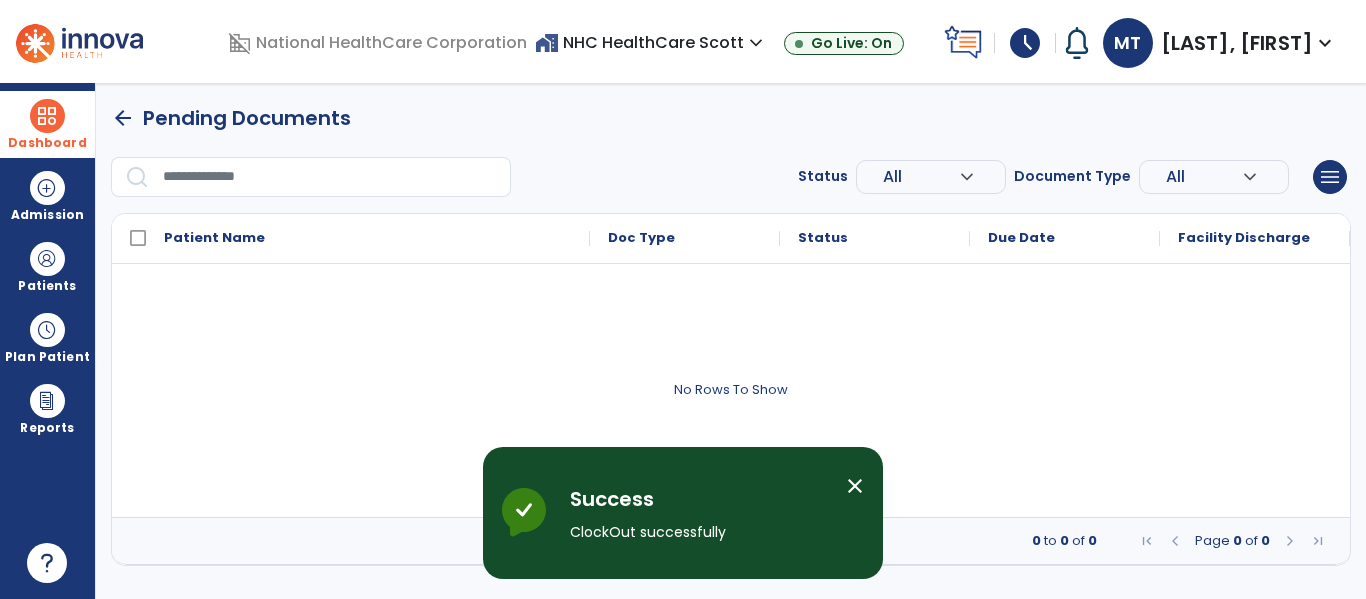 click at bounding box center (47, 116) 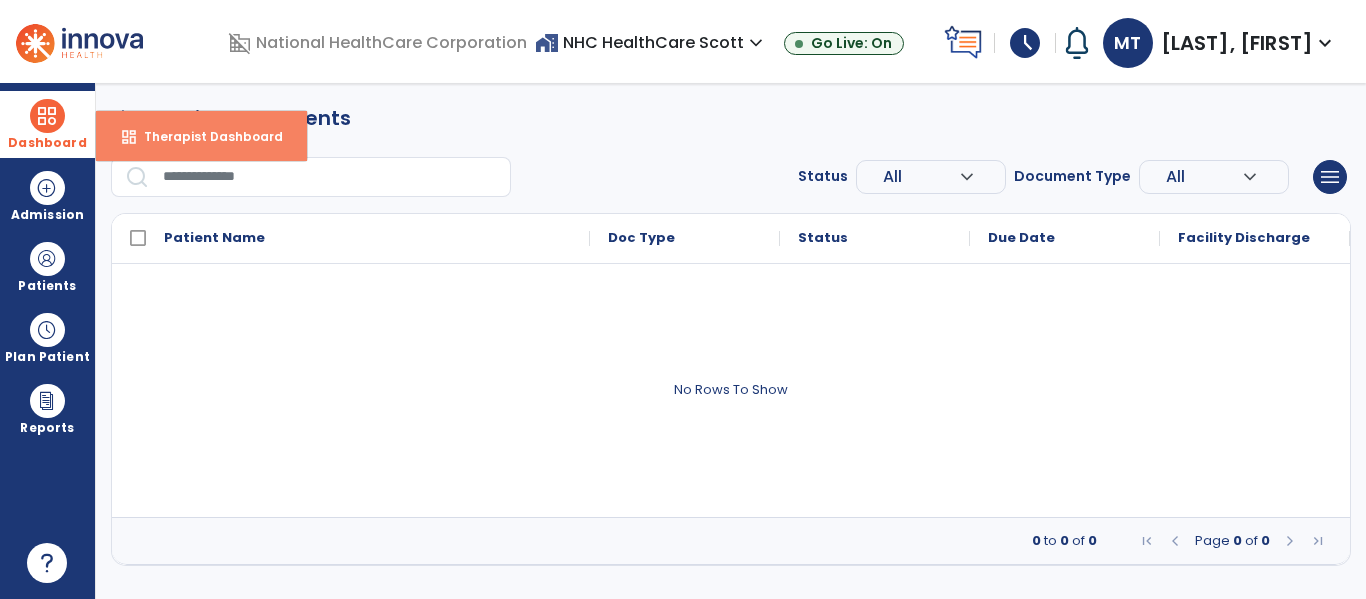 click on "Therapist Dashboard" at bounding box center [205, 136] 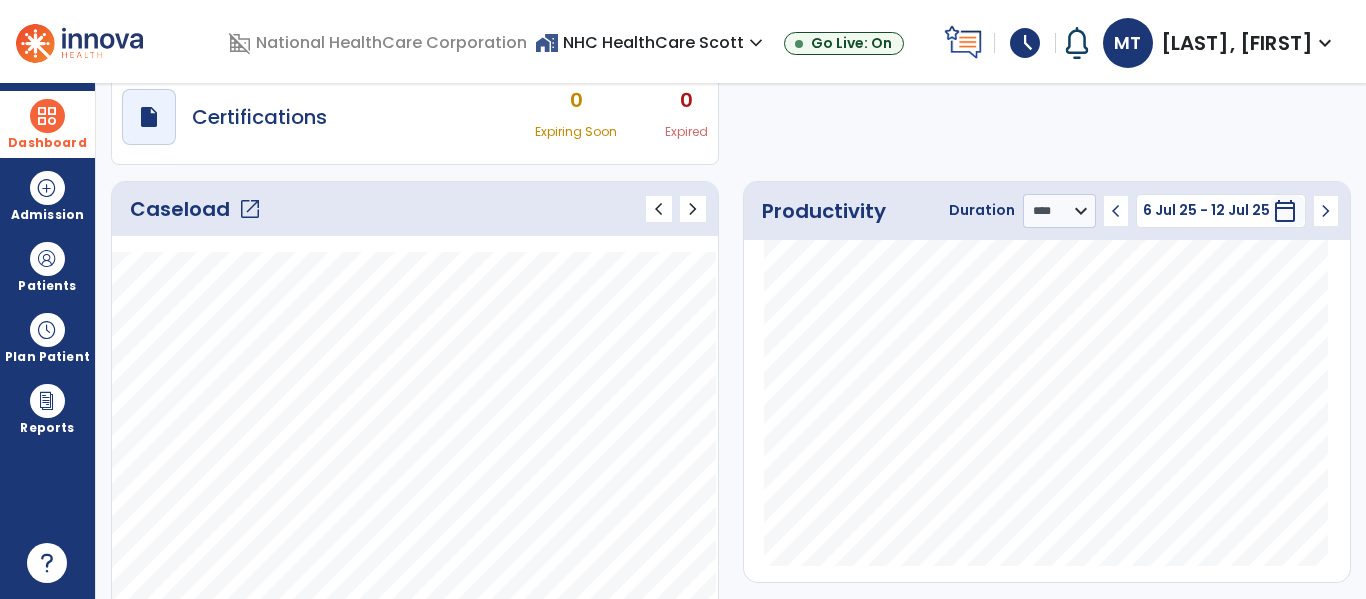 scroll, scrollTop: 218, scrollLeft: 0, axis: vertical 